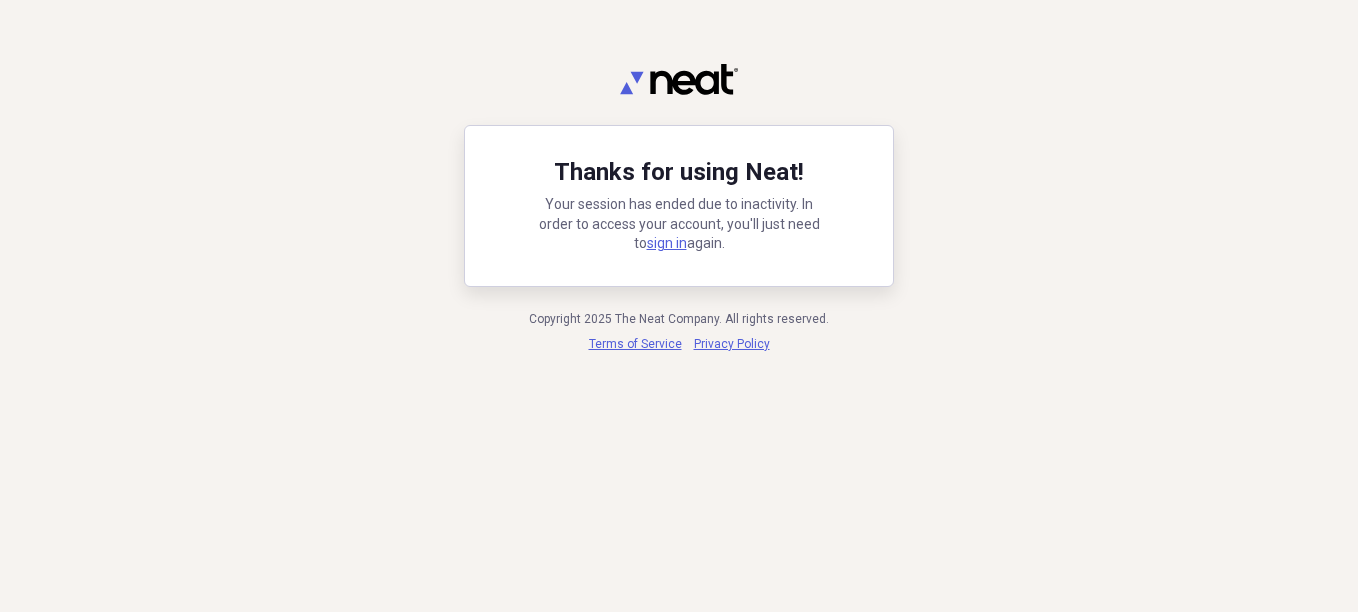 scroll, scrollTop: 0, scrollLeft: 0, axis: both 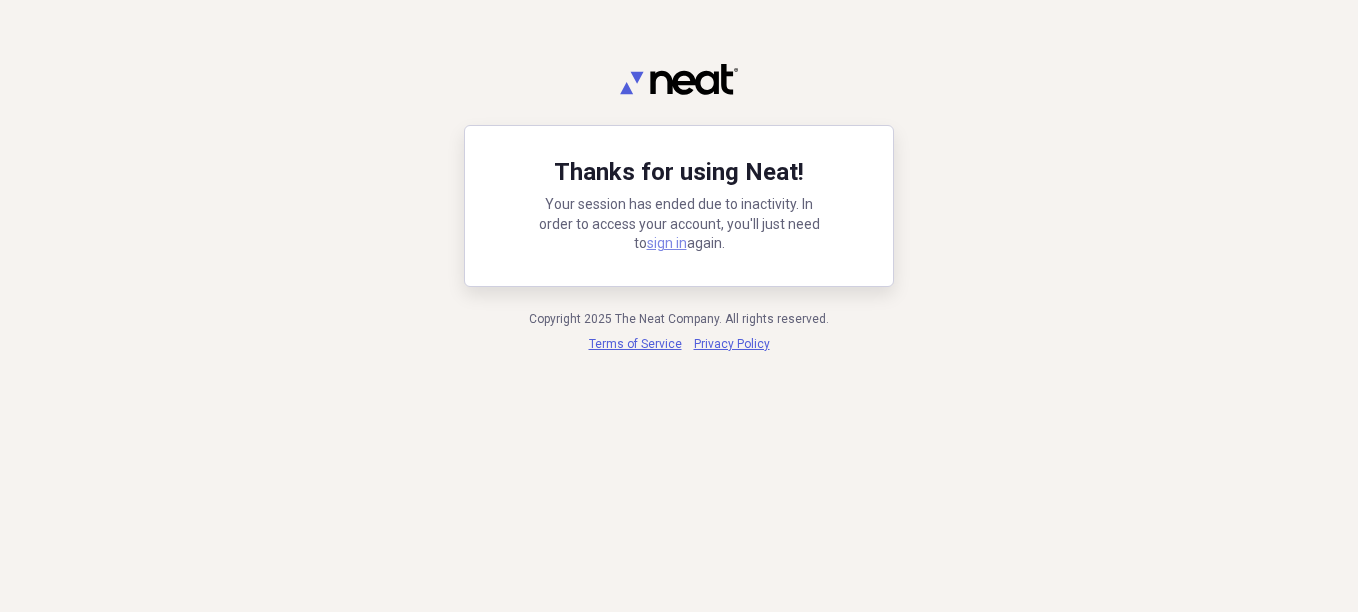 click on "sign in" at bounding box center (667, 243) 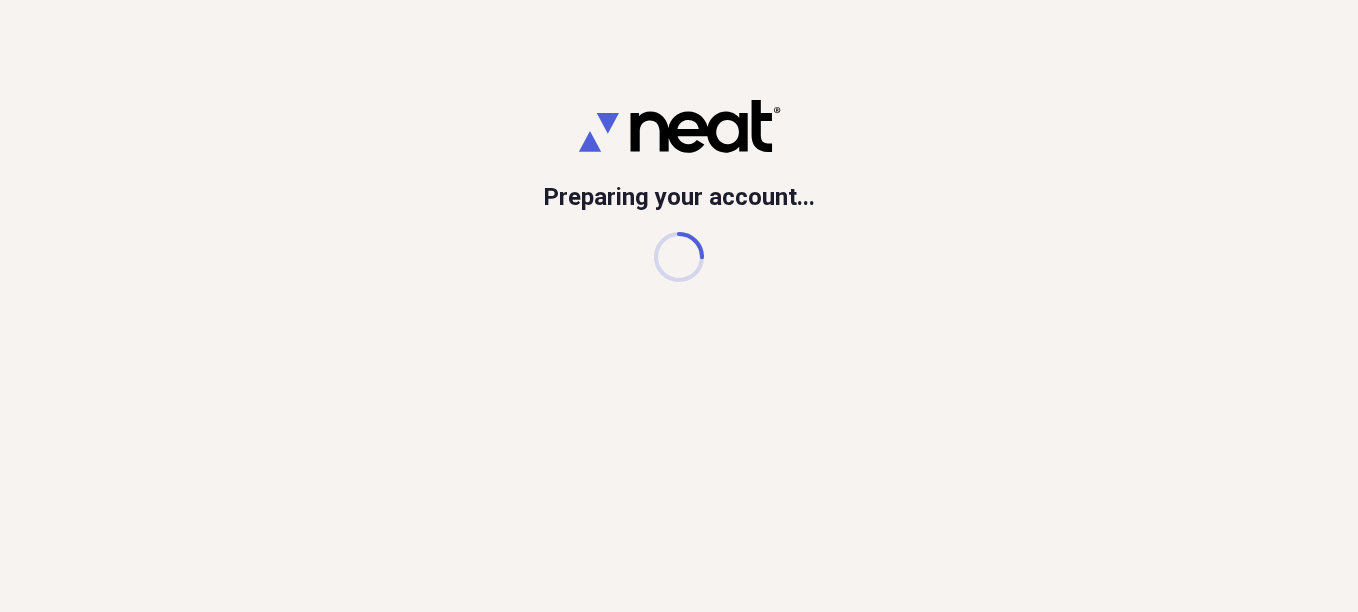 scroll, scrollTop: 0, scrollLeft: 0, axis: both 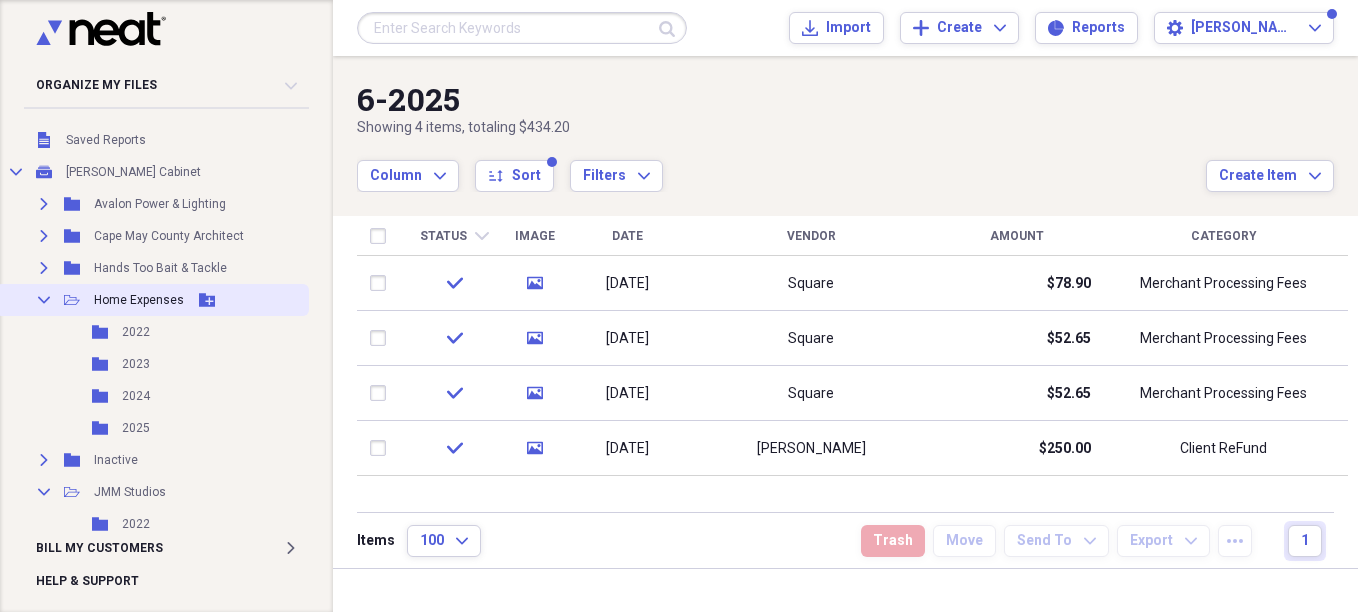 click on "Collapse" 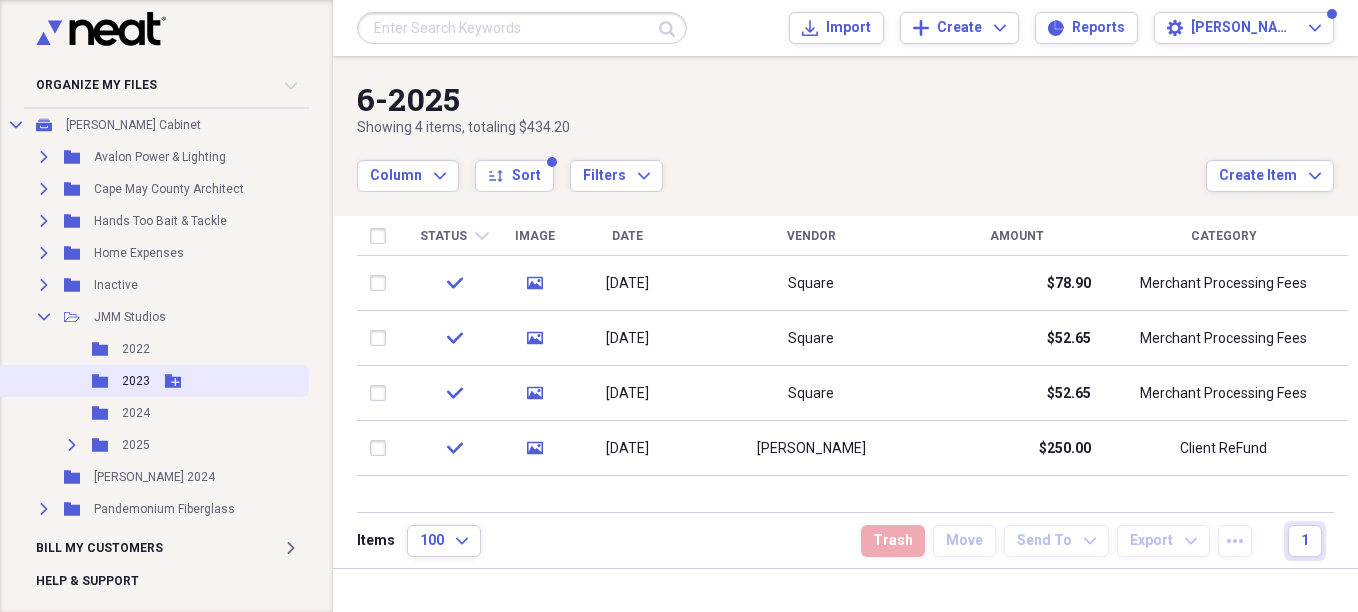 scroll, scrollTop: 161, scrollLeft: 0, axis: vertical 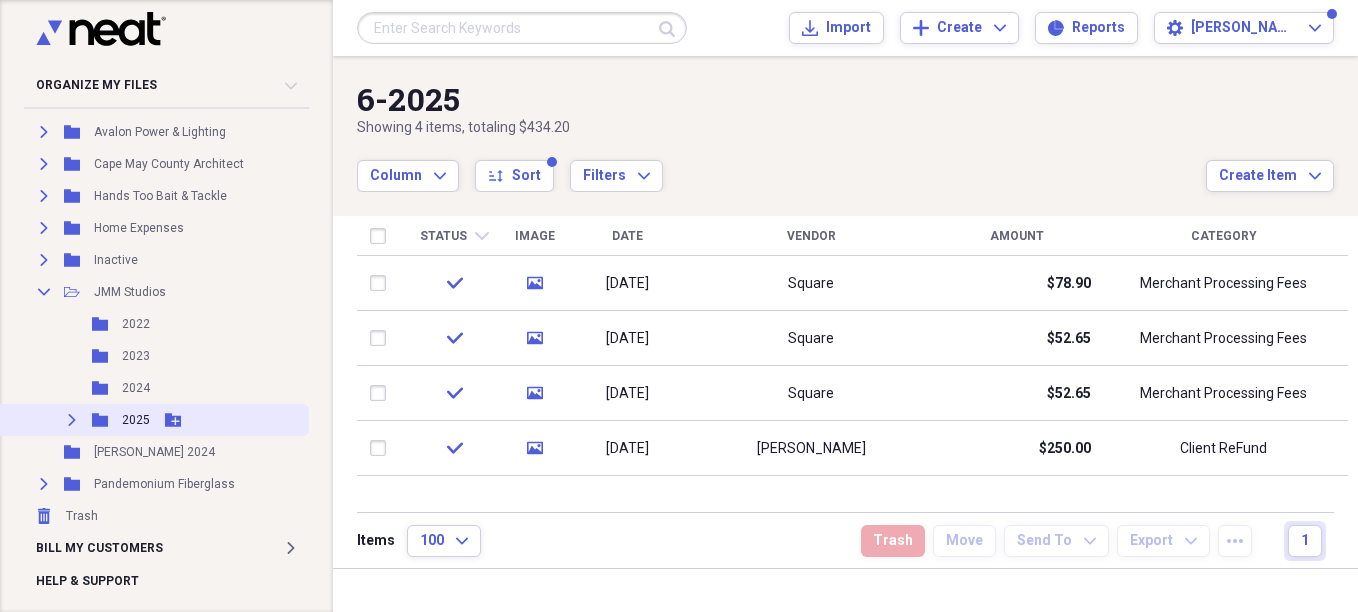 click on "Expand" 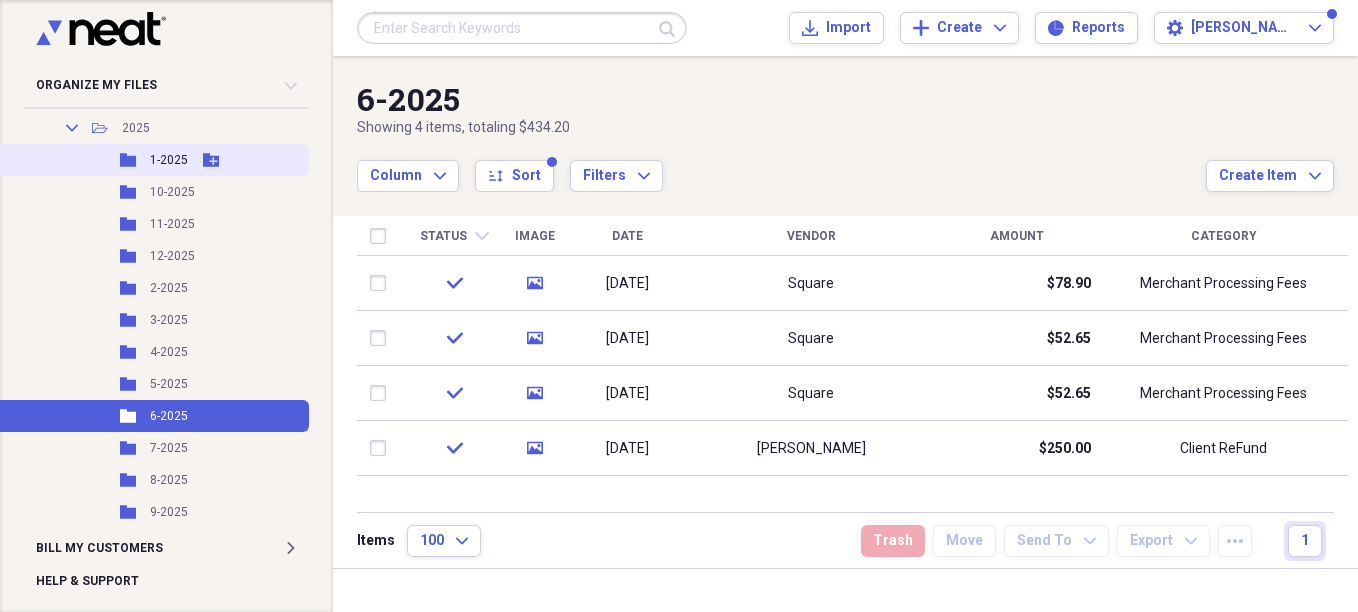 scroll, scrollTop: 545, scrollLeft: 0, axis: vertical 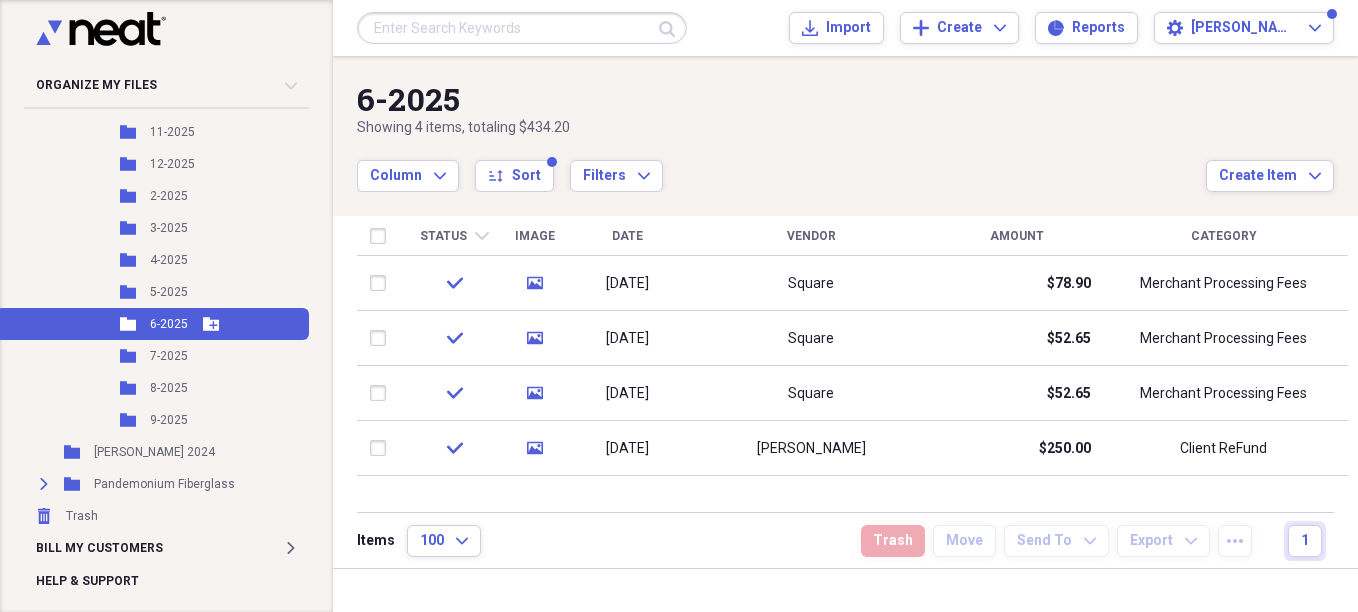 click on "6-2025" at bounding box center (169, 324) 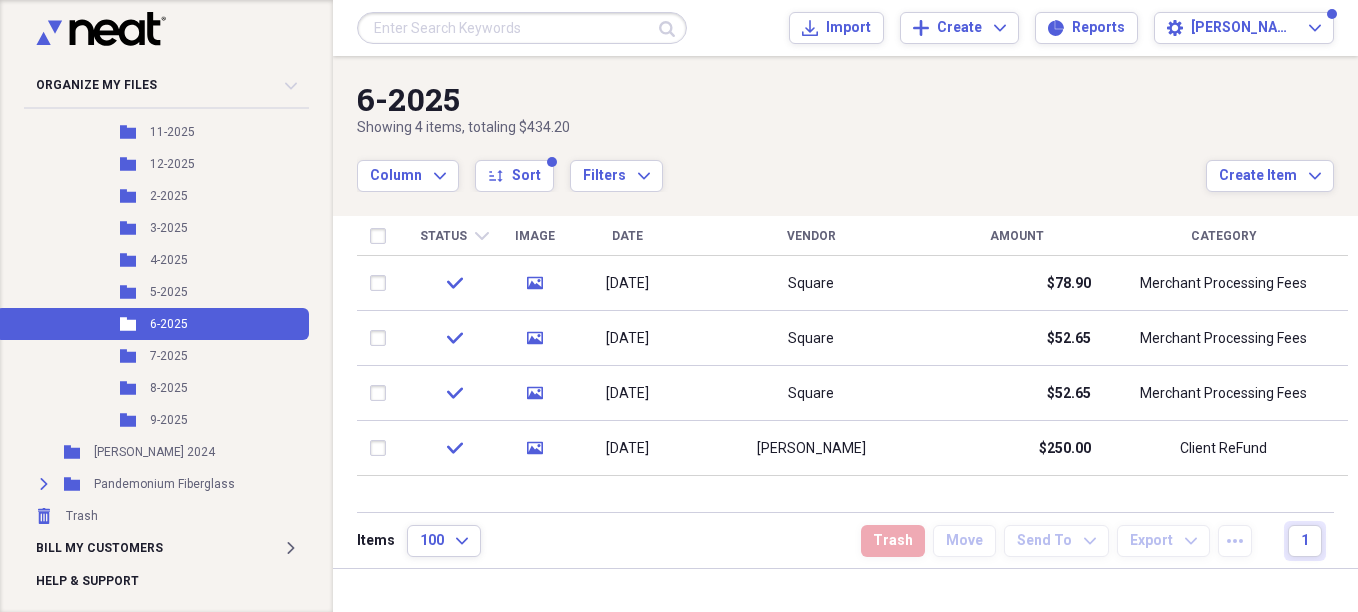 click on "Showing 4 items , totaling $434.20" at bounding box center (781, 128) 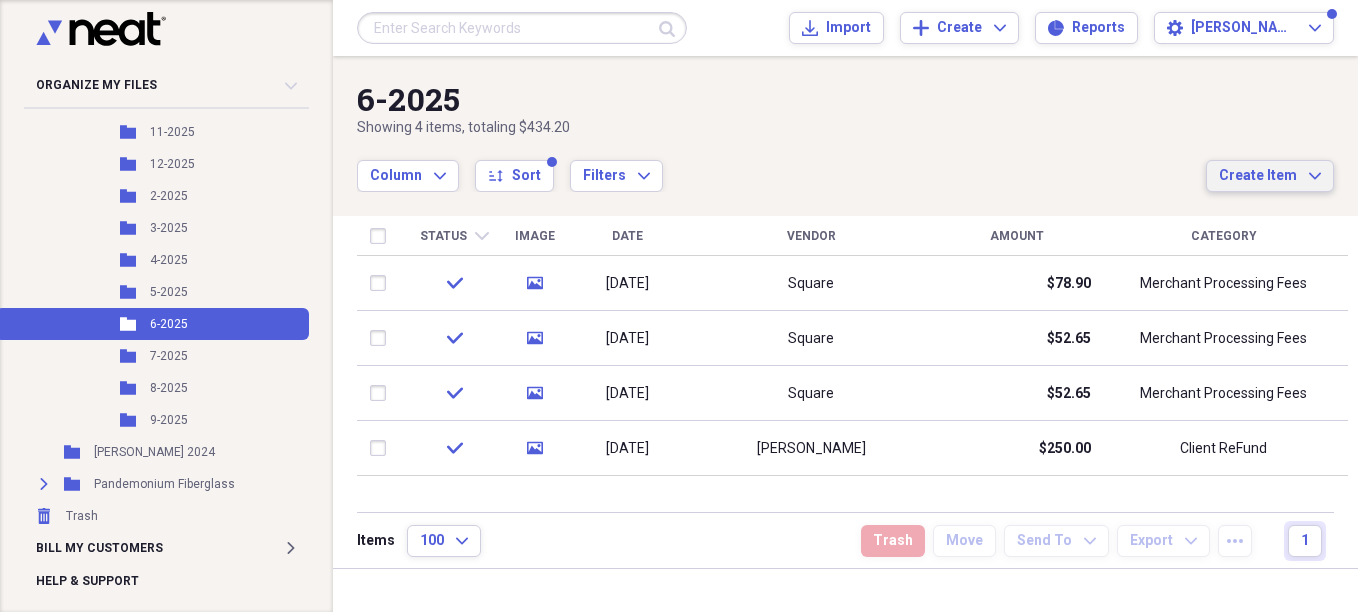 click on "Create Item" at bounding box center (1258, 176) 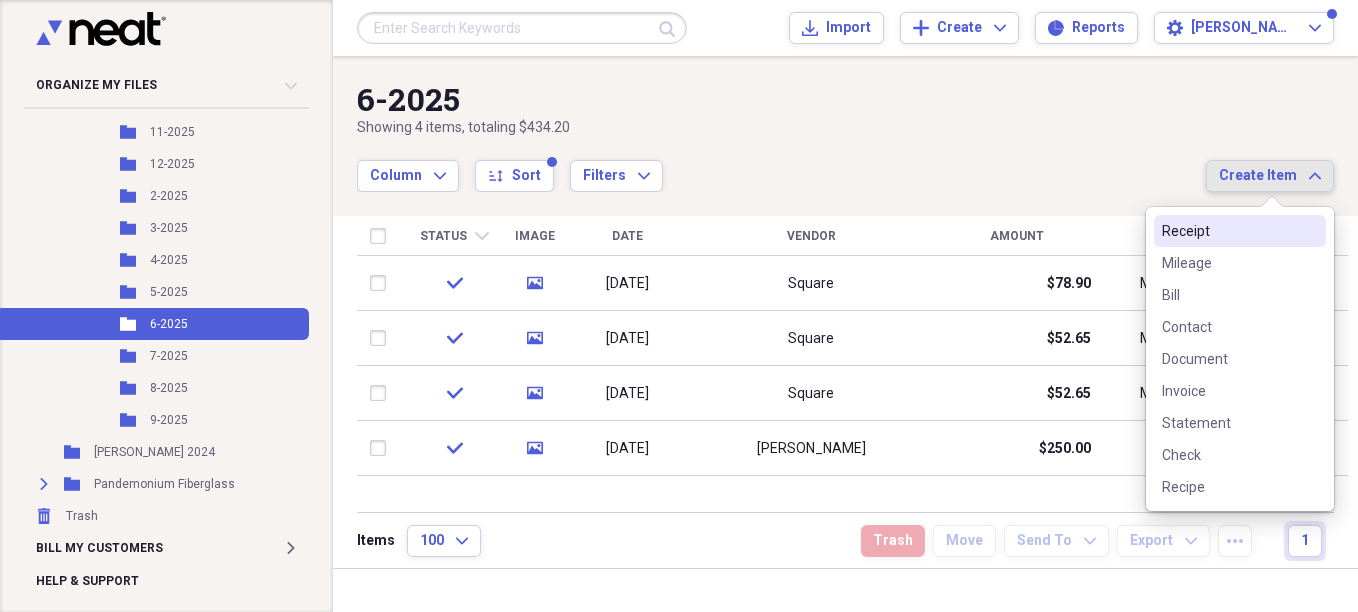 click on "Receipt" at bounding box center [1228, 231] 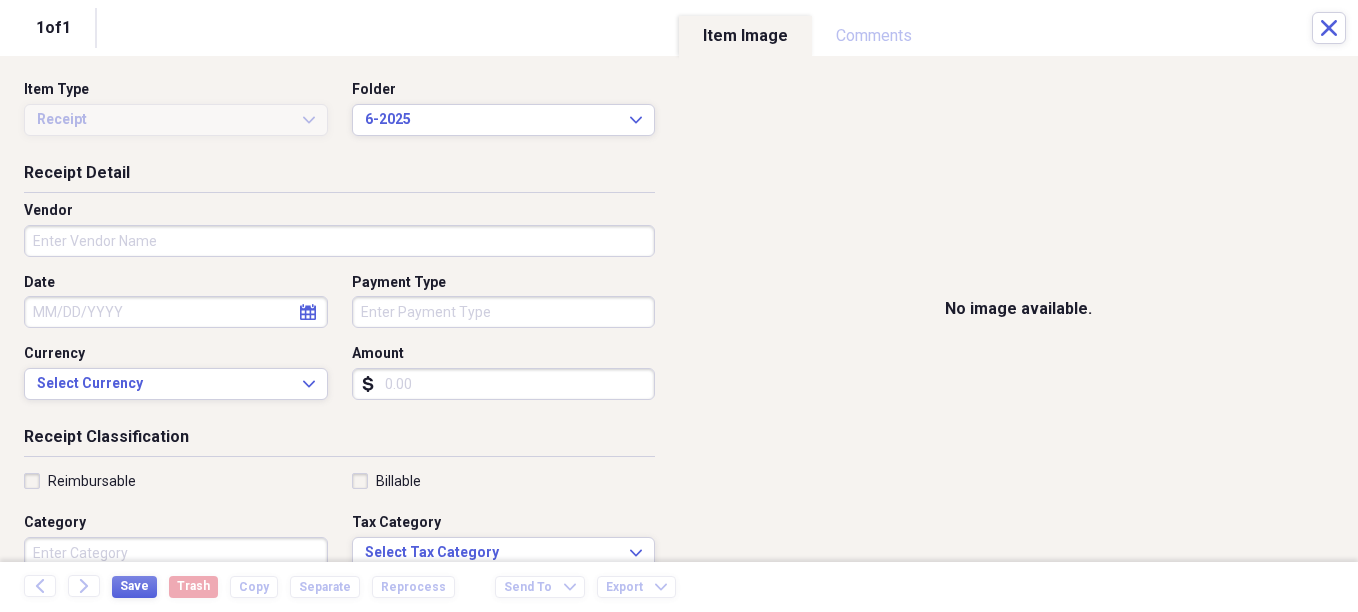 click on "Vendor" at bounding box center (339, 241) 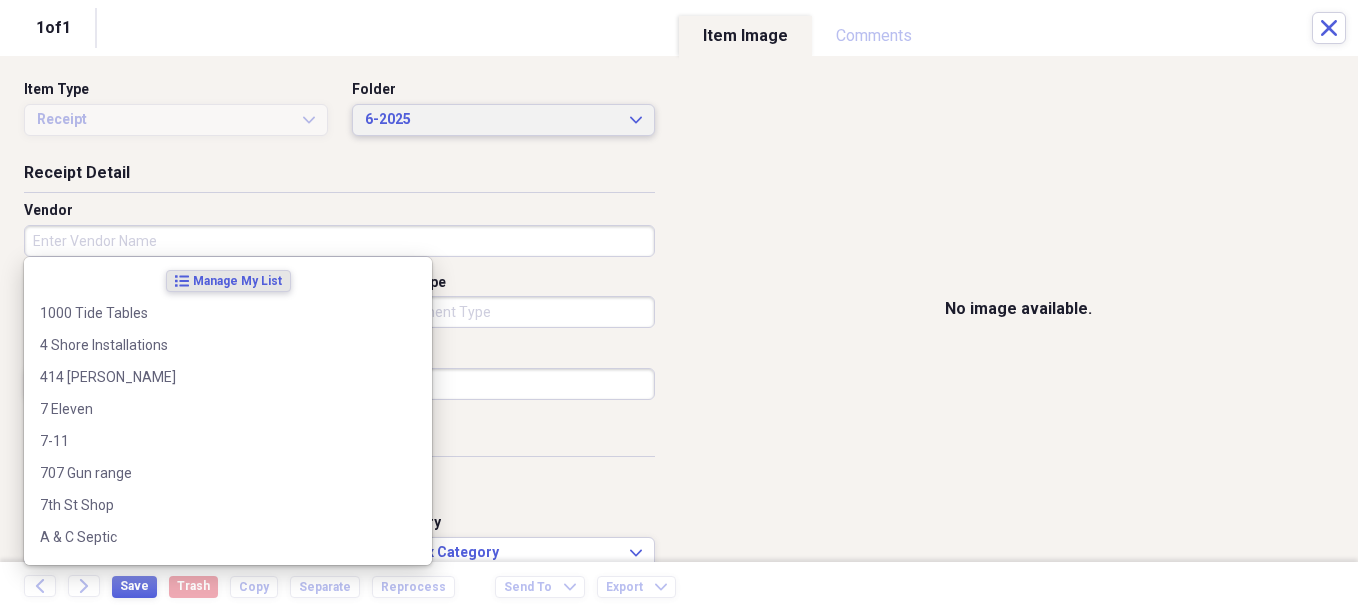 click on "6-2025" at bounding box center (492, 120) 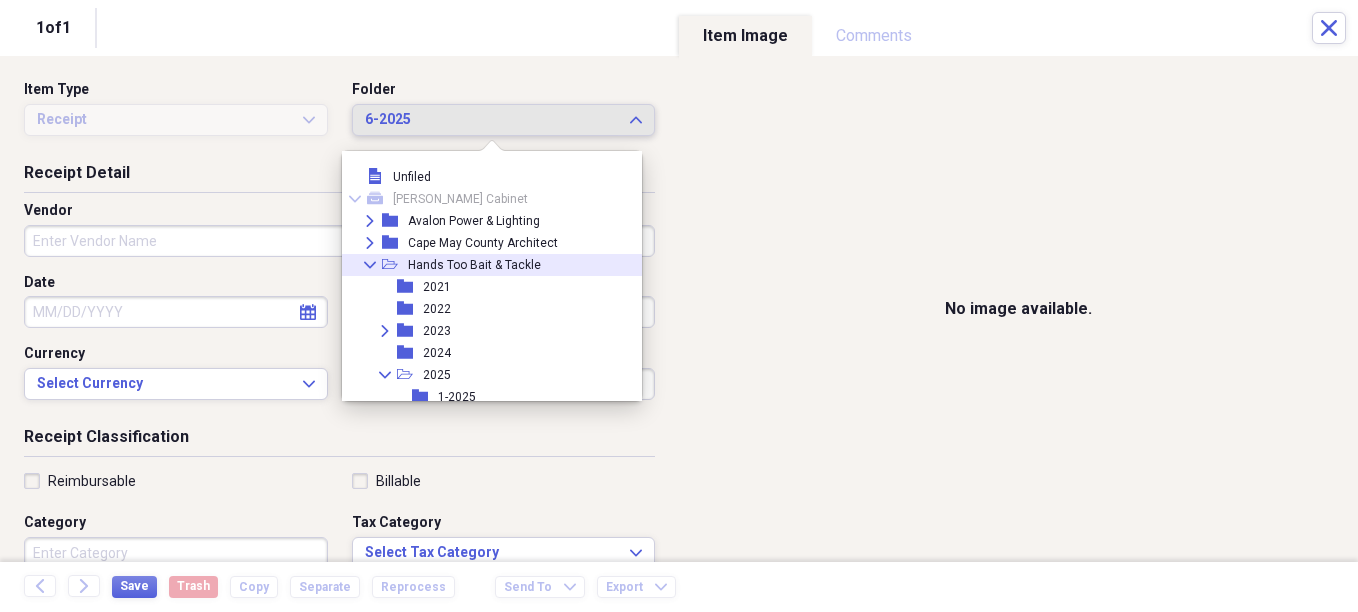 scroll, scrollTop: 33, scrollLeft: 0, axis: vertical 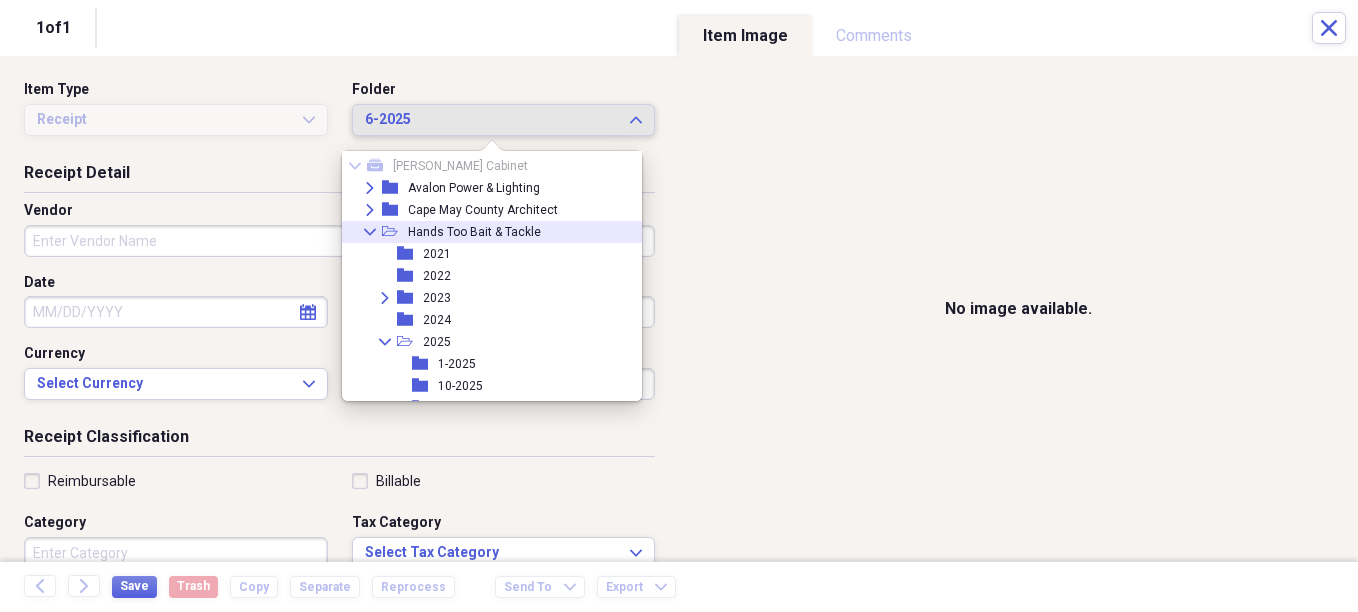 click on "Collapse" 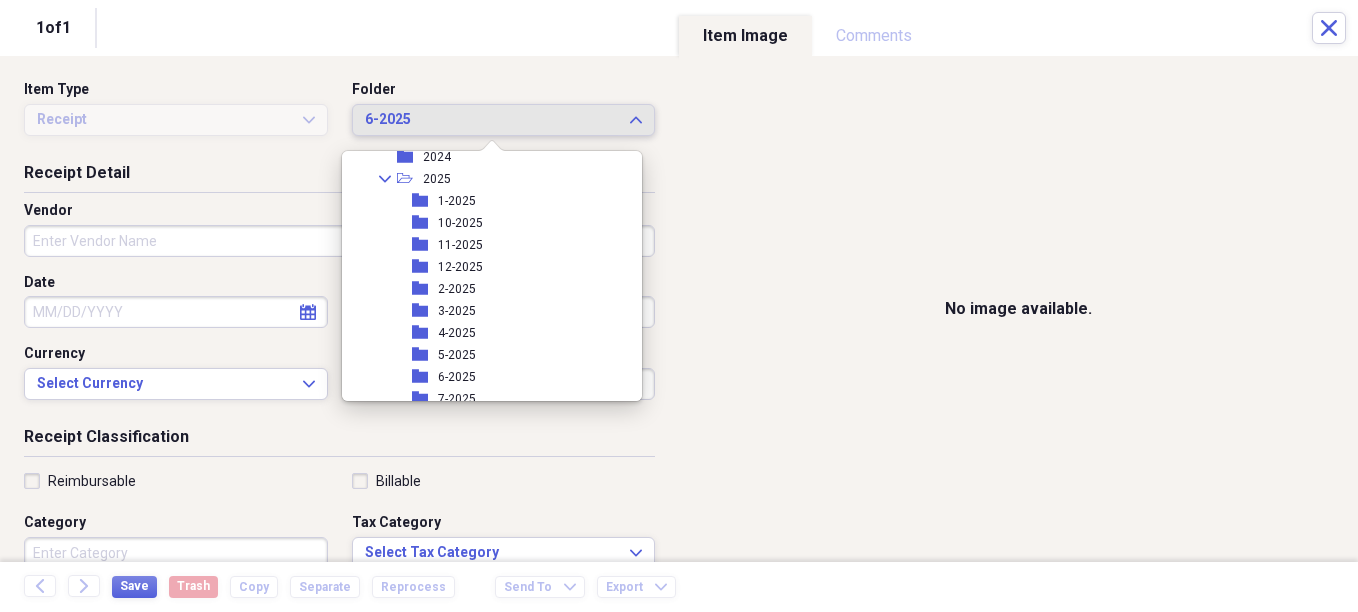 scroll, scrollTop: 333, scrollLeft: 0, axis: vertical 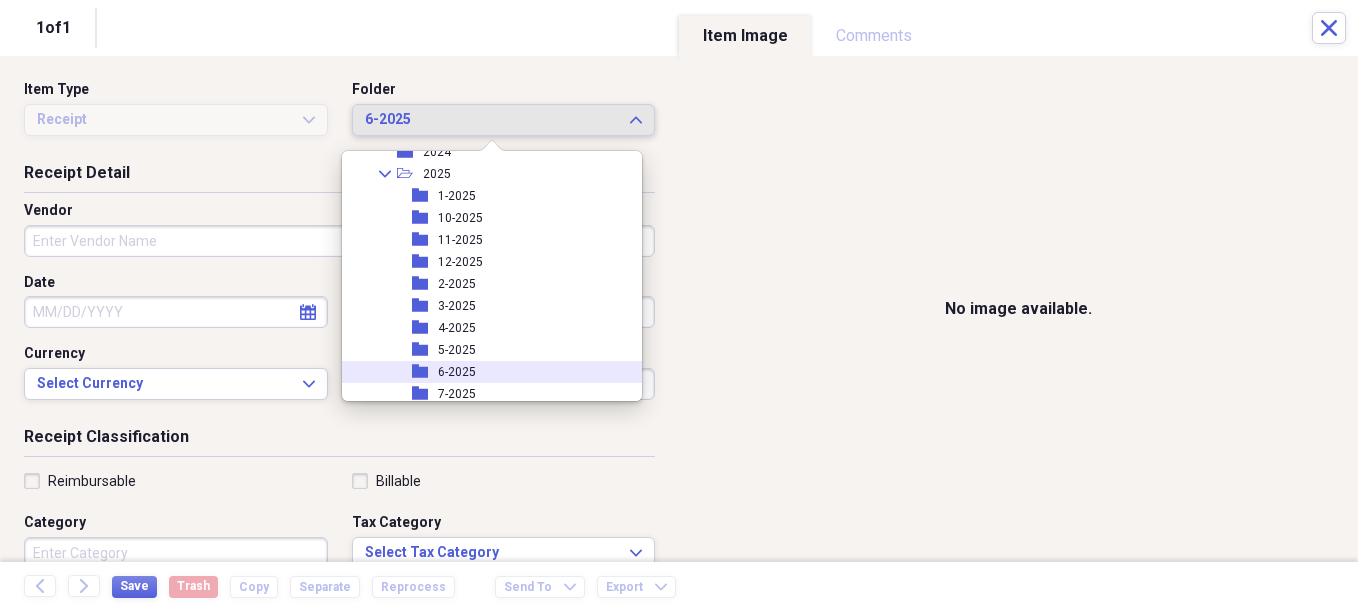 click on "6-2025" at bounding box center [457, 372] 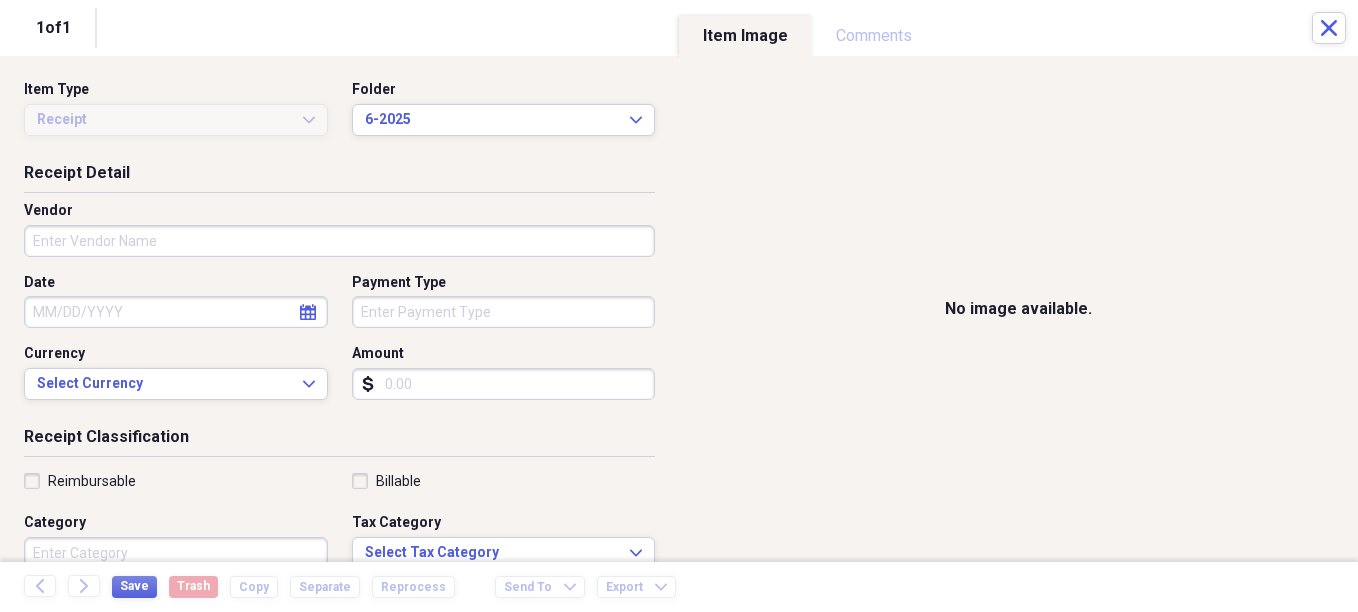 click on "Vendor" at bounding box center (339, 241) 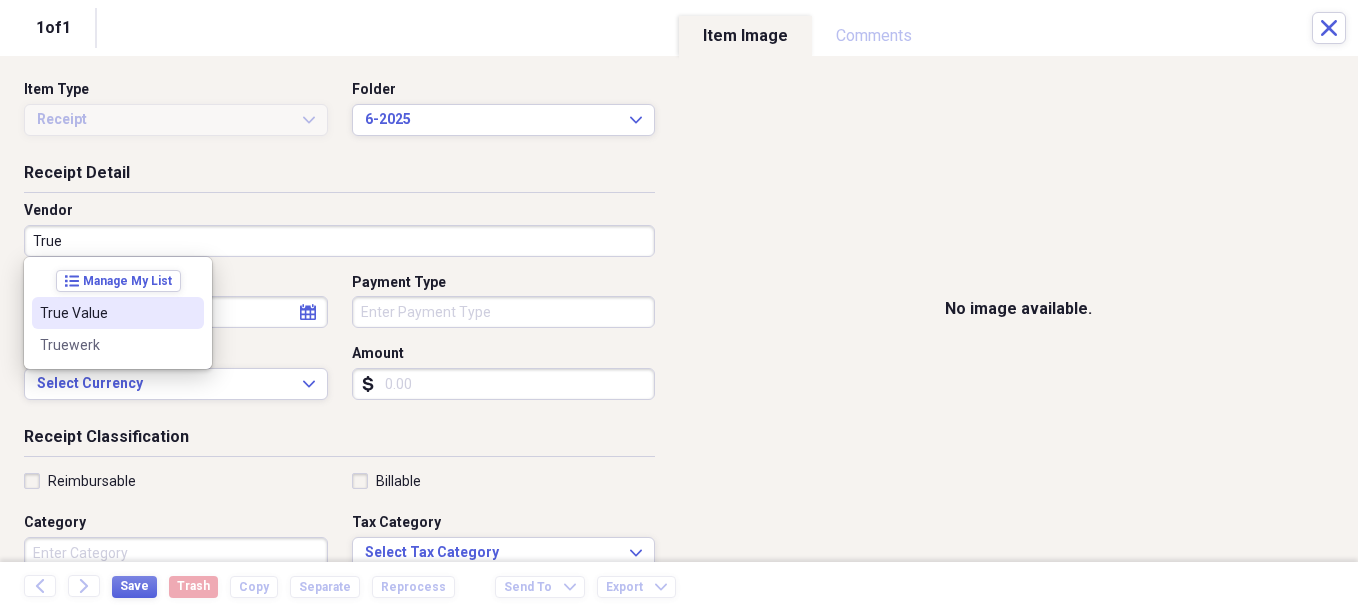 click on "True Value" at bounding box center [106, 313] 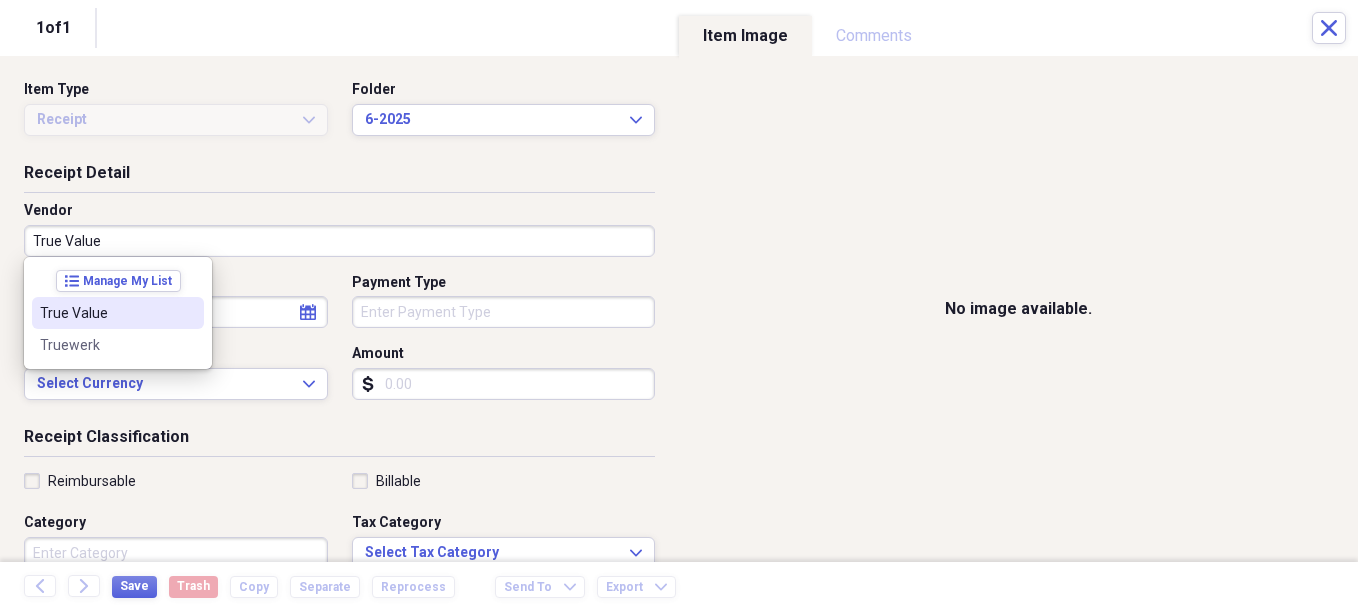 select on "6" 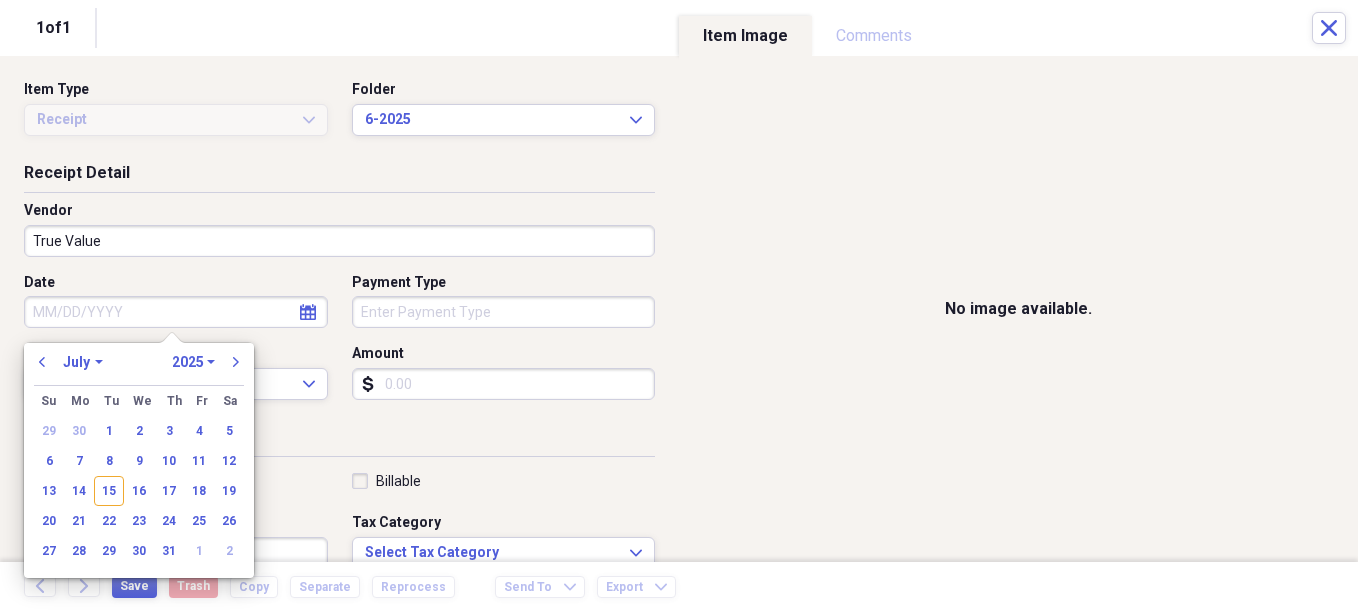 click on "Date" at bounding box center (176, 312) 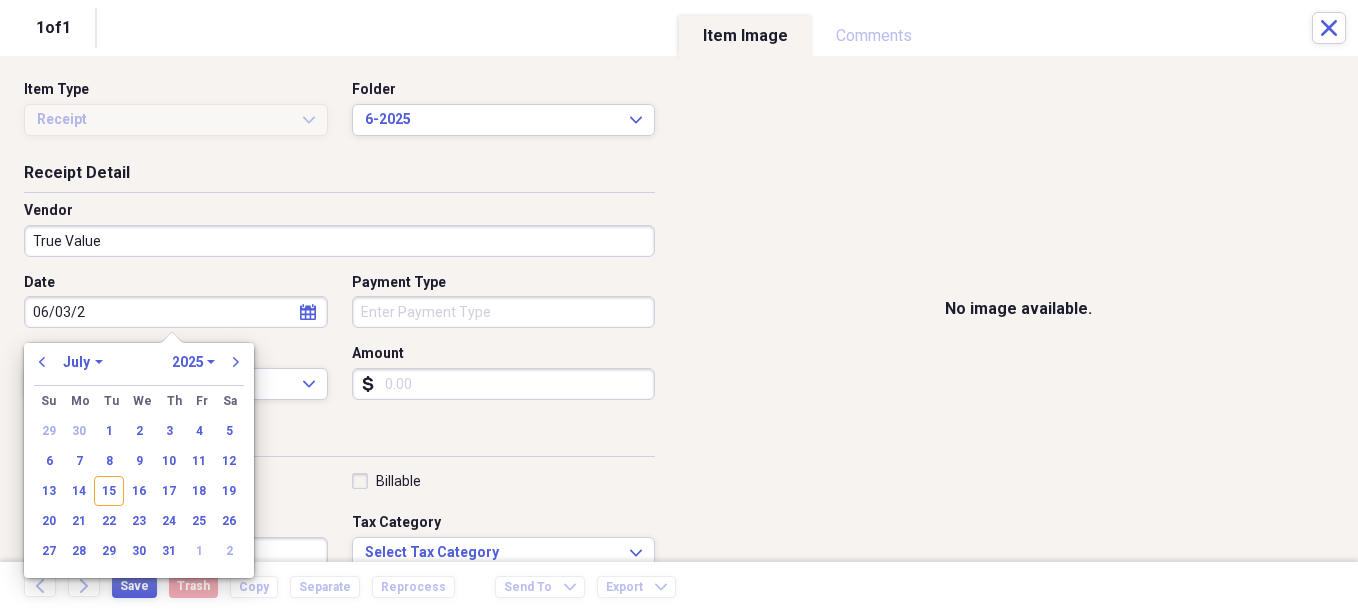 type on "[DATE]" 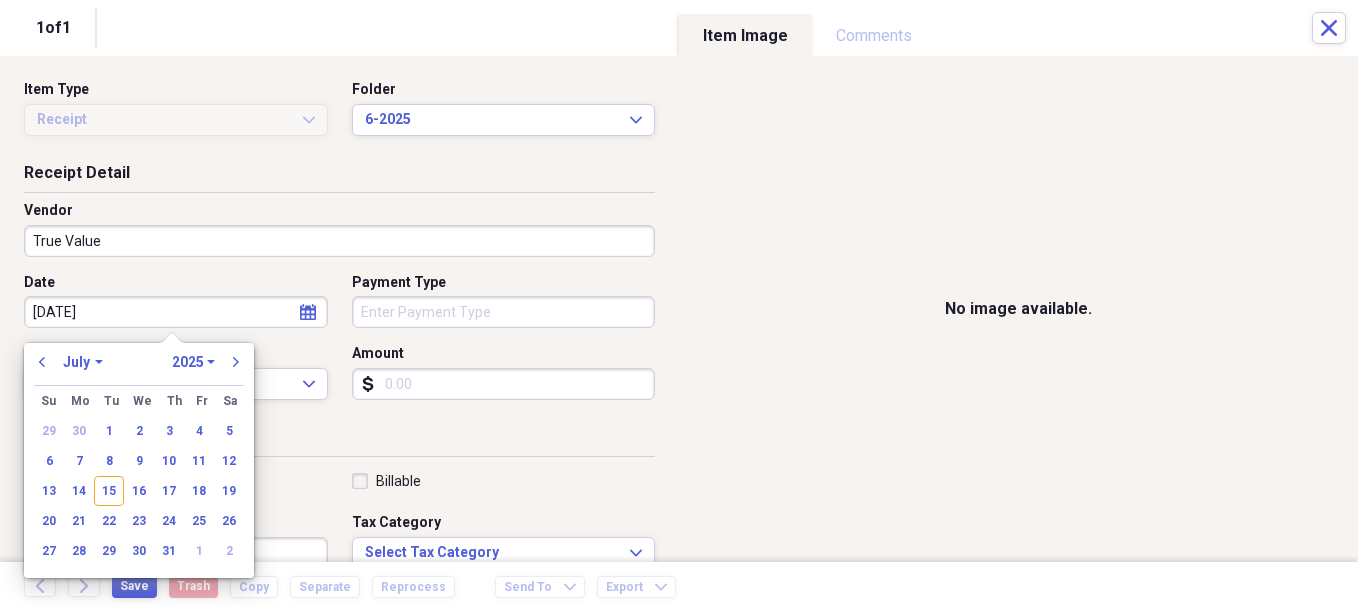 select on "5" 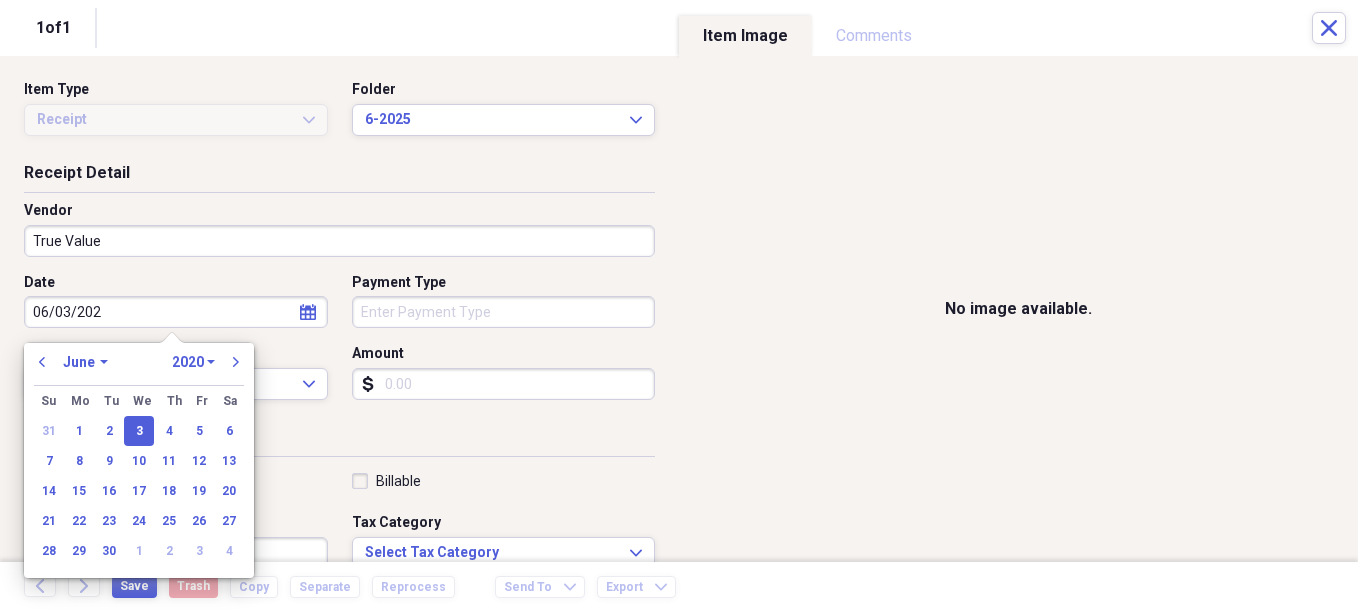 type on "[DATE]" 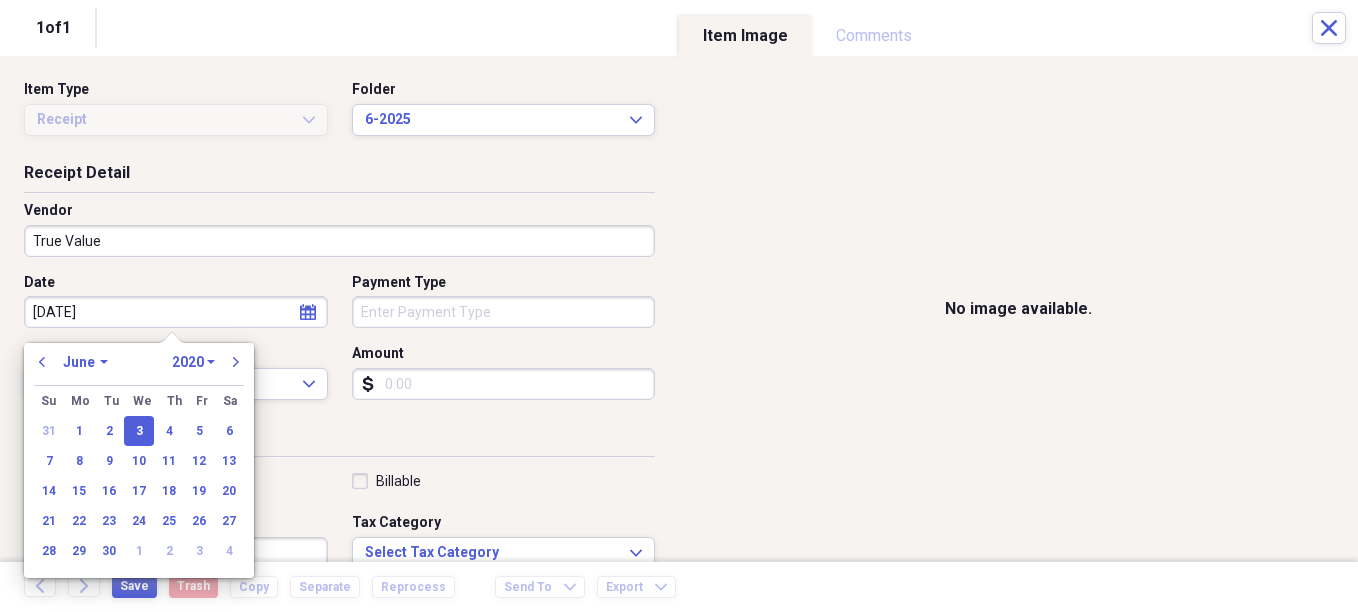 select on "2025" 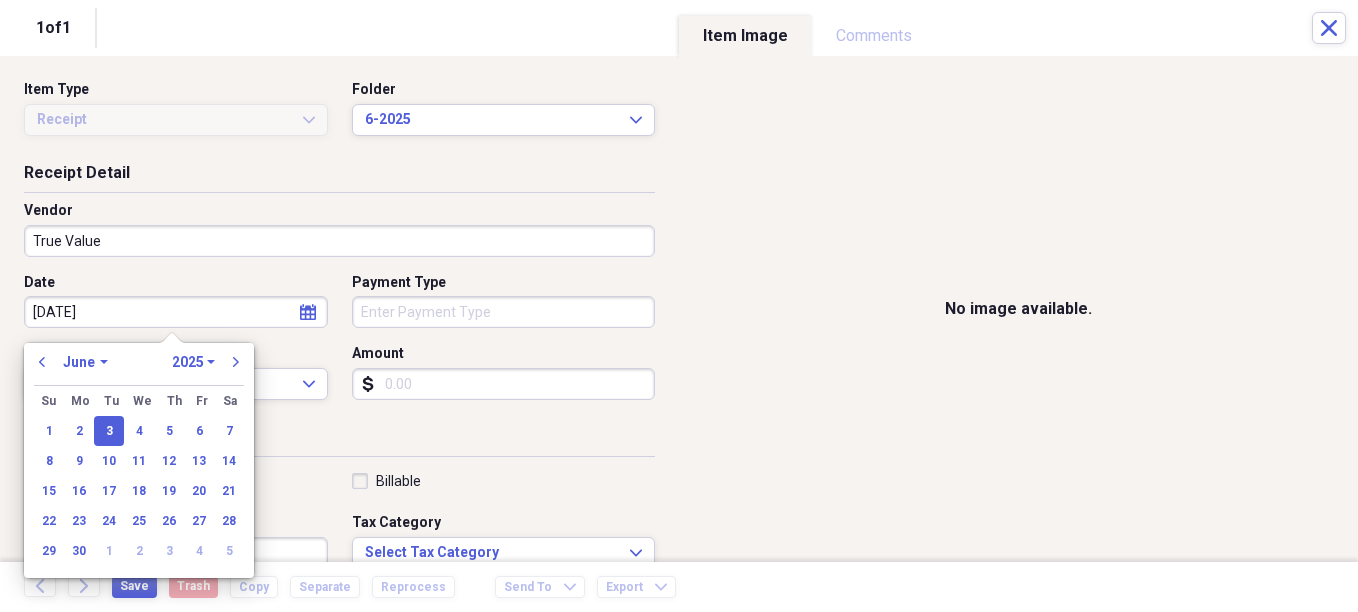 type on "[DATE]" 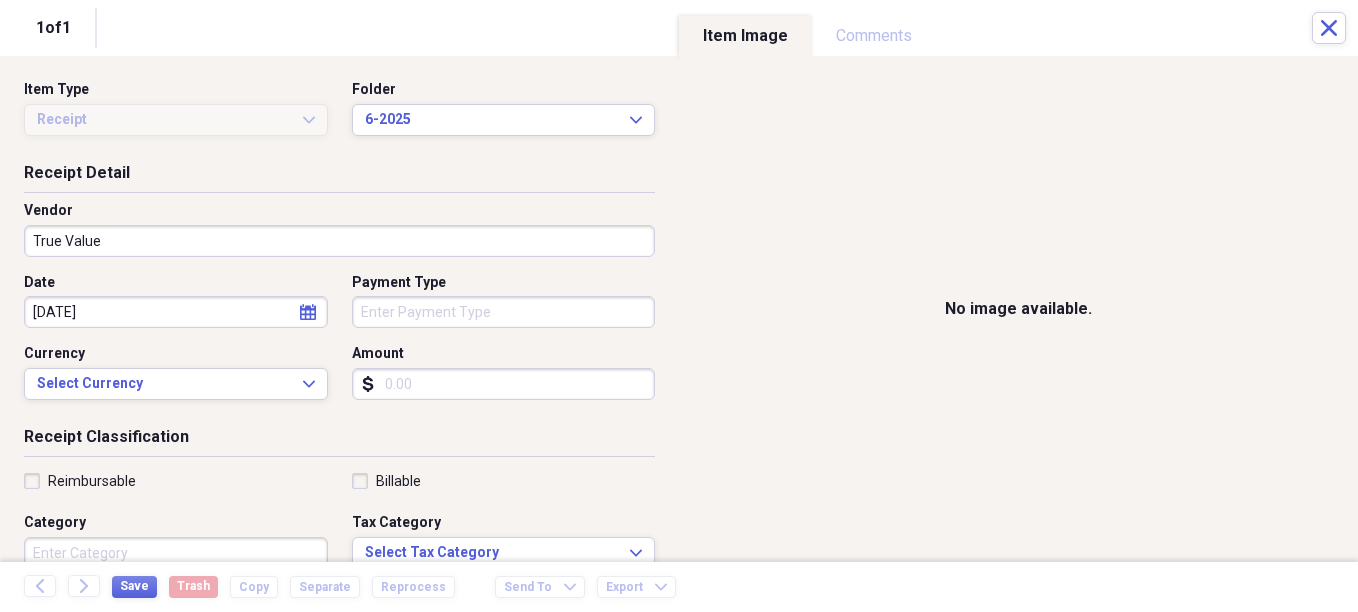 click on "Organize My Files 5 Collapse Unfiled Needs Review 5 Unfiled All Files Unfiled Unfiled Unfiled Saved Reports Collapse My Cabinet [PERSON_NAME] Cabinet Add Folder Expand Folder Avalon Power & Lighting Add Folder Expand Folder Cape May County Architect Add Folder Expand Folder Hands Too Bait & Tackle Add Folder Expand Folder Home Expenses Add Folder Expand Folder Inactive Add Folder Collapse Open Folder JMM Studios Add Folder Folder 2022 Add Folder Folder 2023 Add Folder Folder 2024 Add Folder Collapse Open Folder 2025 Add Folder Folder 1-2025 Add Folder Folder 10-2025 Add Folder Folder 11-2025 Add Folder Folder 12-2025 Add Folder Folder 2-2025 Add Folder Folder 3-2025 Add Folder Folder 4-2025 Add Folder Folder 5-2025 Add Folder Folder 6-2025 Add Folder Folder 7-2025 Add Folder Folder 8-2025 Add Folder Folder 9-2025 Add Folder Folder [PERSON_NAME] 2024 Add Folder Expand Folder Pandemonium Fiberglass Add Folder Trash Trash Bill My Customers Expand Help & Support Submit Import Import Add Create Expand Reports Expand" at bounding box center [679, 306] 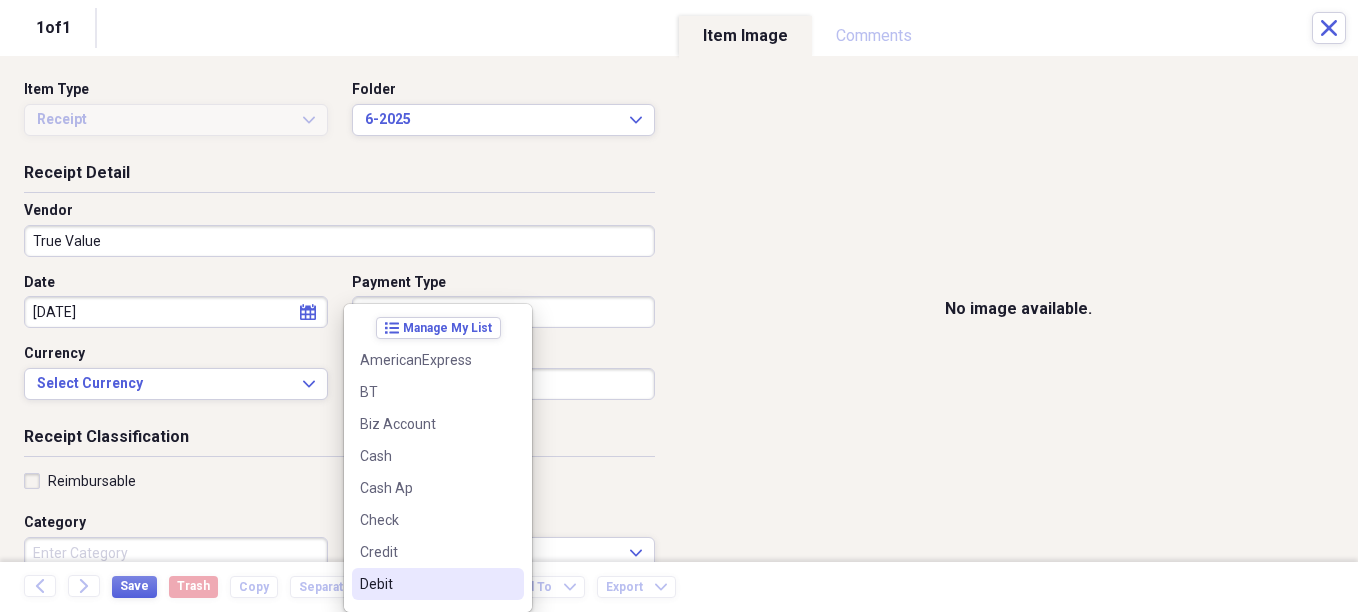 click on "Debit" at bounding box center [426, 584] 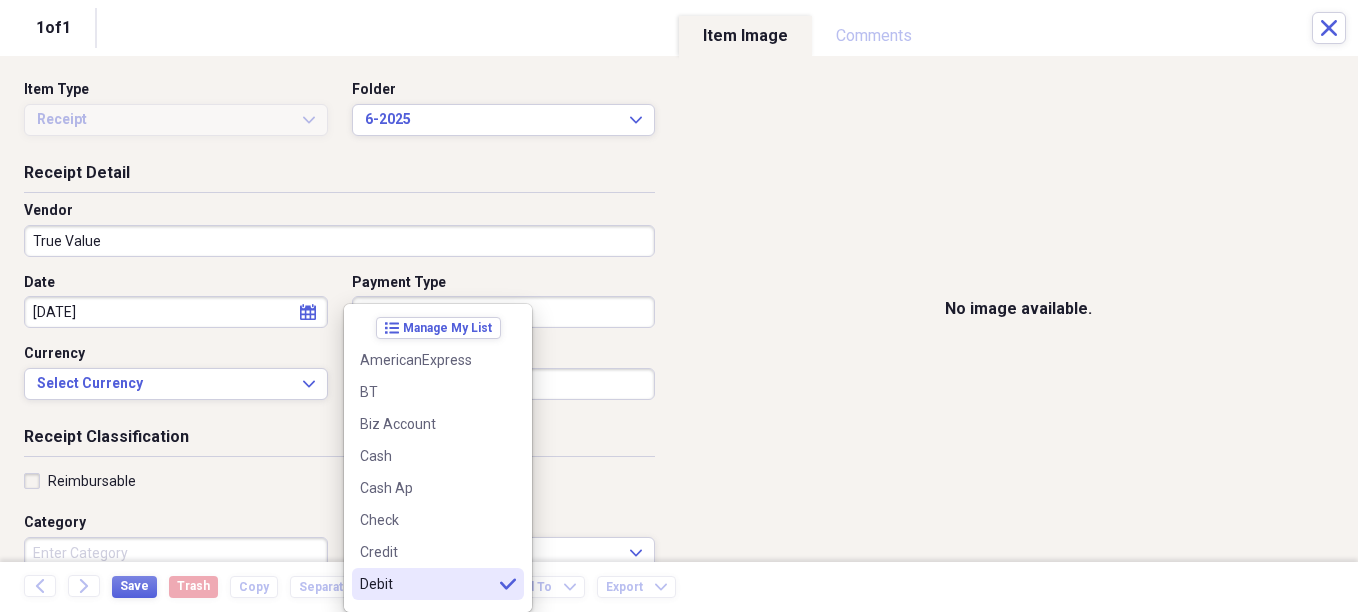 type on "Debit" 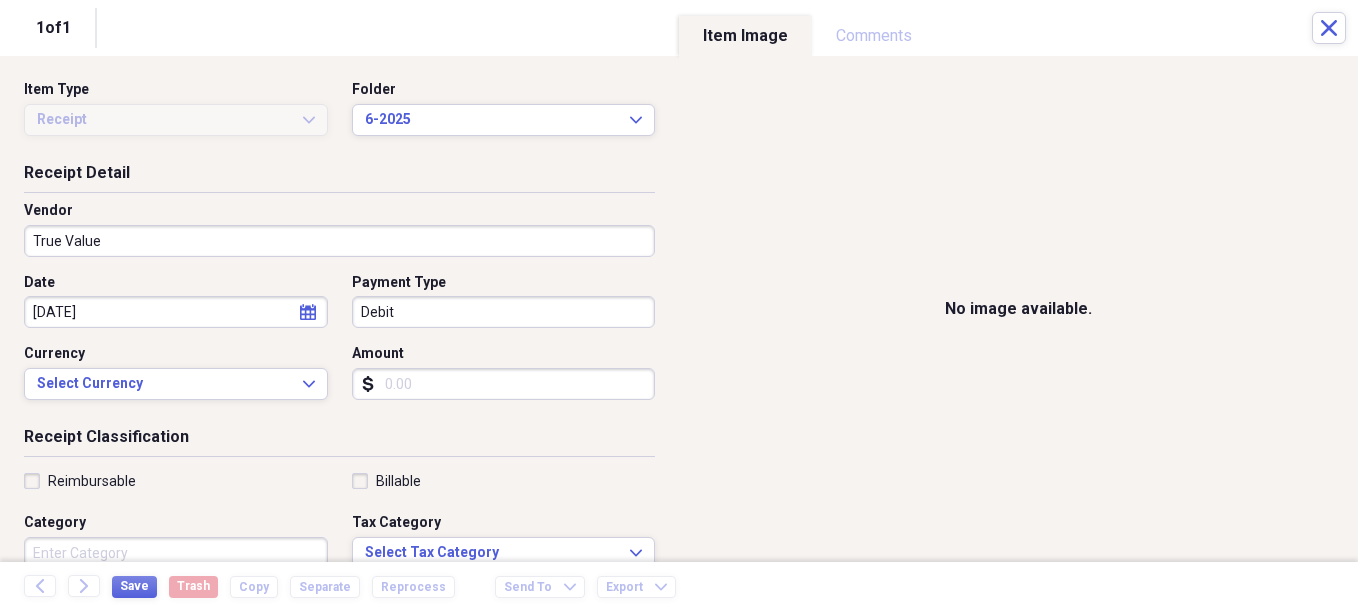 click on "Amount" at bounding box center [504, 384] 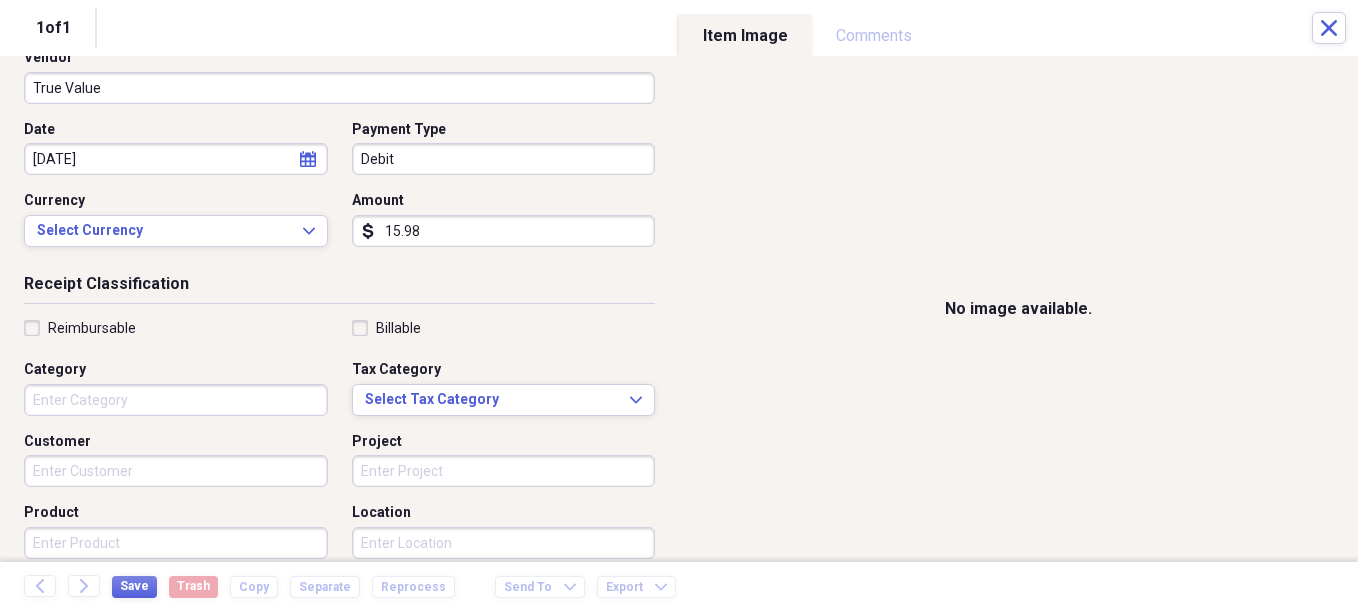 scroll, scrollTop: 200, scrollLeft: 0, axis: vertical 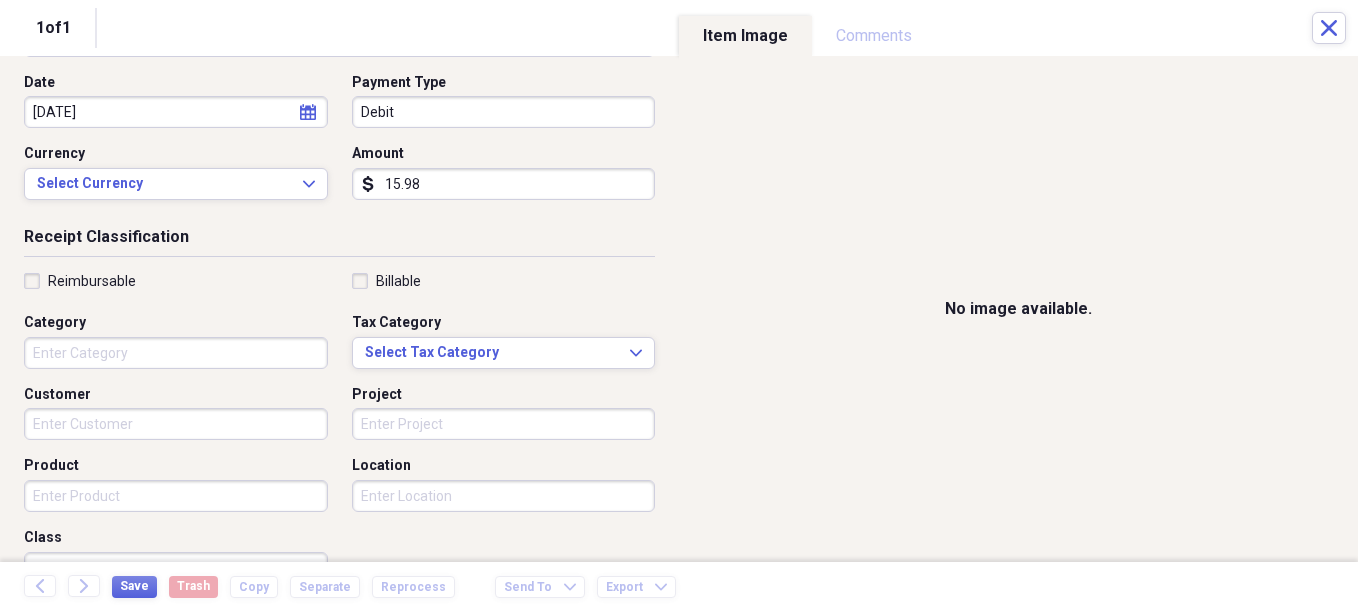 type on "15.98" 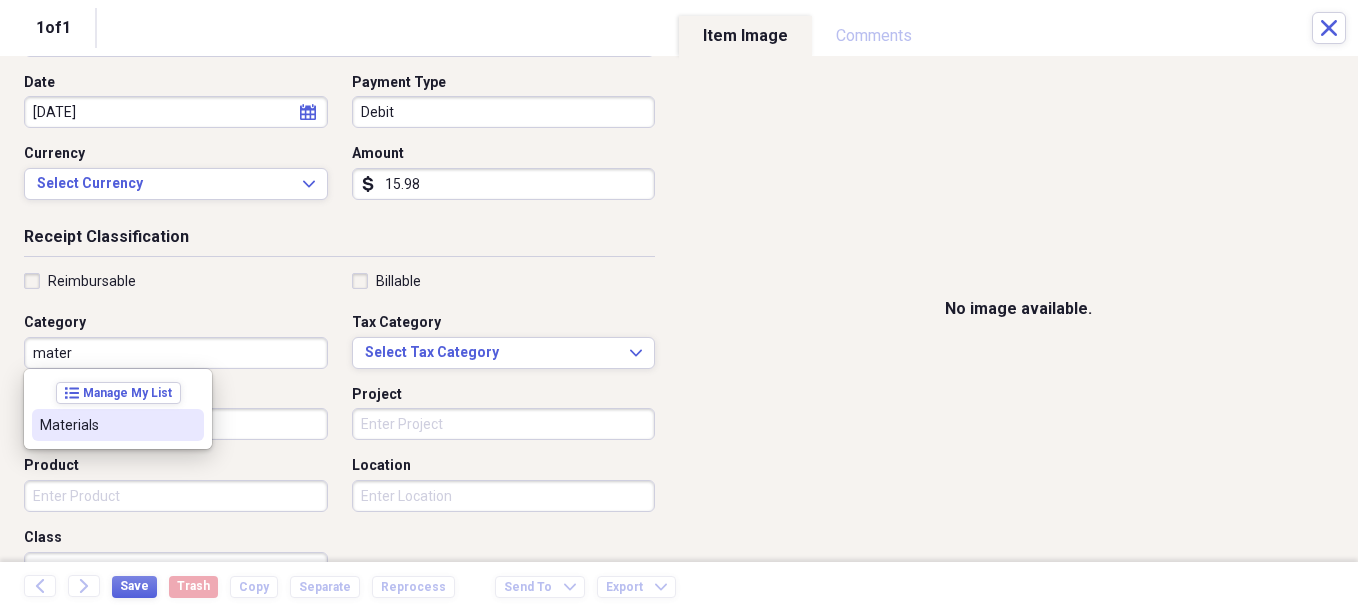 click on "Materials" at bounding box center [106, 425] 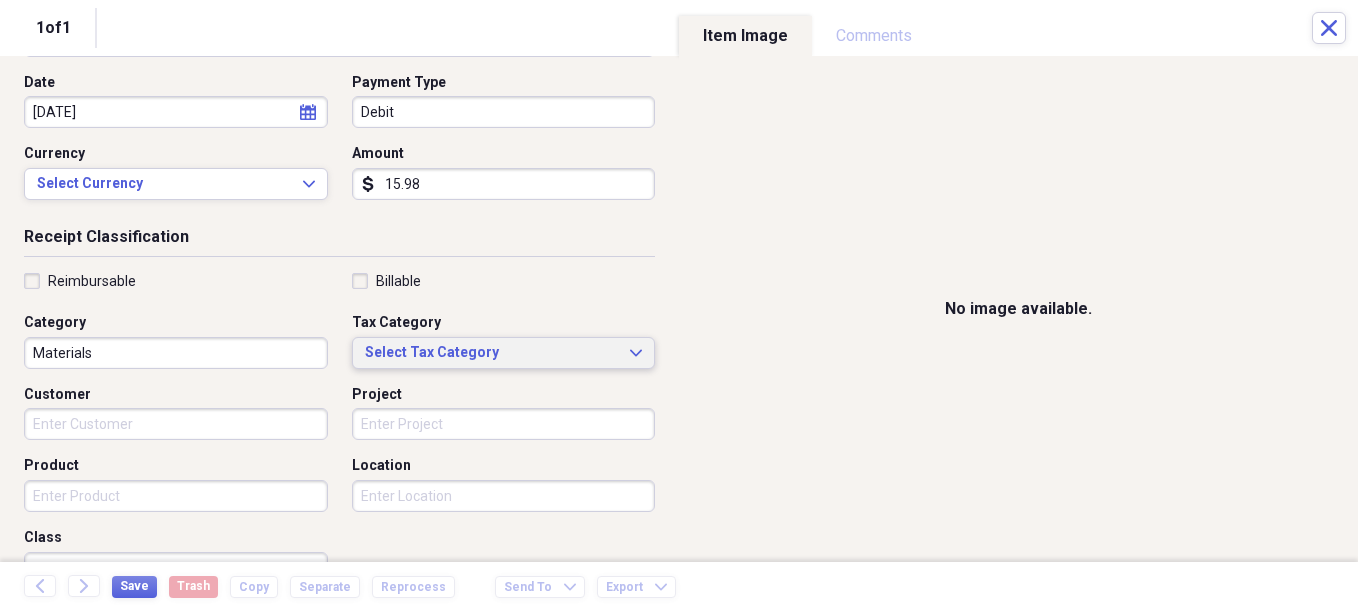 click on "Select Tax Category" at bounding box center (492, 353) 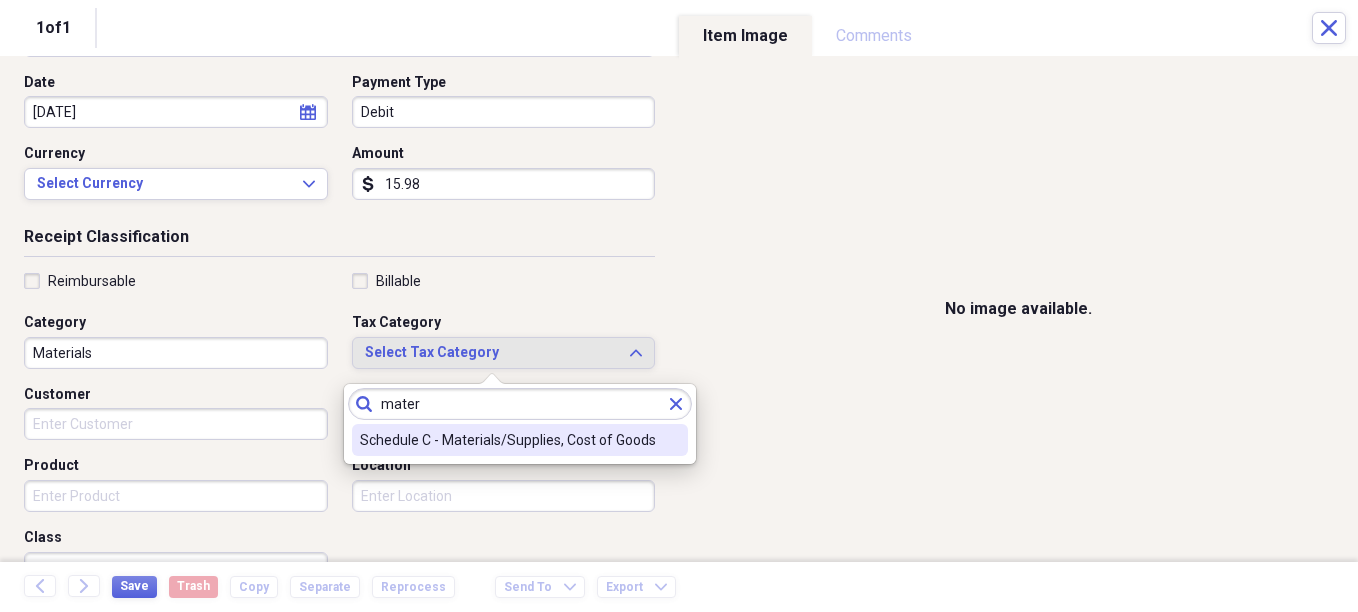 type on "mater" 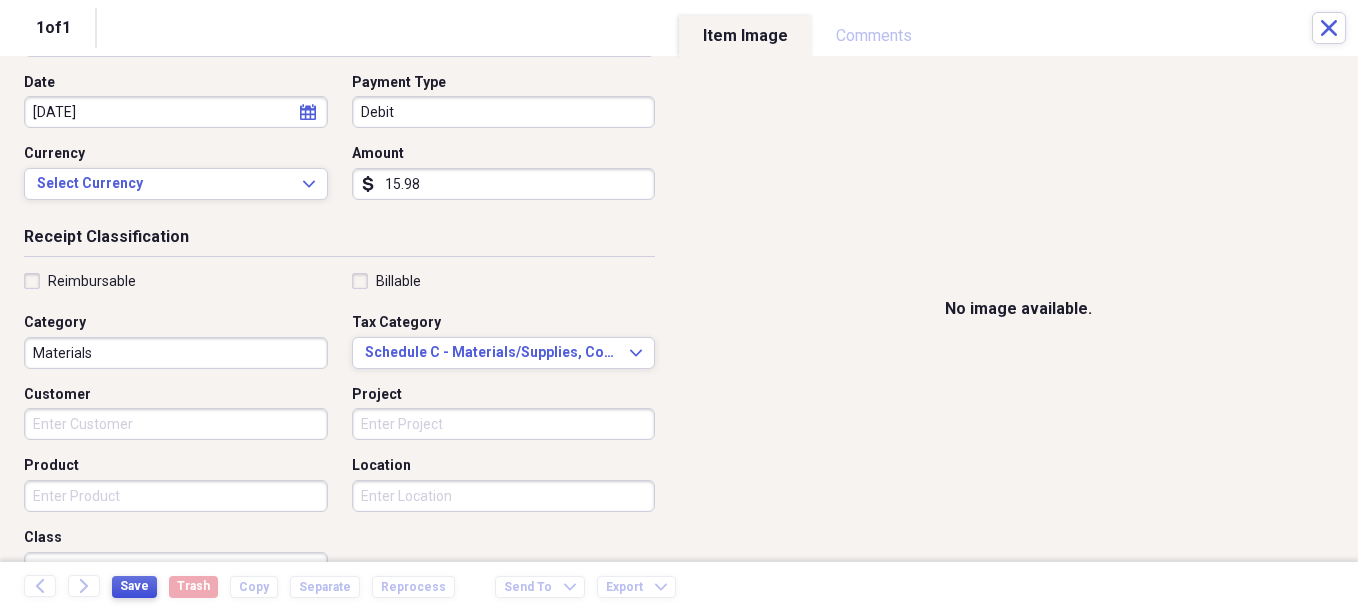 click on "Save" at bounding box center (134, 586) 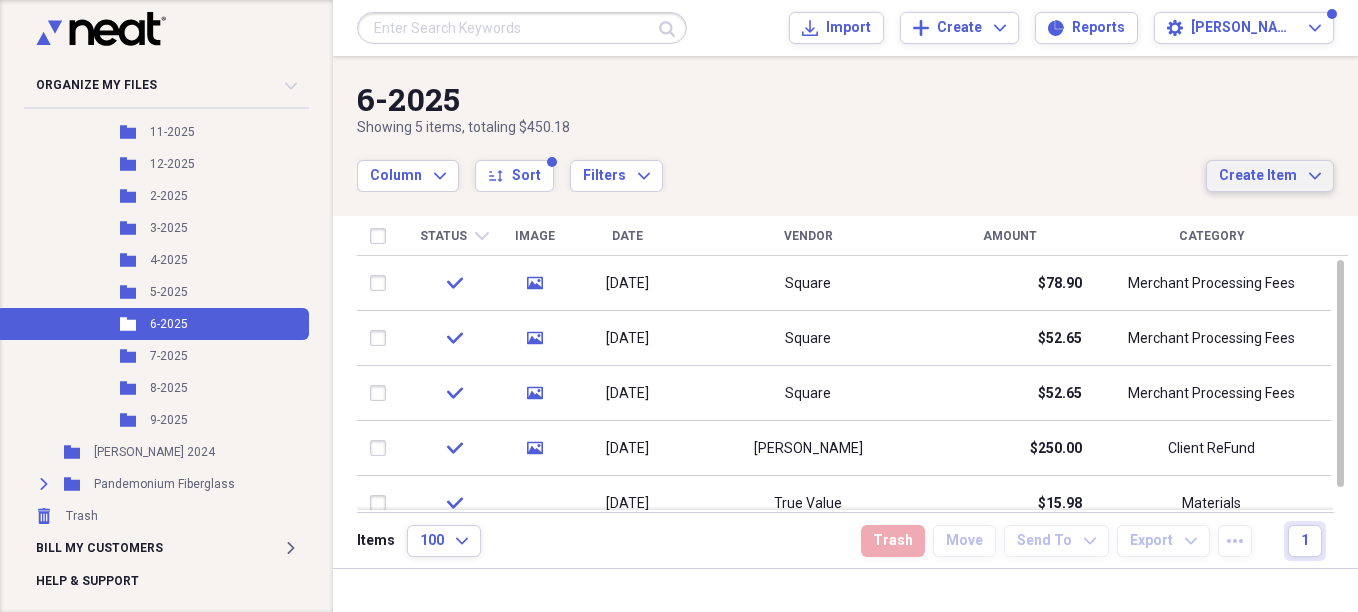 click on "Create Item" at bounding box center (1258, 176) 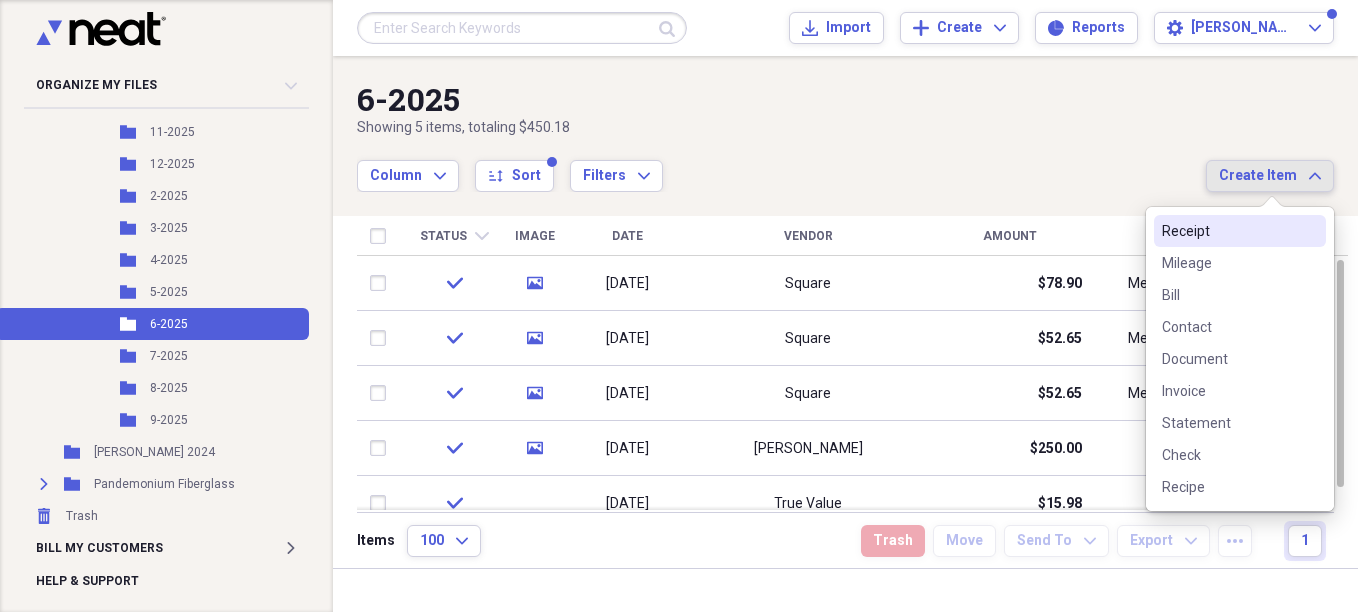 click on "Receipt" at bounding box center [1228, 231] 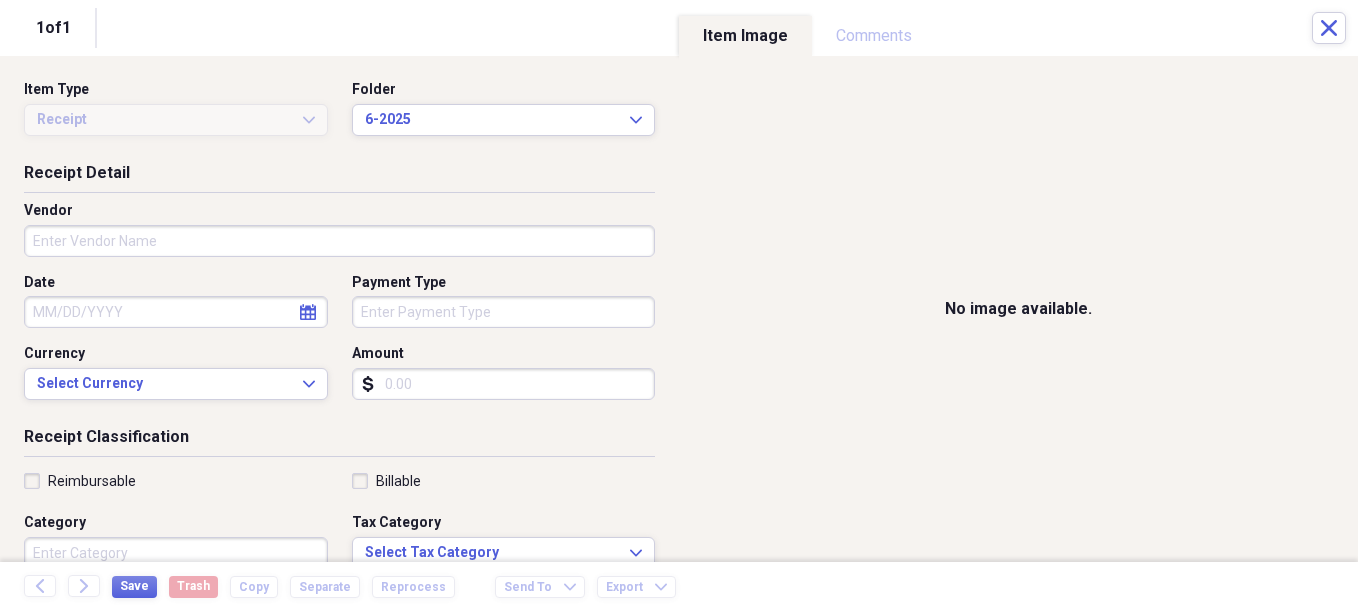 click on "Vendor" at bounding box center [339, 241] 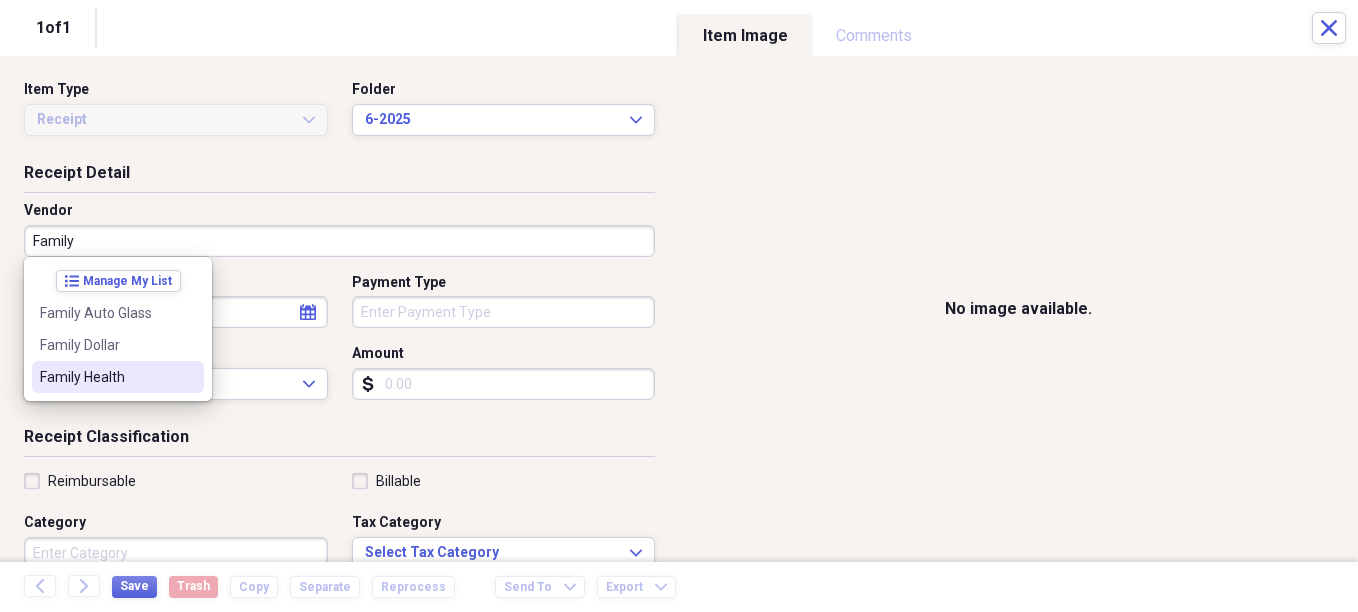 click on "Family Health" at bounding box center [106, 377] 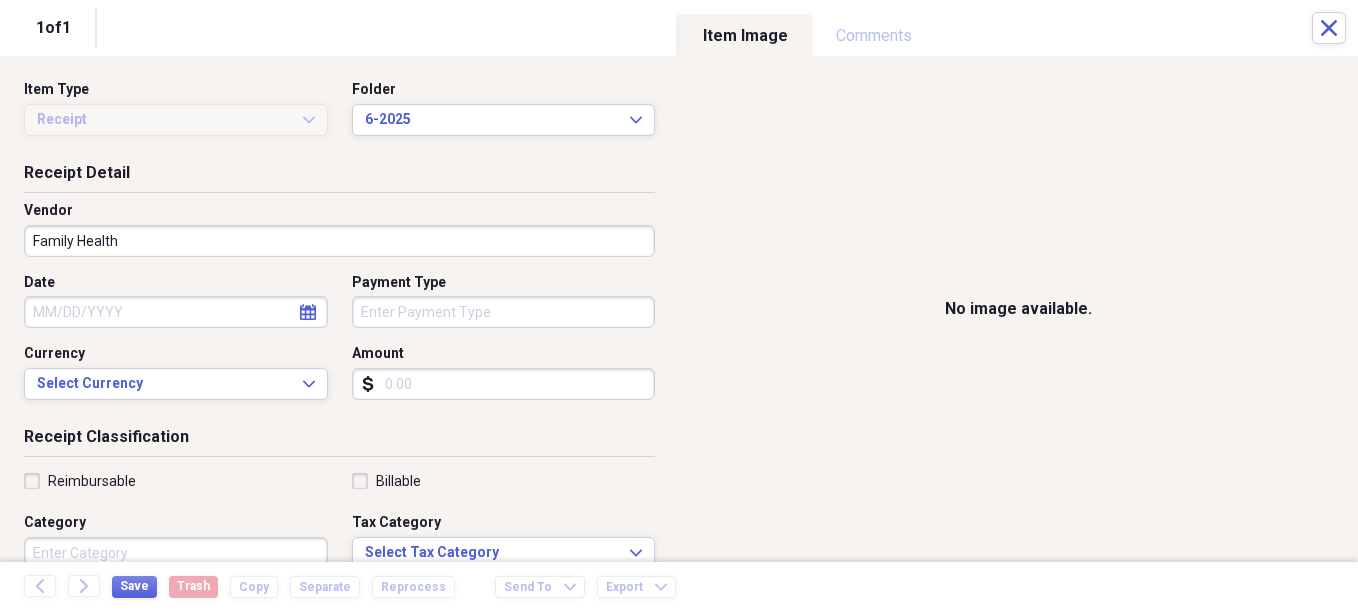 click on "Date" at bounding box center (176, 312) 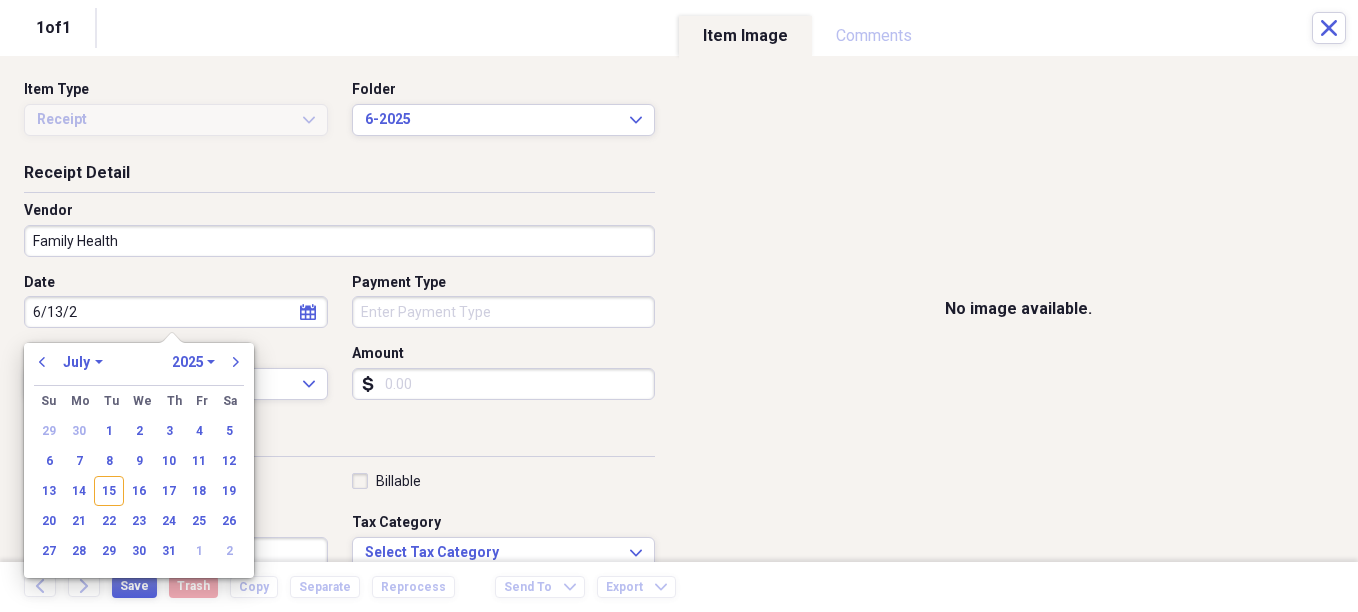 type on "[DATE]" 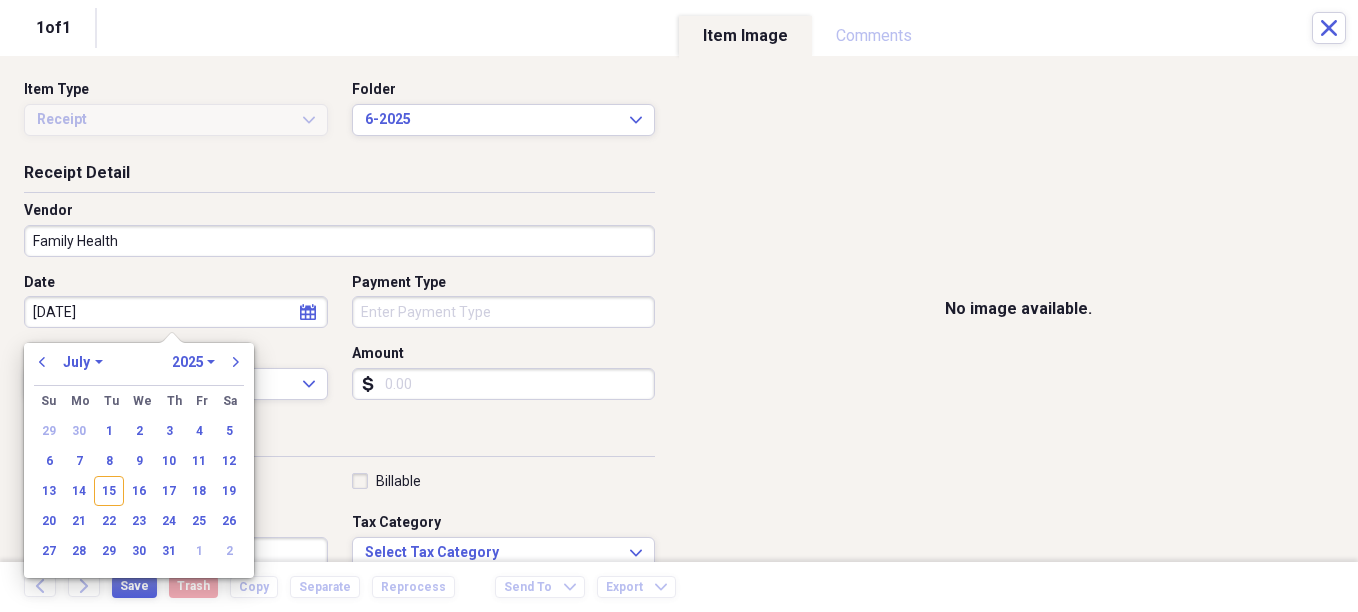 select on "5" 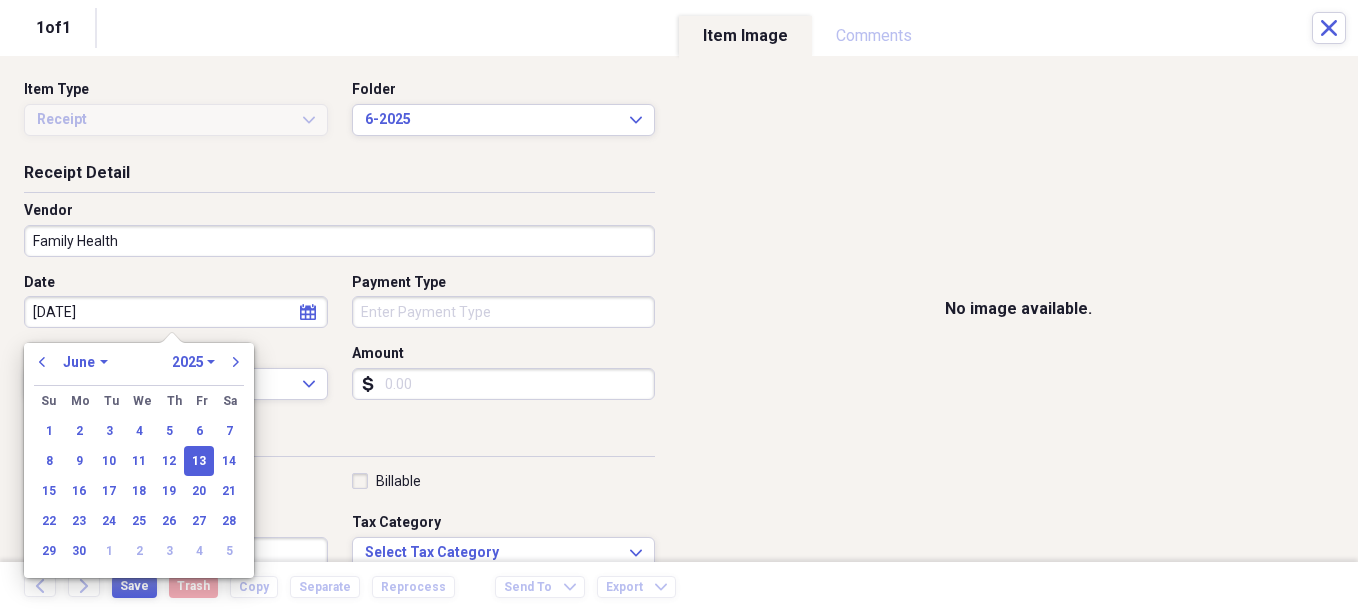 type on "[DATE]" 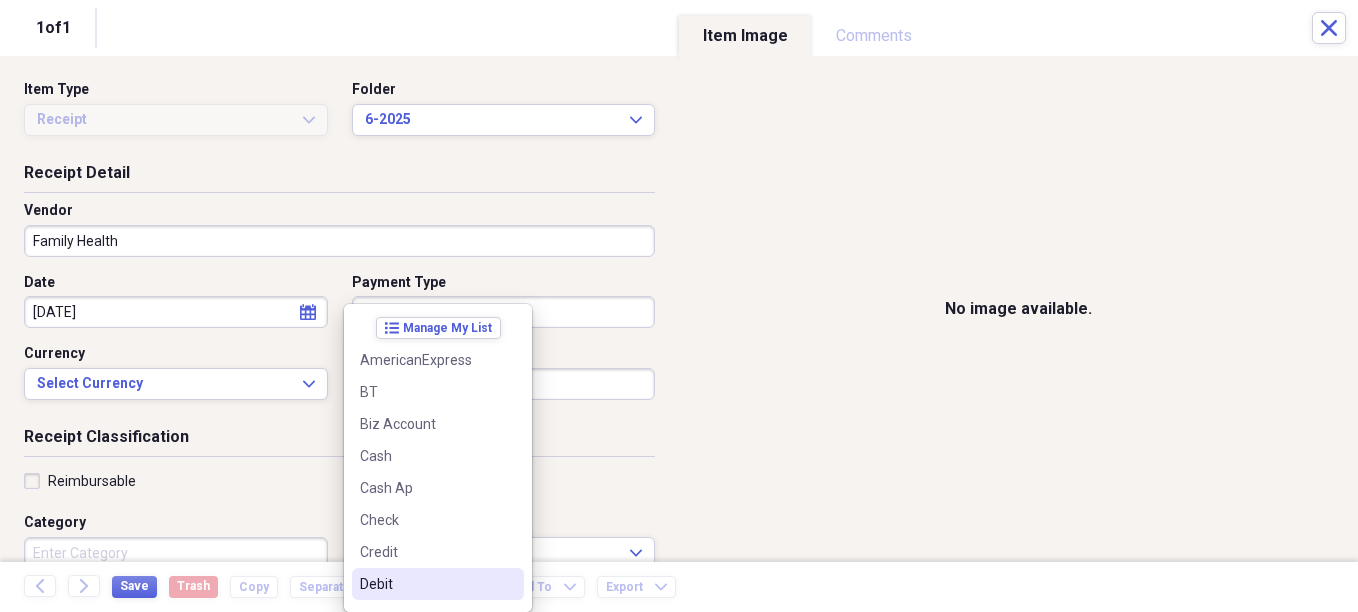 click on "Debit" at bounding box center (426, 584) 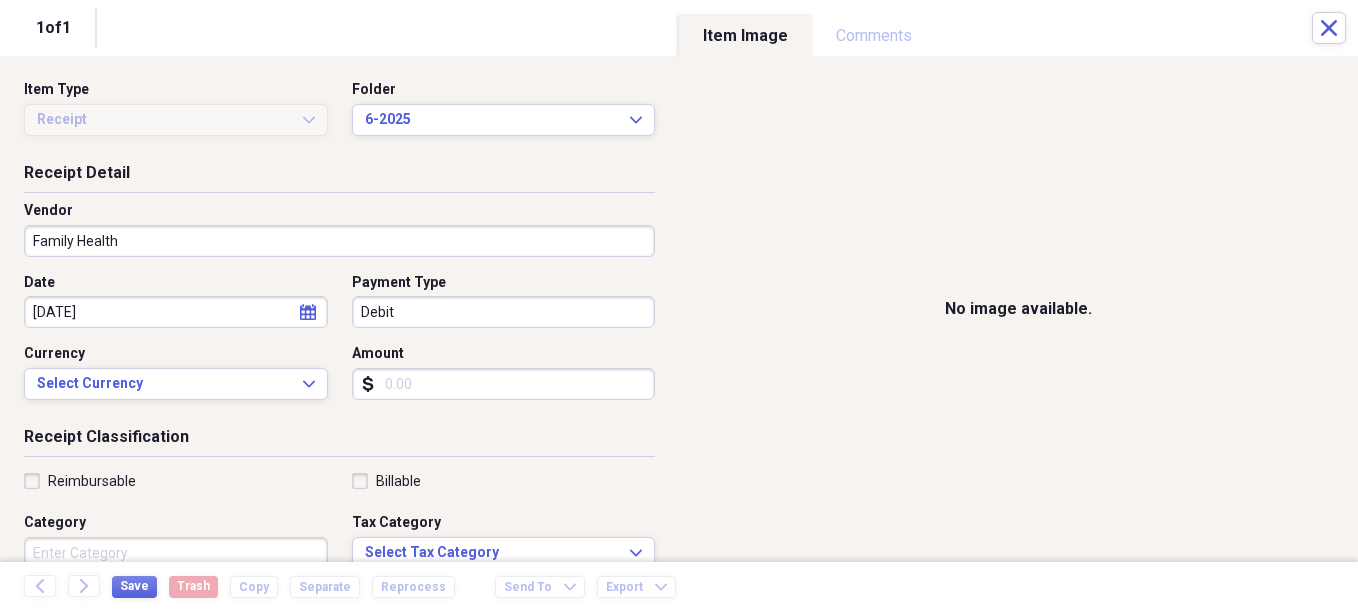 click on "Debit" at bounding box center [504, 312] 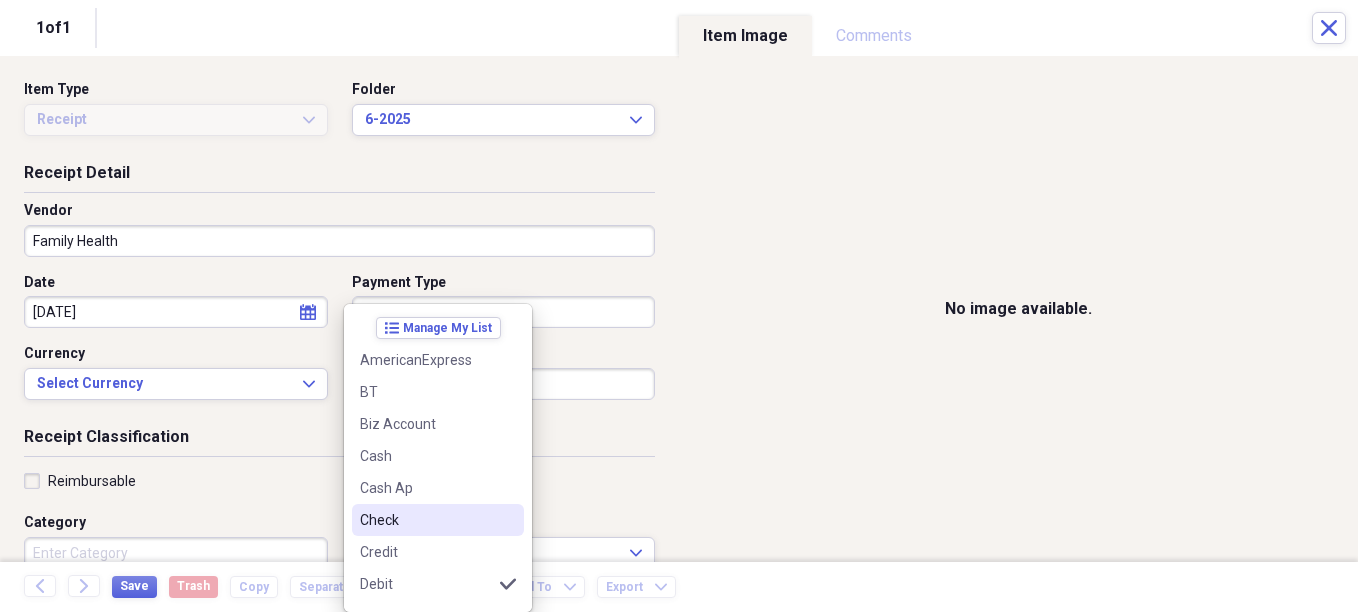 click on "Check" at bounding box center (426, 520) 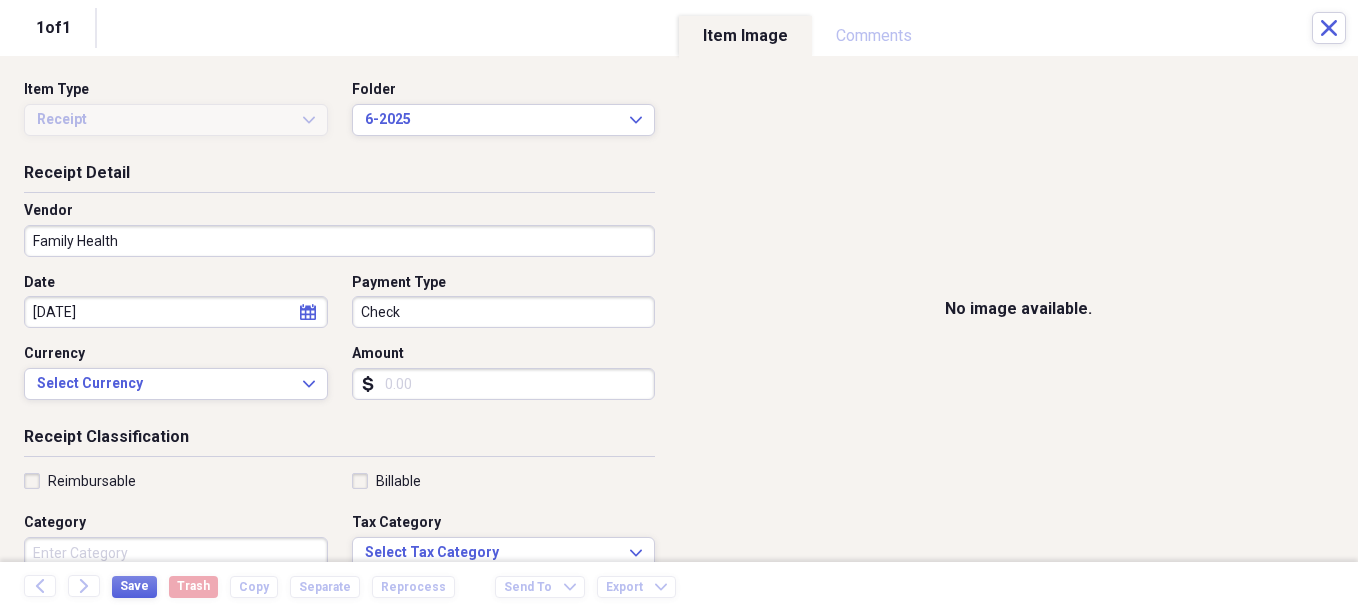click on "Amount" at bounding box center (504, 384) 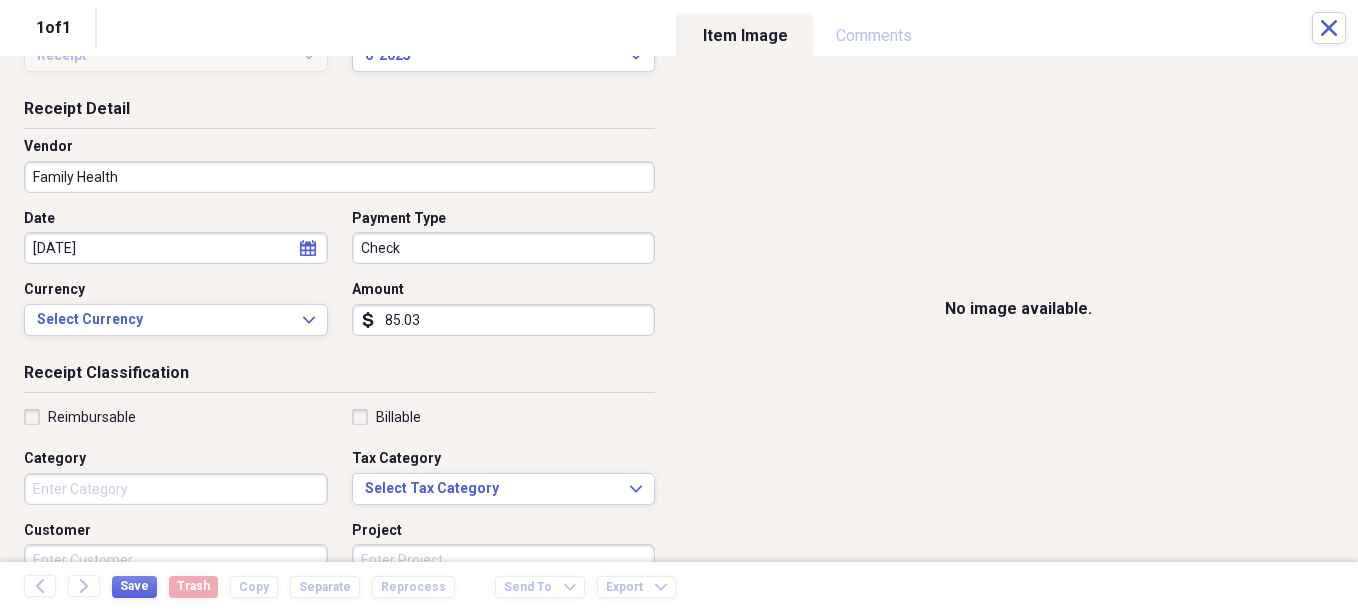 scroll, scrollTop: 100, scrollLeft: 0, axis: vertical 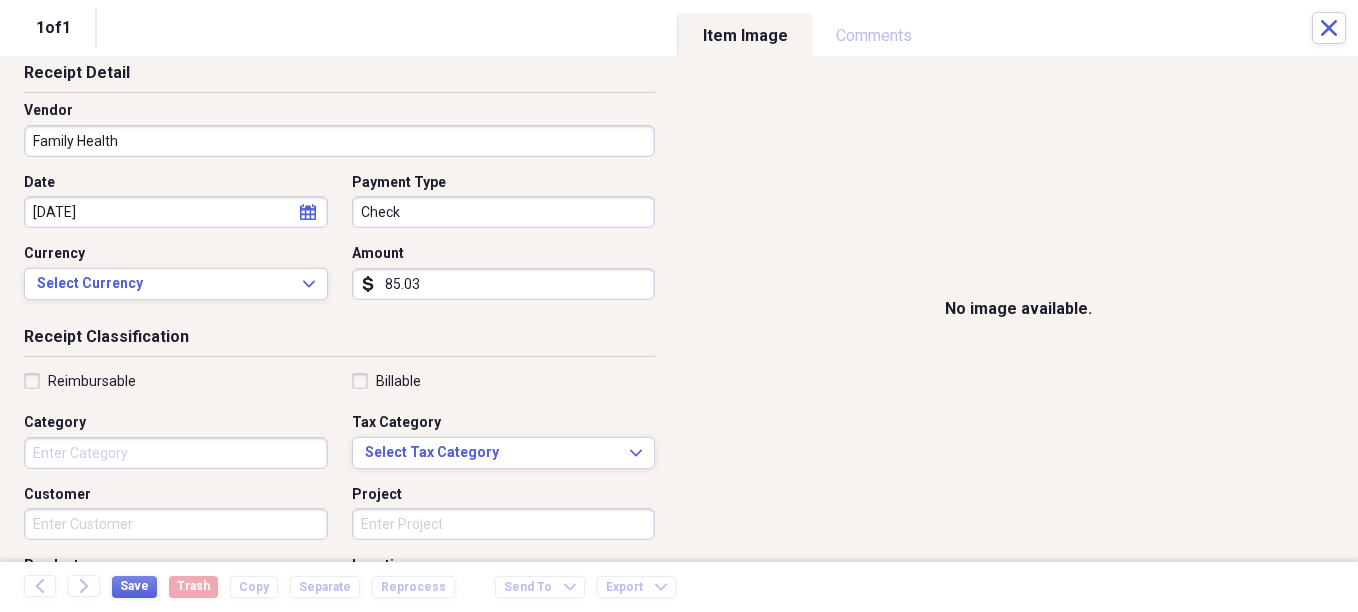 type on "85.03" 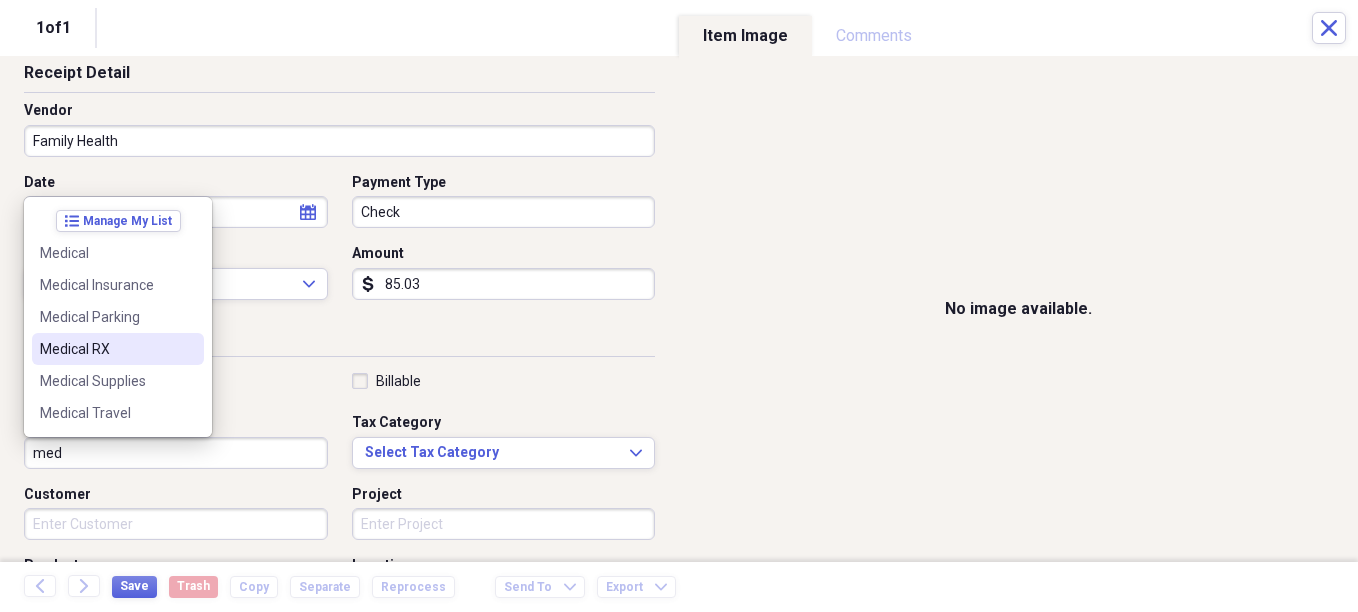 click on "Medical RX" at bounding box center (106, 349) 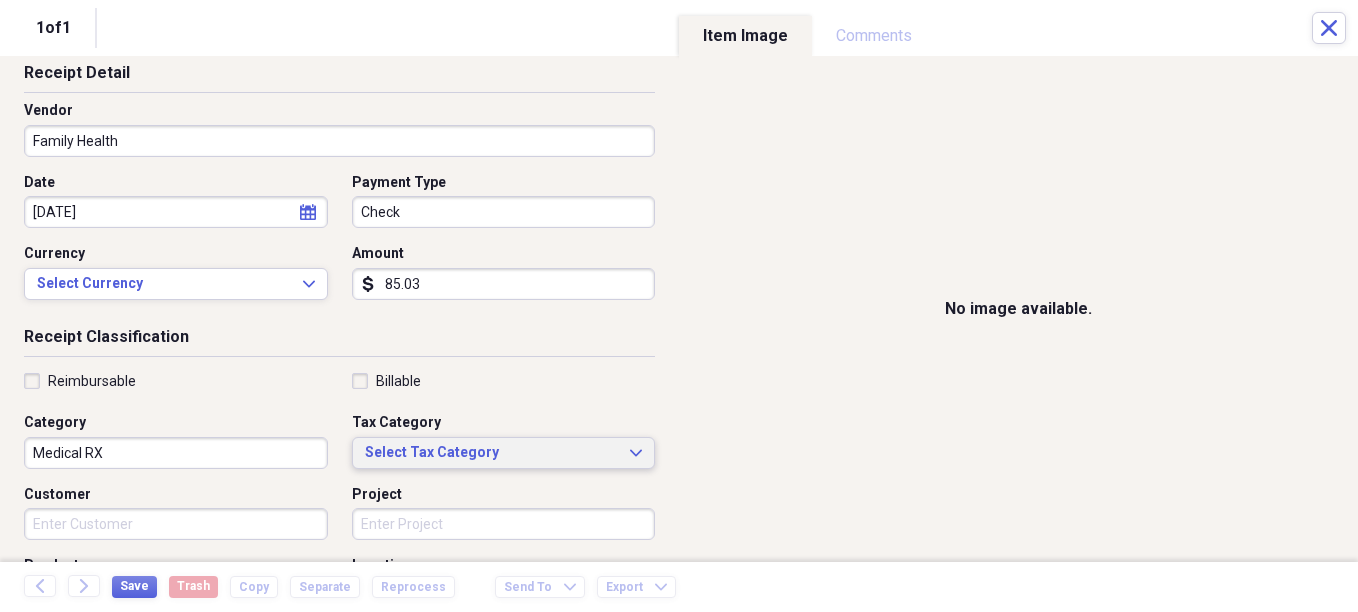 click on "Select Tax Category" at bounding box center (492, 453) 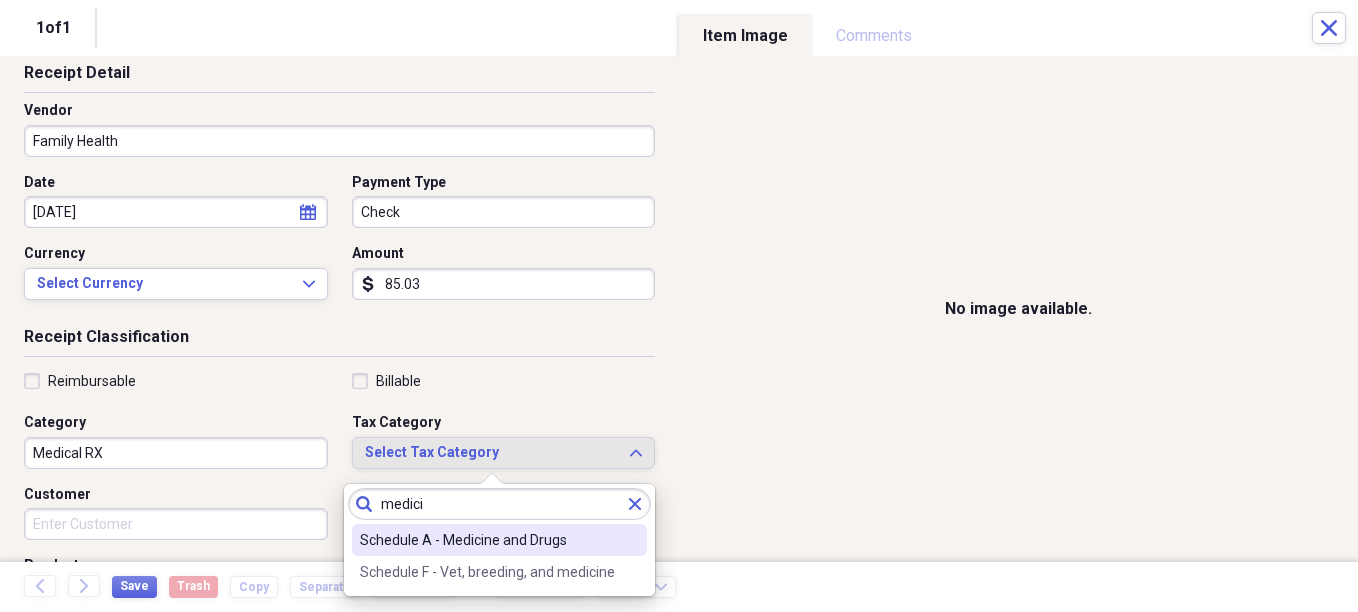 type on "medici" 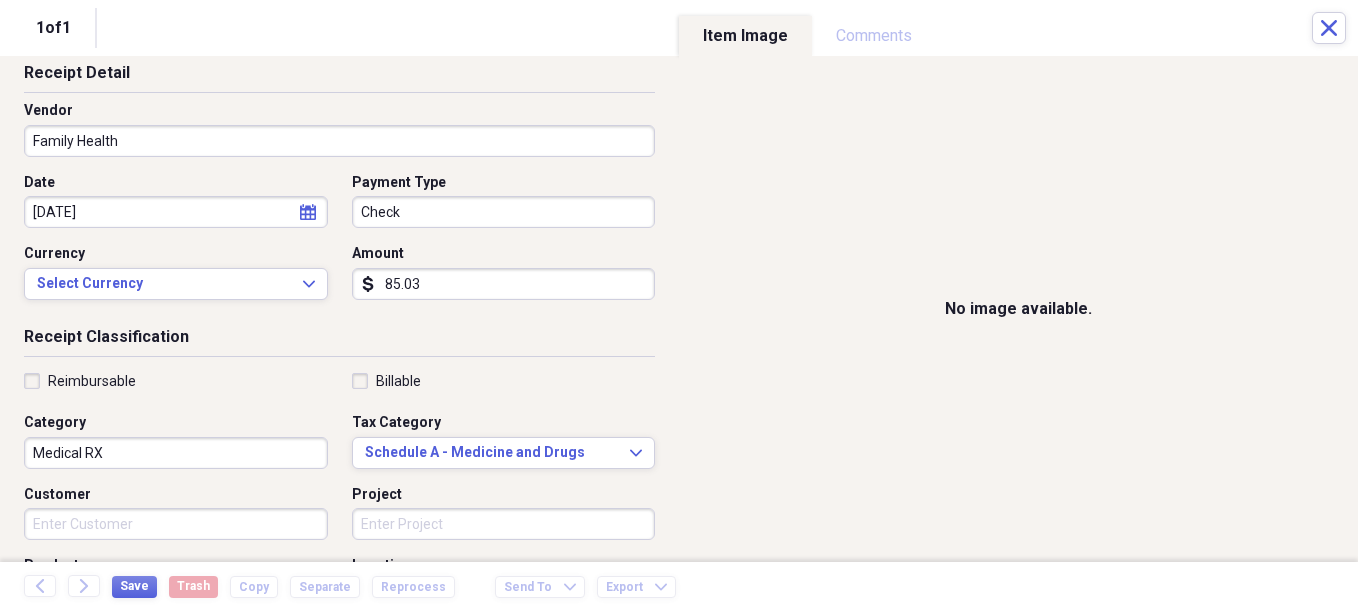 click on "Save Trash Copy Separate Reprocess" at bounding box center [289, 587] 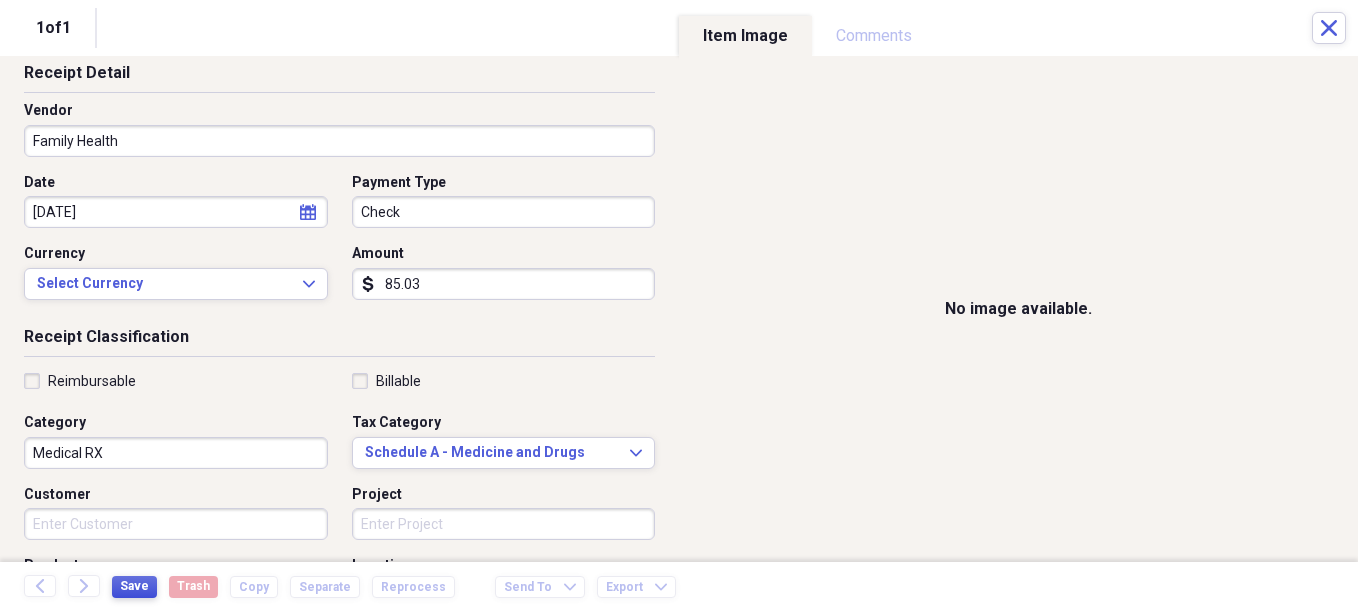 click on "Save" at bounding box center [134, 586] 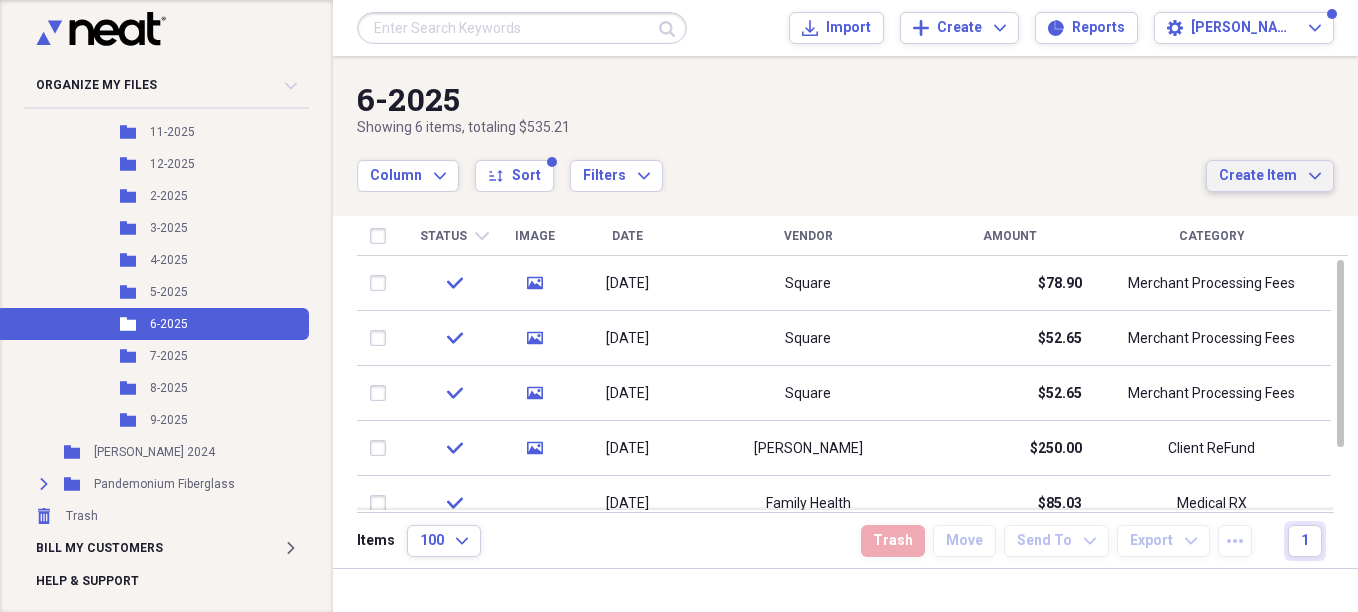 click on "Create Item" at bounding box center [1258, 176] 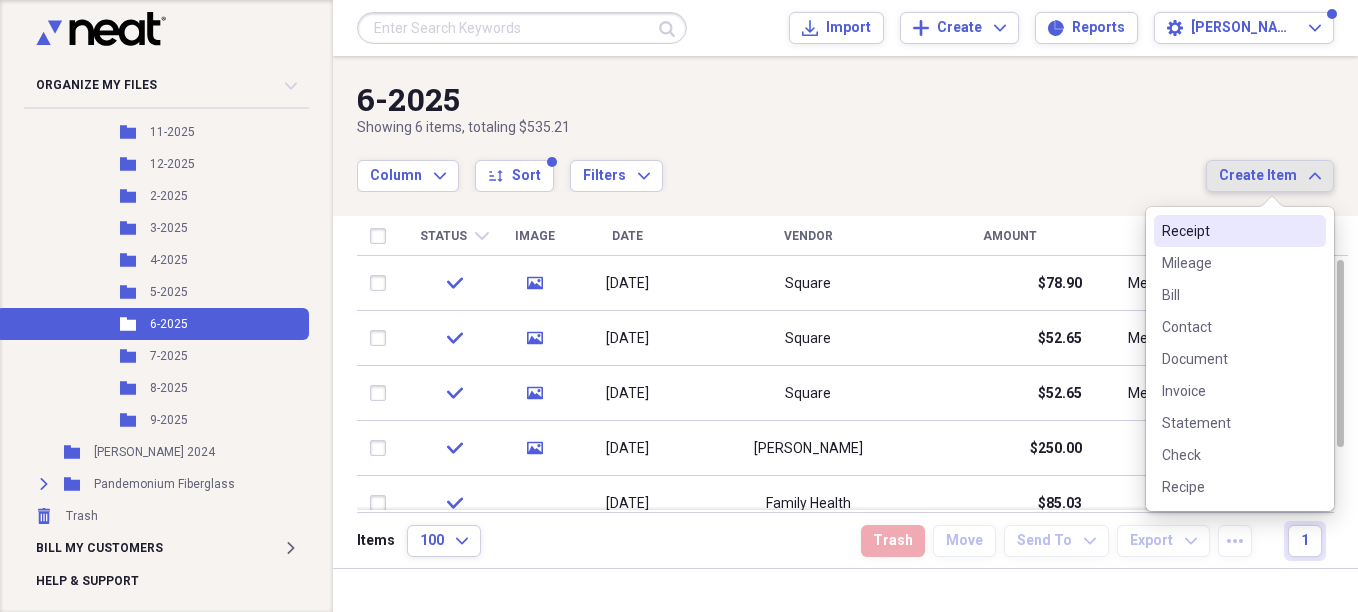 click on "Receipt" at bounding box center [1228, 231] 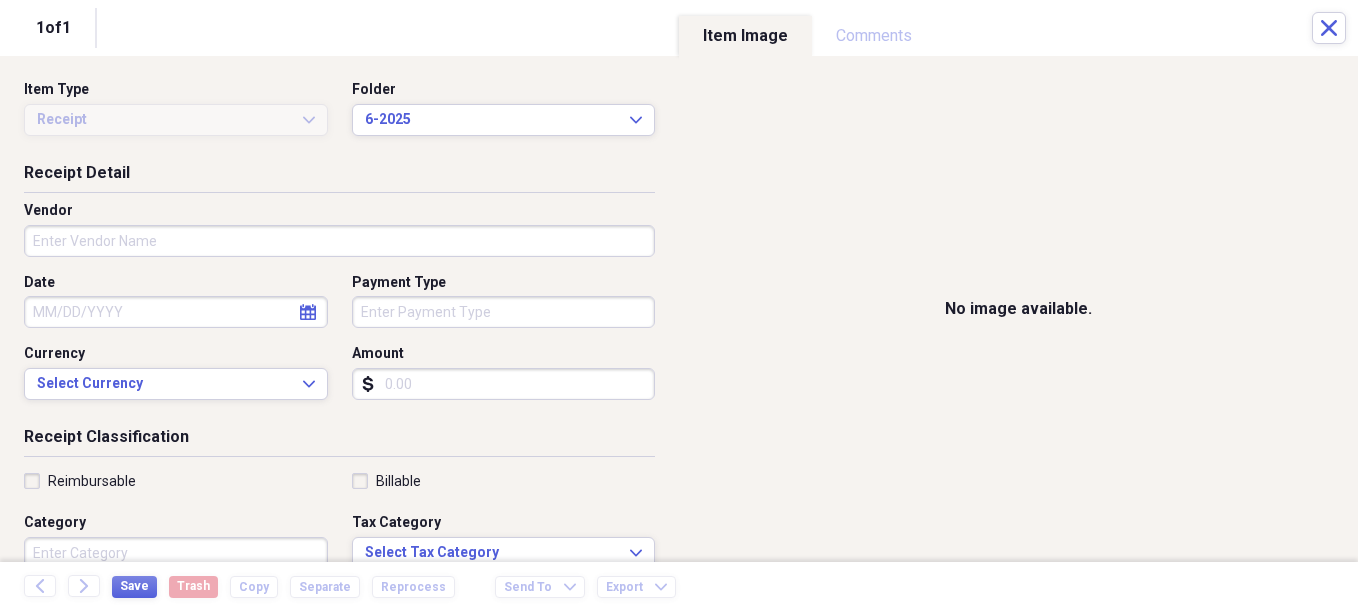 click on "Vendor" at bounding box center (339, 241) 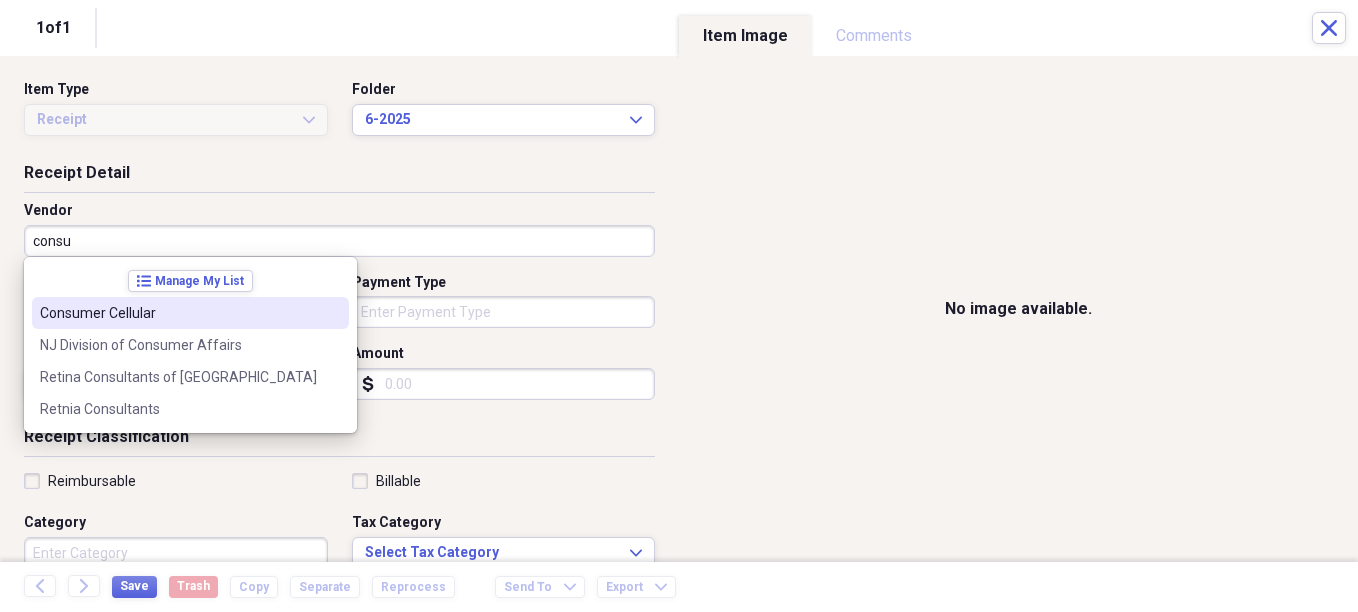 click on "Consumer Cellular" at bounding box center [190, 313] 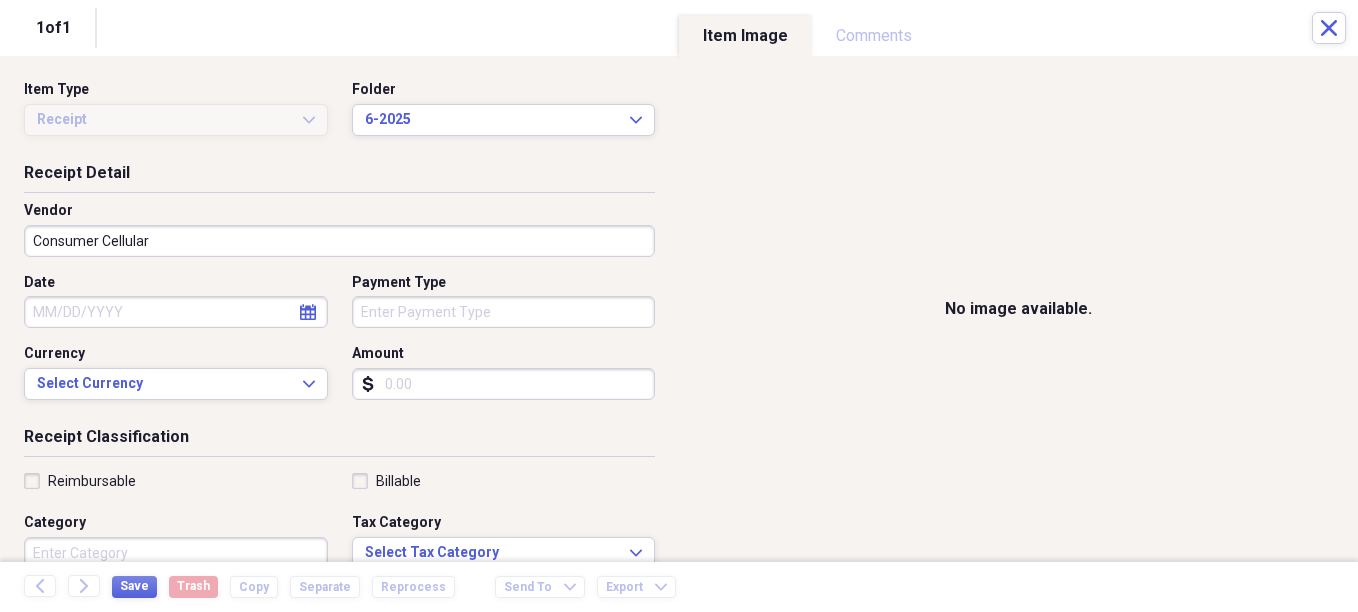 click on "Date" at bounding box center (176, 312) 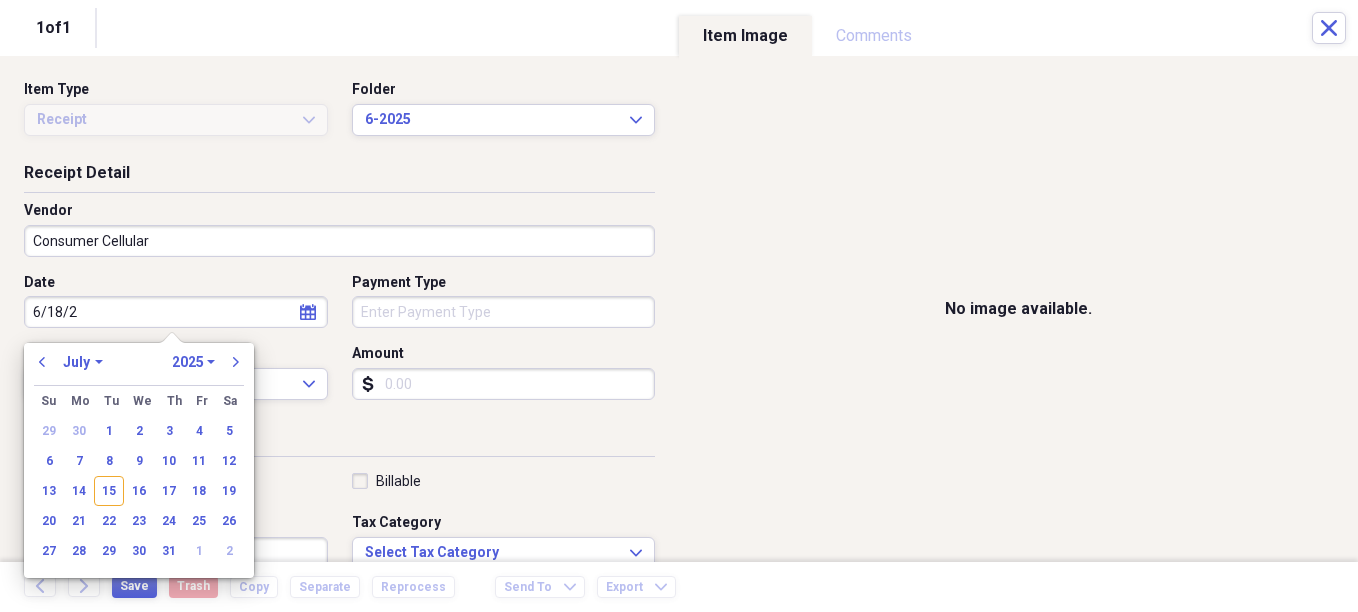 type on "[DATE]" 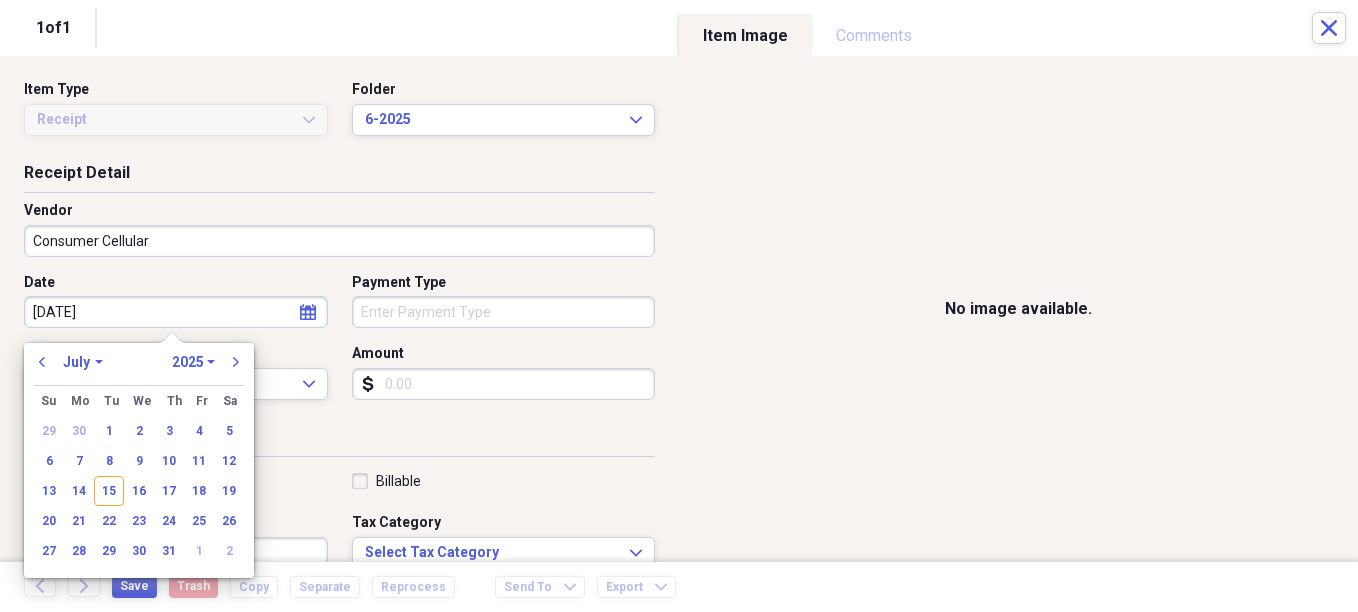 select on "5" 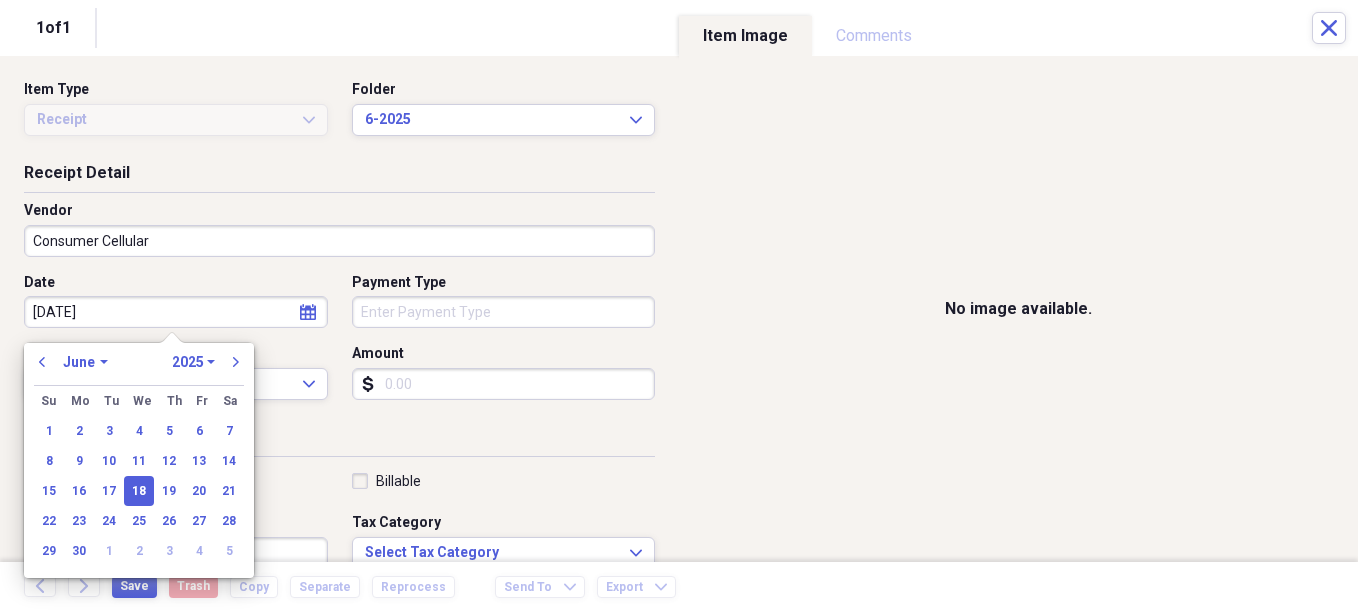 type on "[DATE]" 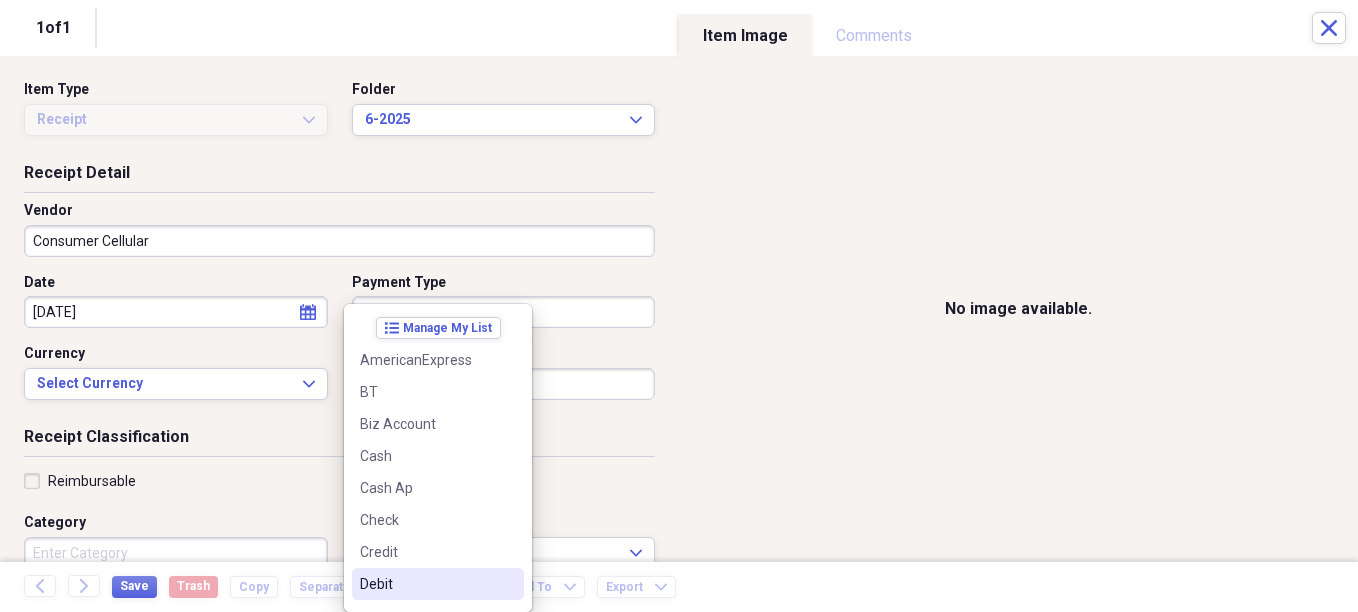 click on "Debit" at bounding box center (426, 584) 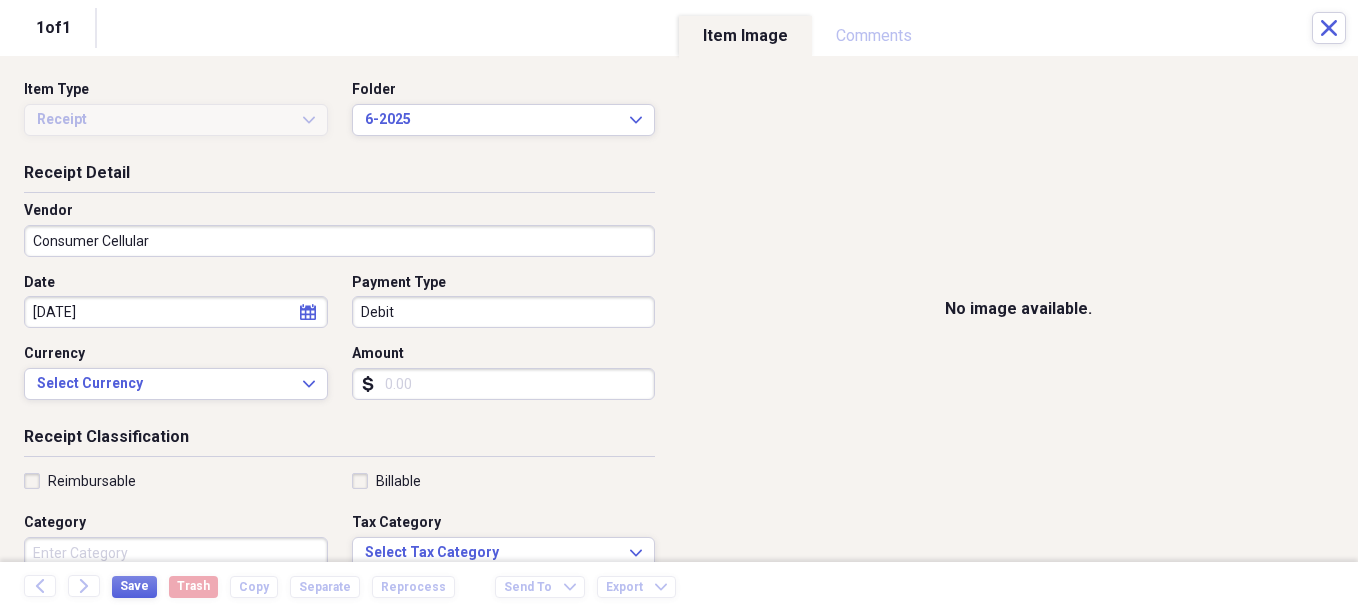 click on "Amount" at bounding box center [504, 384] 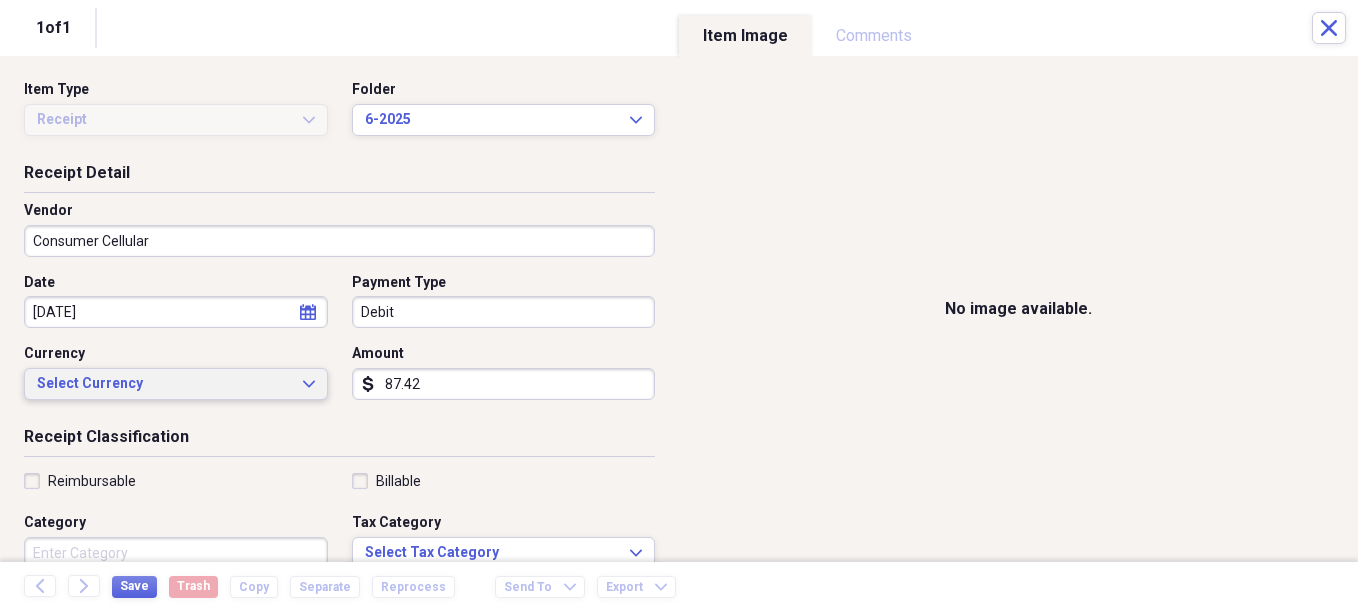 scroll, scrollTop: 100, scrollLeft: 0, axis: vertical 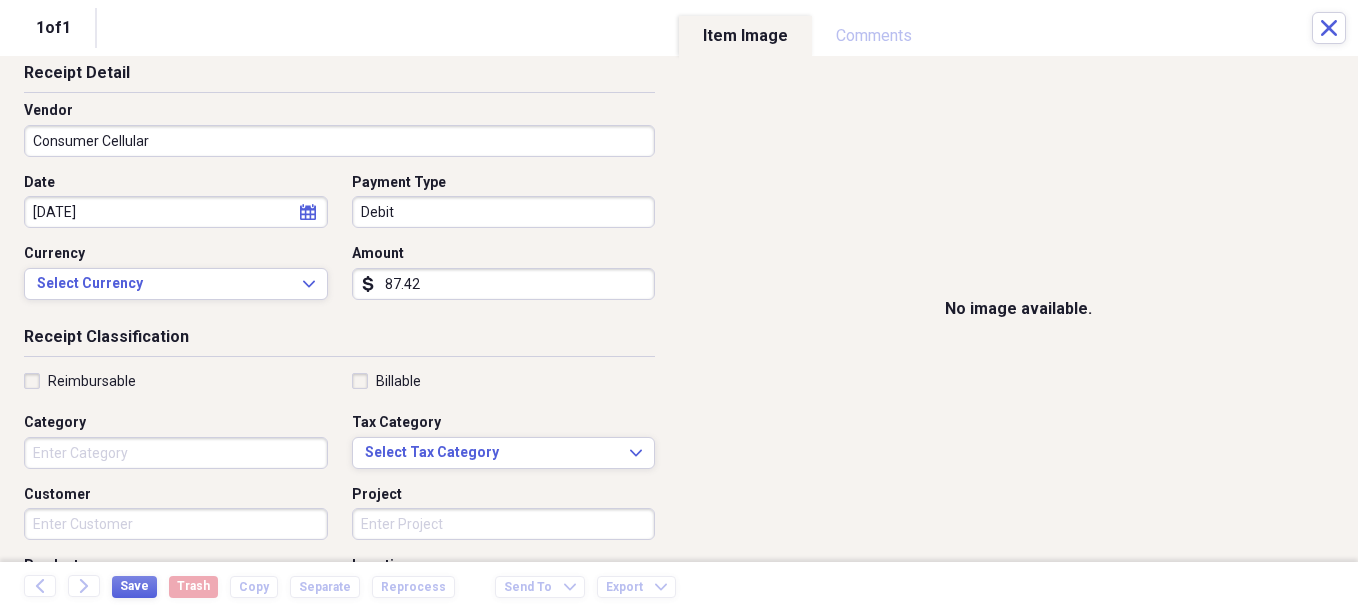 type on "87.42" 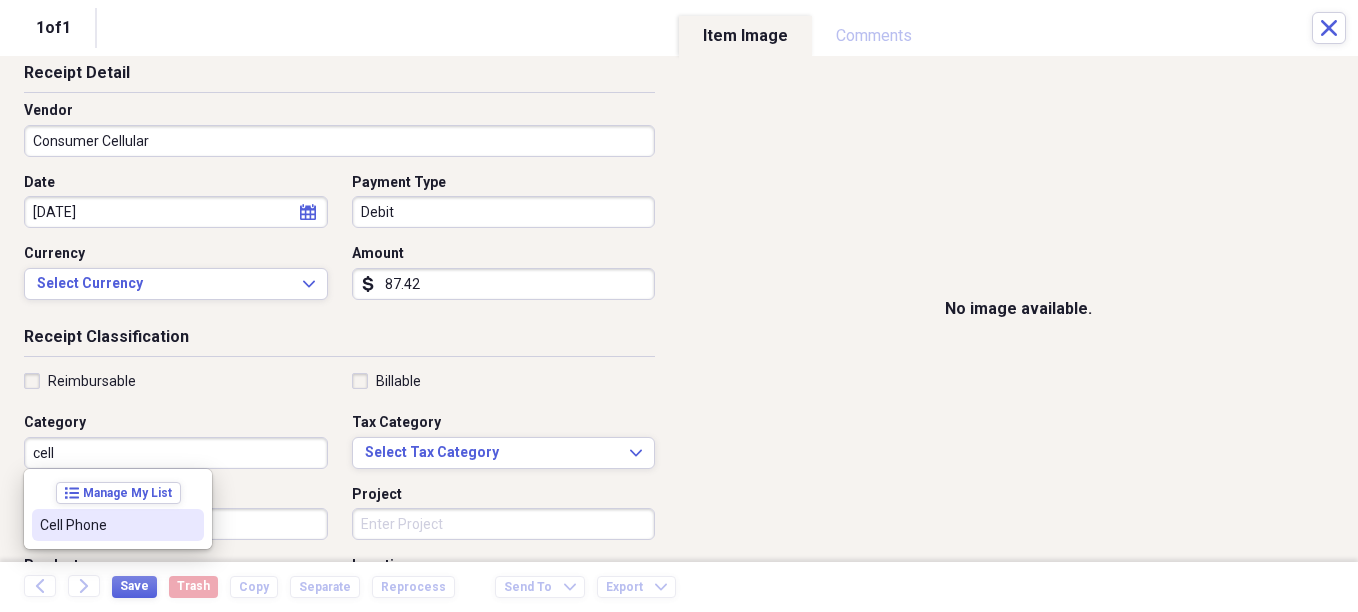 click on "Cell Phone" at bounding box center (106, 525) 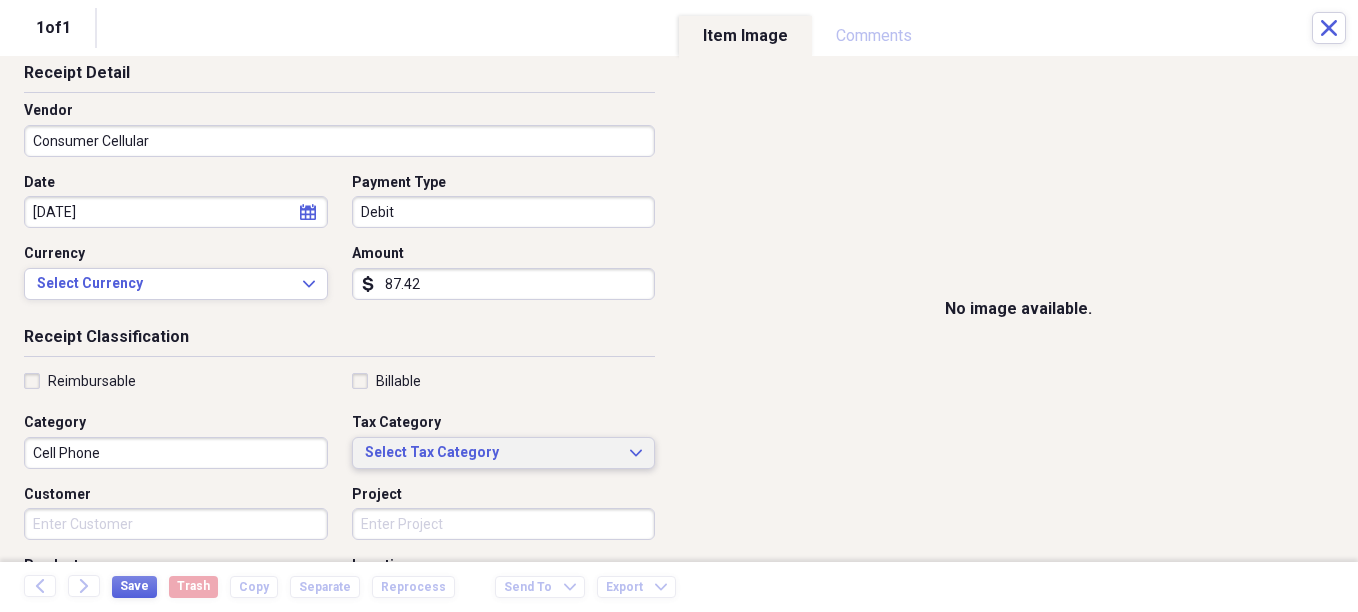 click on "Select Tax Category Expand" at bounding box center (504, 453) 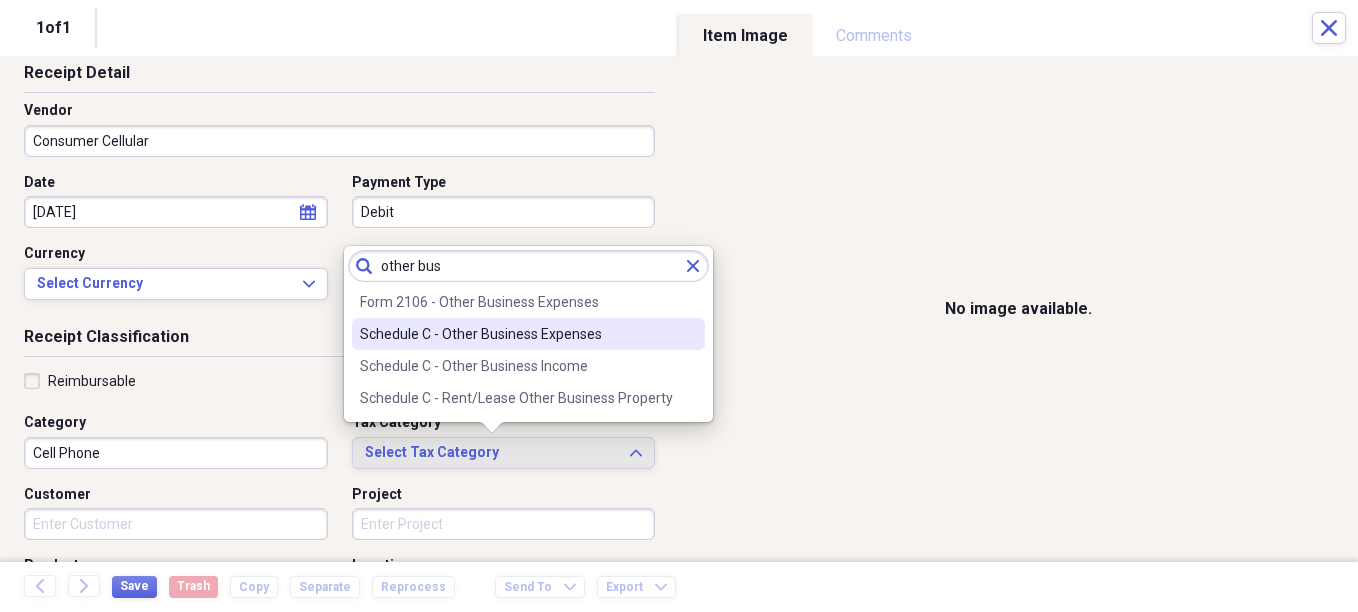 type on "other bus" 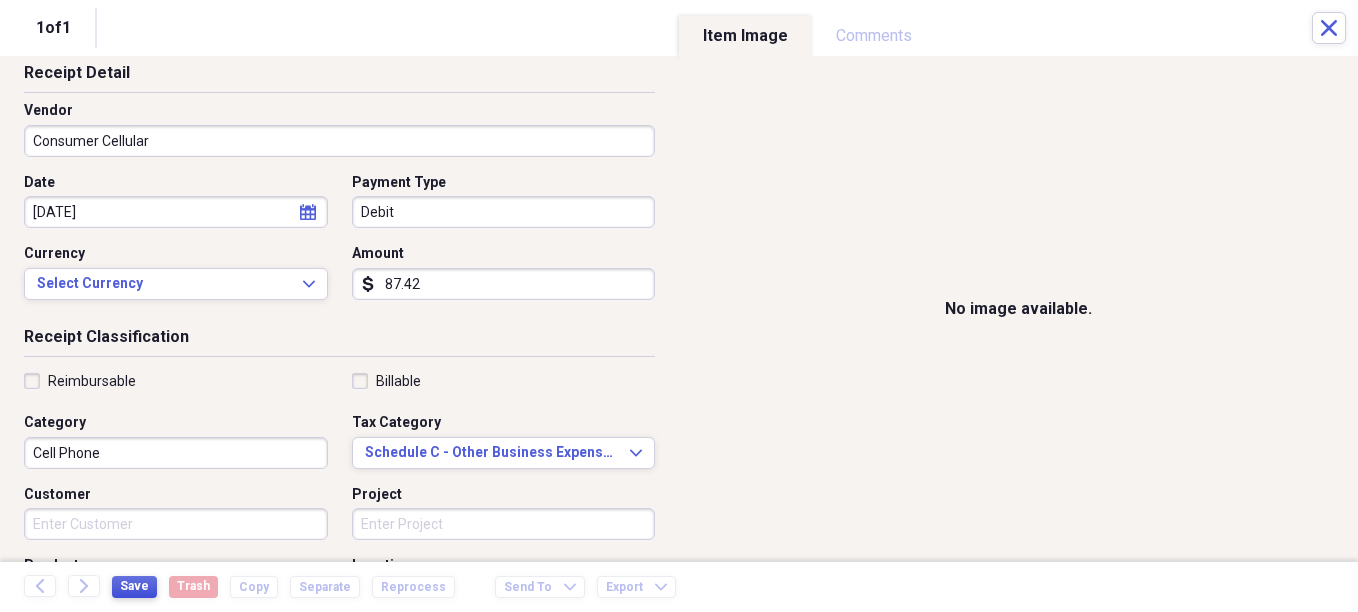 click on "Save" at bounding box center [134, 586] 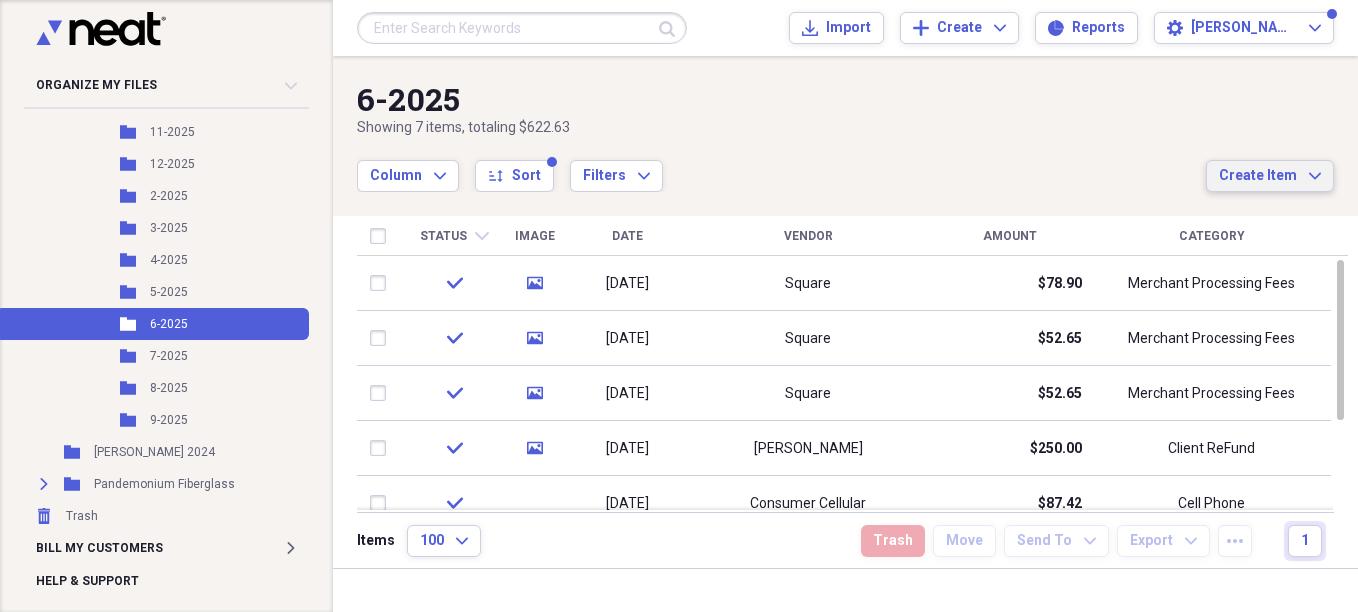 click on "Create Item" at bounding box center (1258, 176) 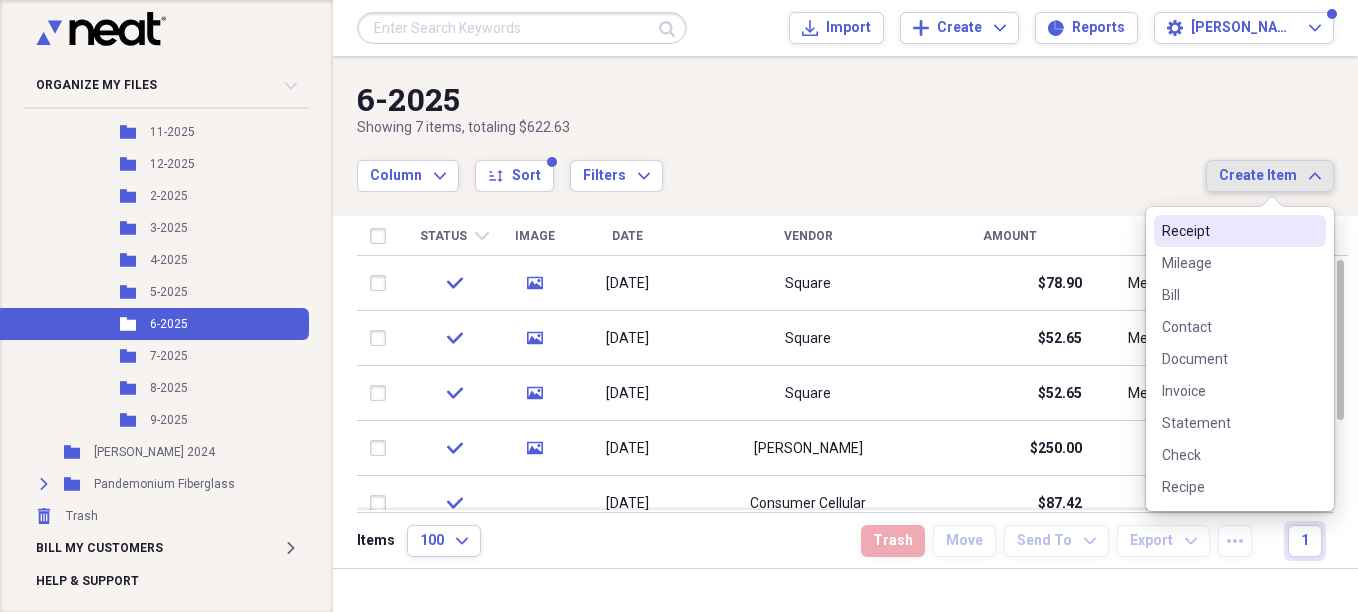 click on "Receipt" at bounding box center (1228, 231) 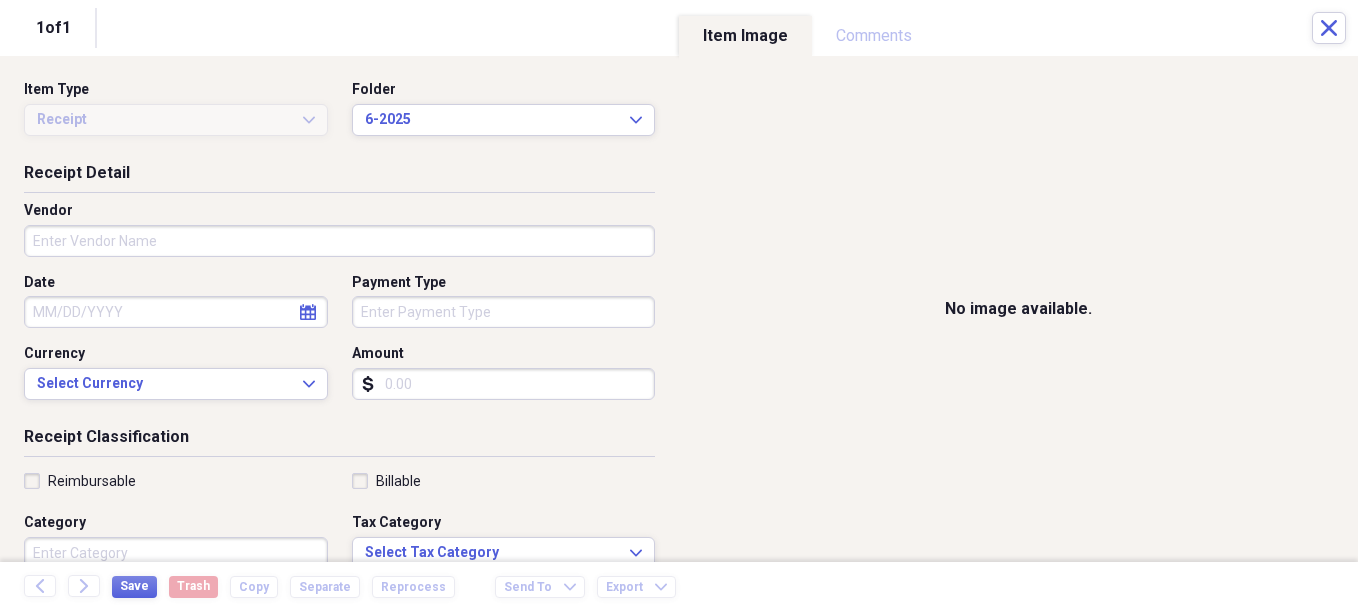 click on "Vendor" at bounding box center [339, 241] 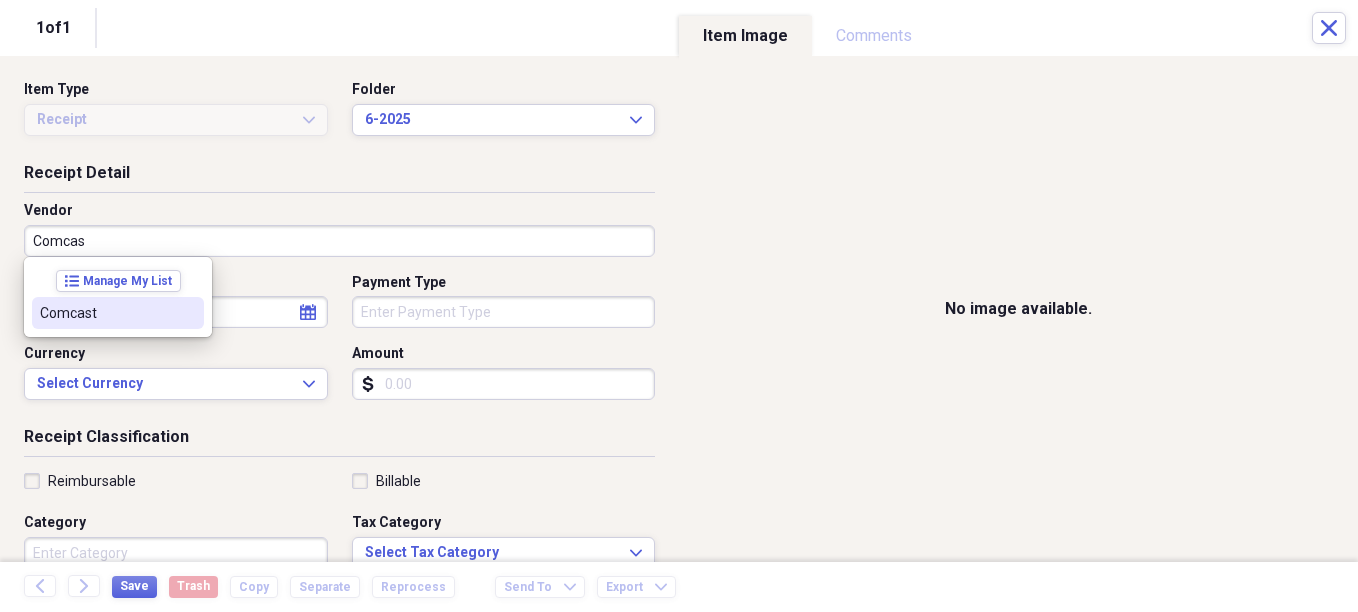 click on "Comcast" at bounding box center (106, 313) 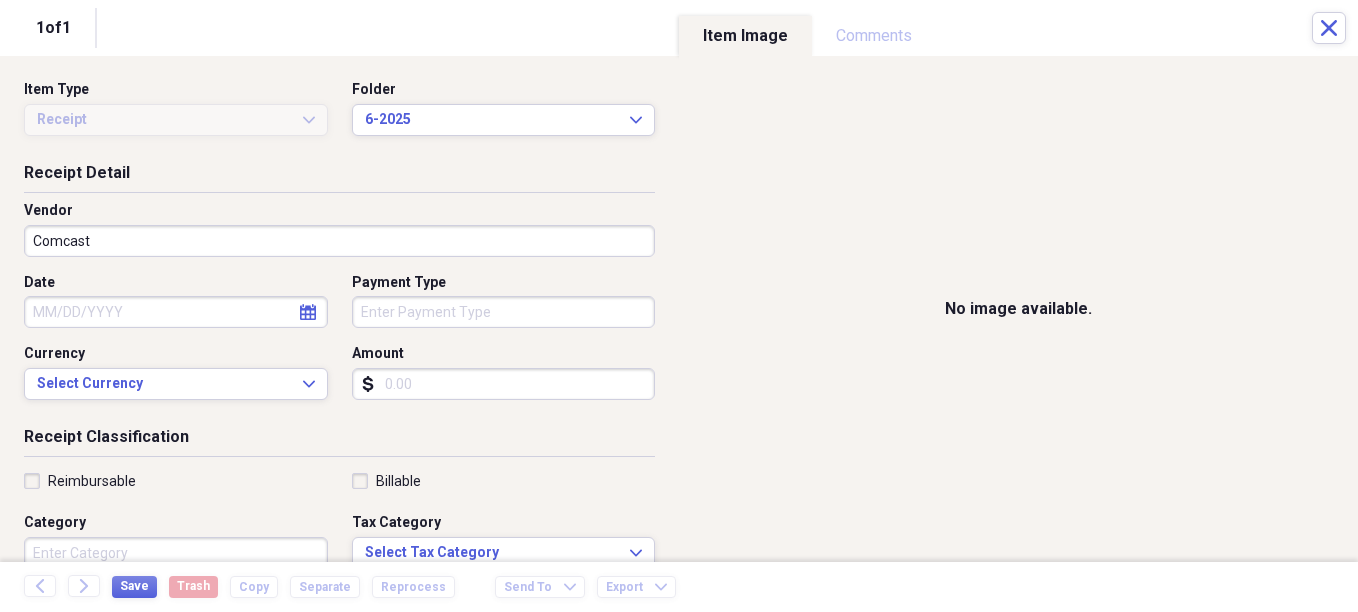 click on "Date" at bounding box center [176, 312] 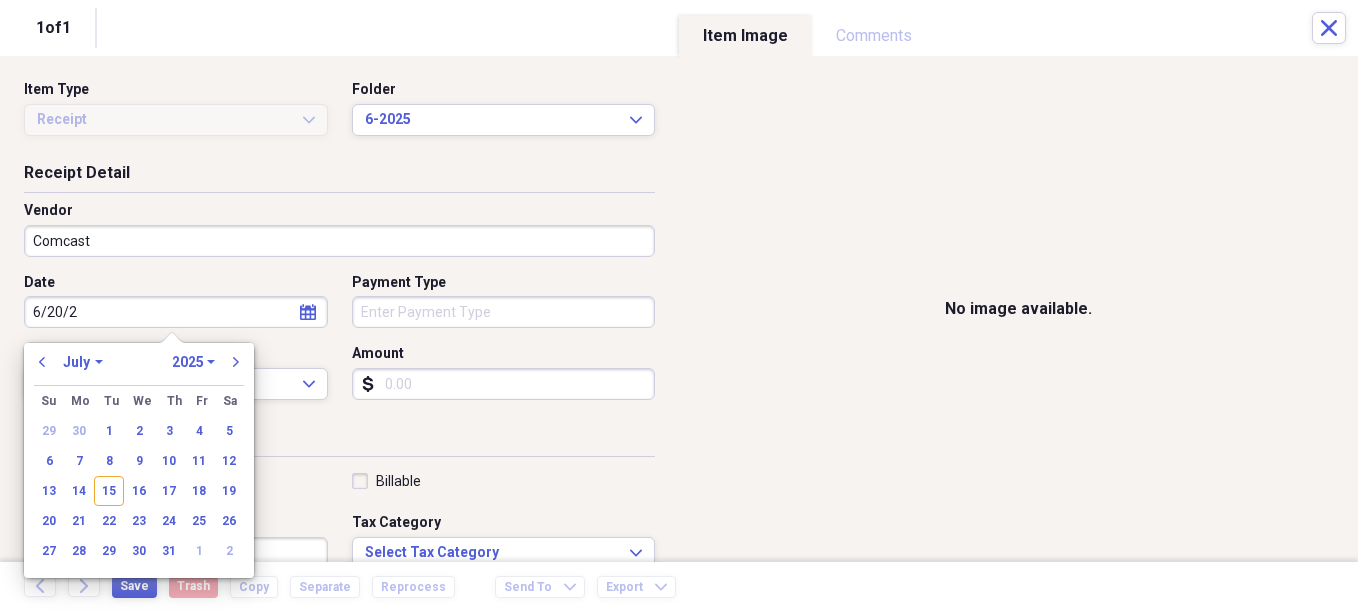 type on "[DATE]" 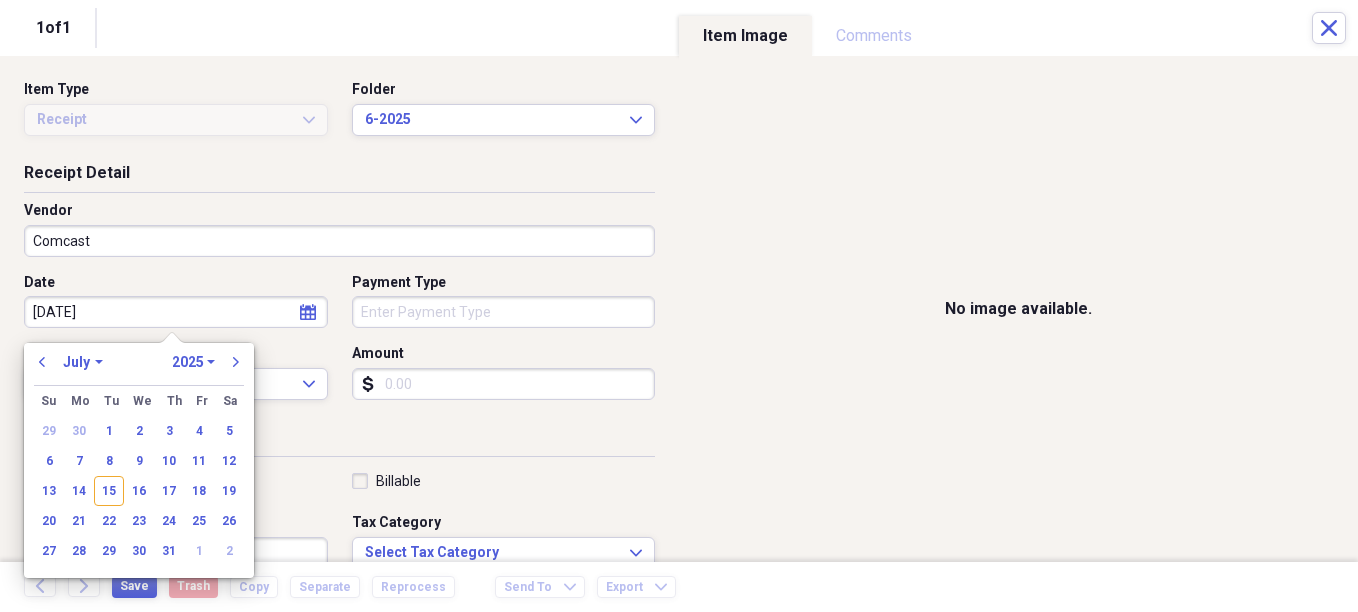 select on "5" 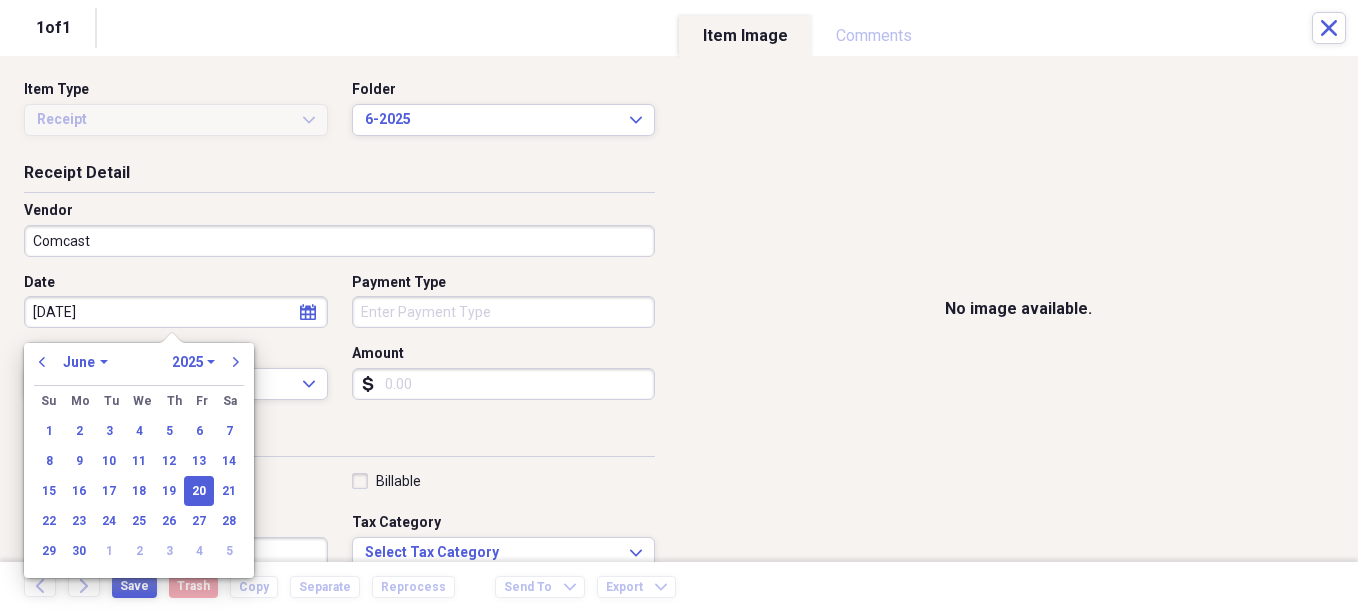 type on "[DATE]" 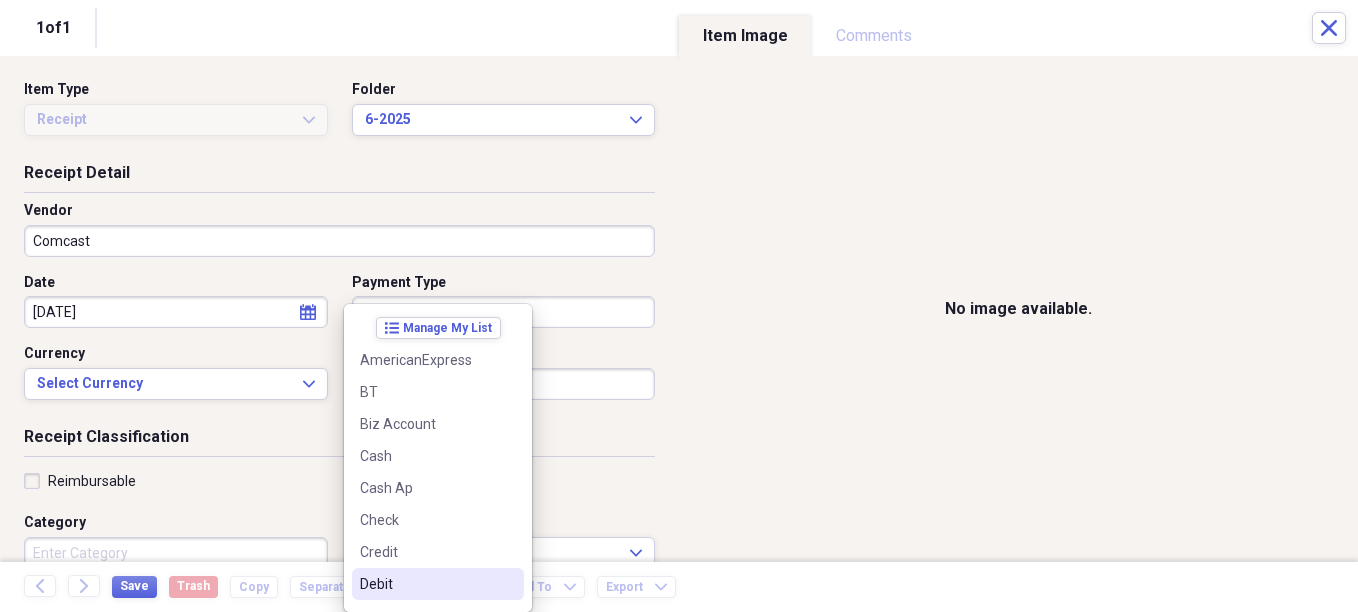 drag, startPoint x: 419, startPoint y: 587, endPoint x: 431, endPoint y: 522, distance: 66.09841 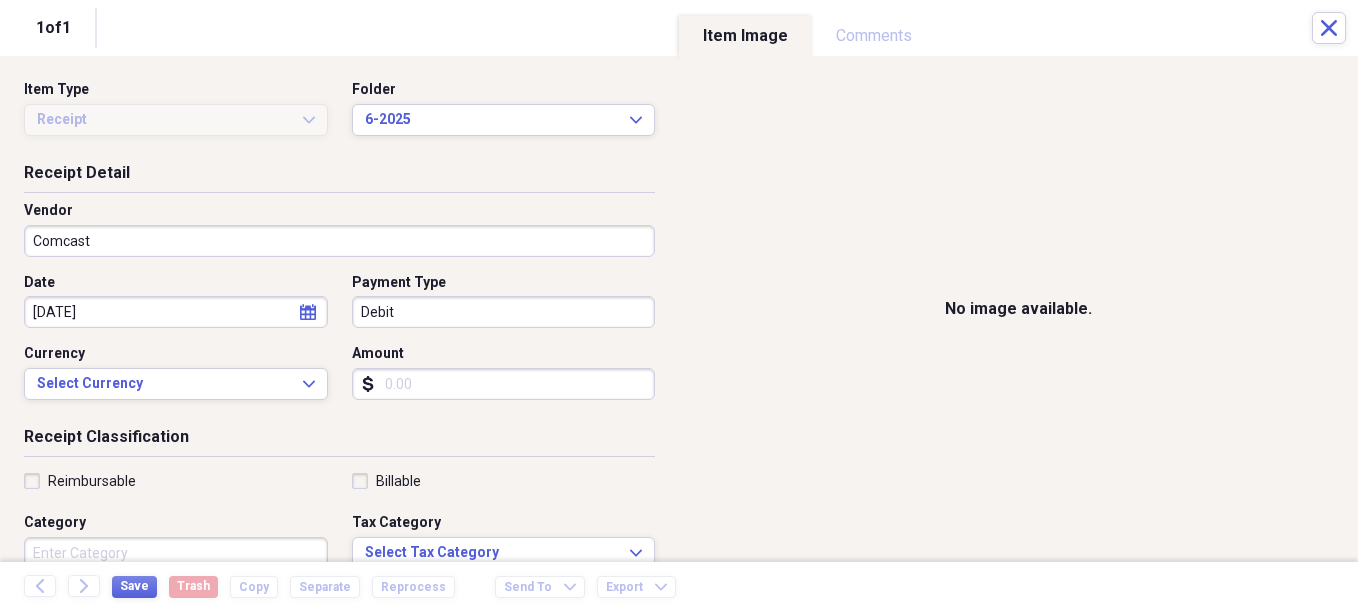 click on "Amount" at bounding box center [504, 384] 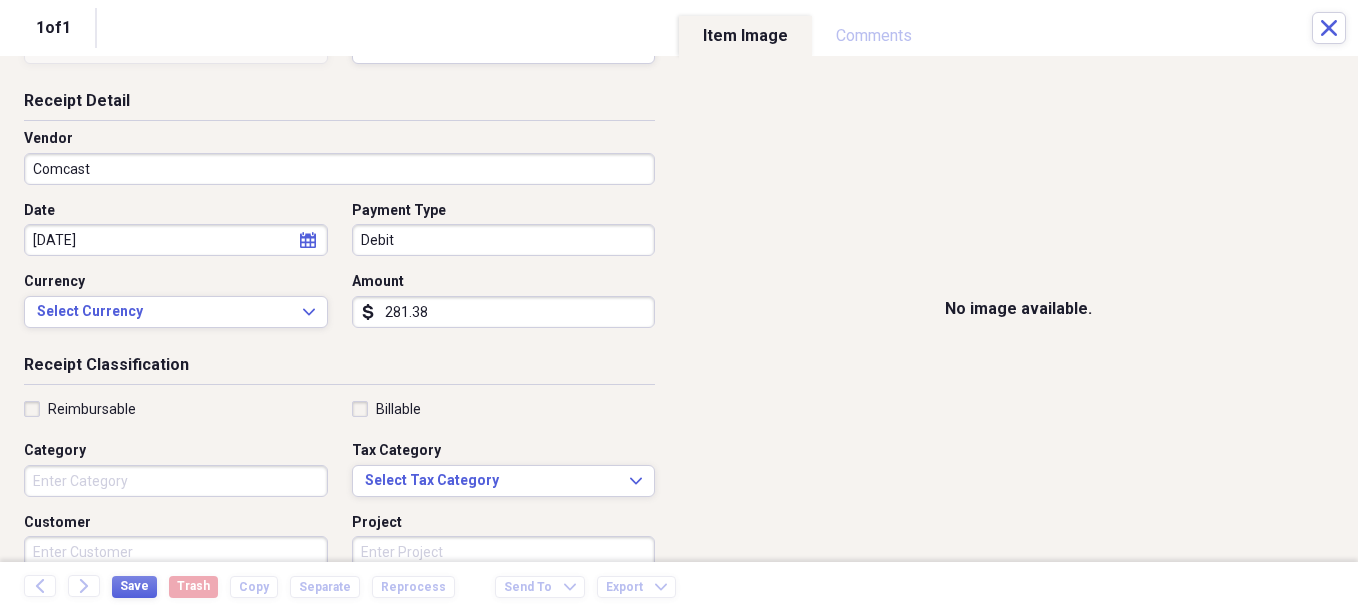 scroll, scrollTop: 100, scrollLeft: 0, axis: vertical 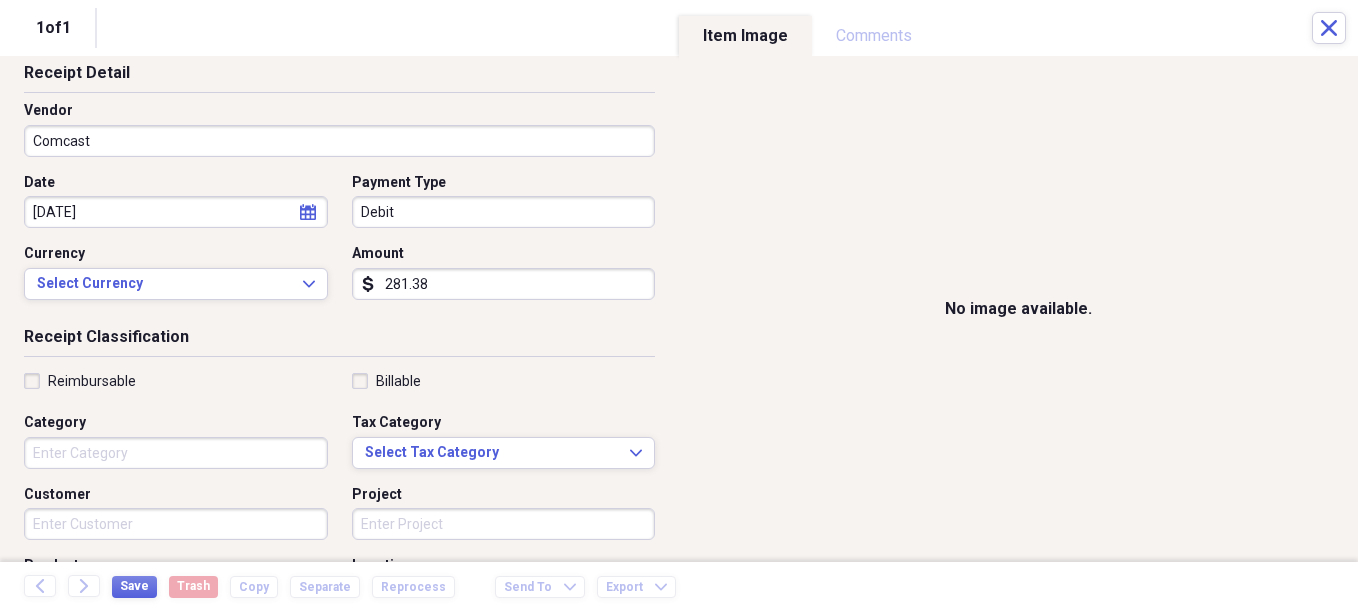 type on "281.38" 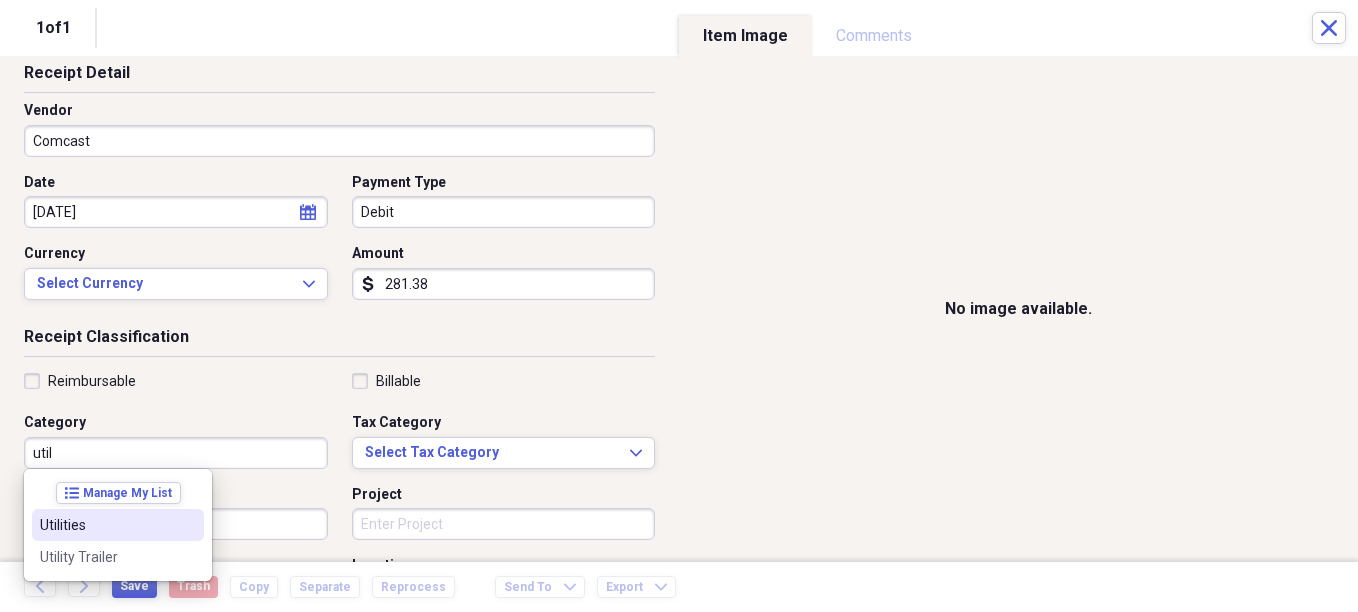 click on "Utilities" at bounding box center (106, 525) 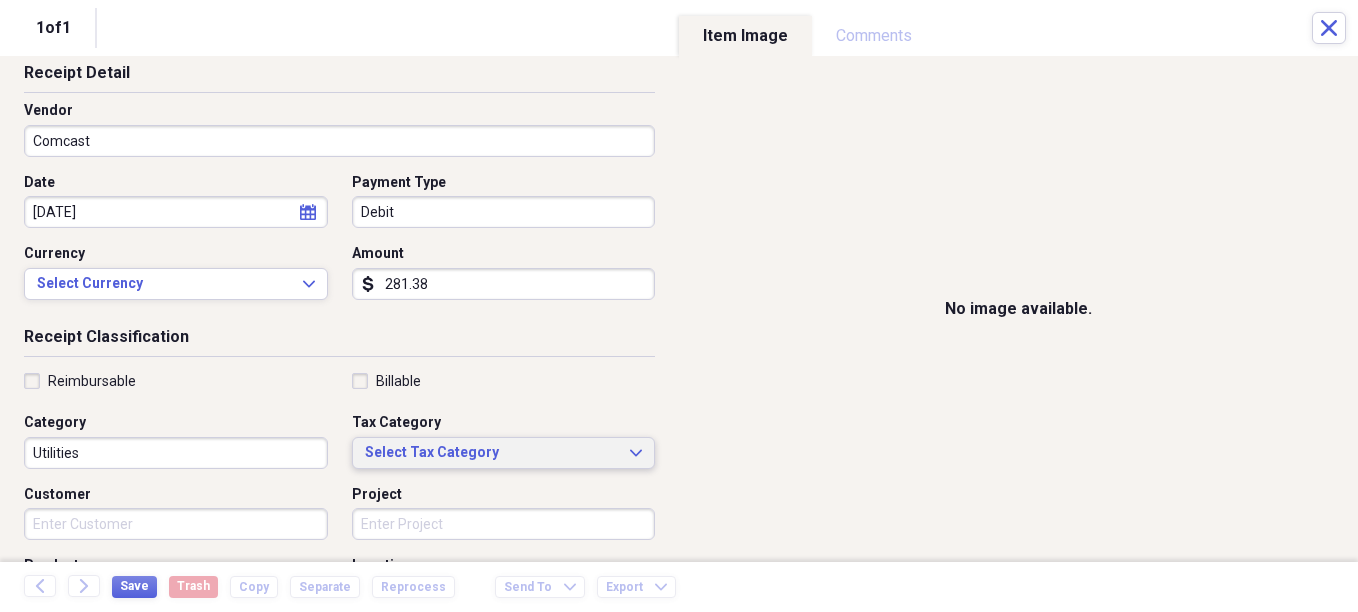 click on "Select Tax Category" at bounding box center [492, 453] 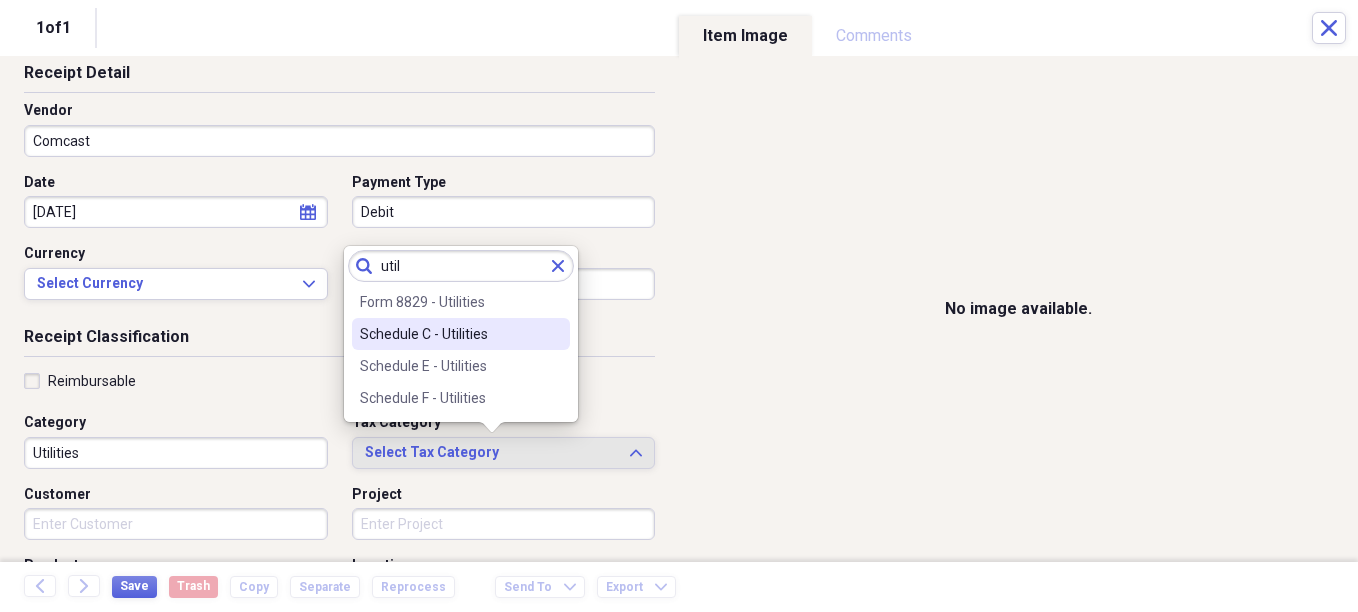 type on "util" 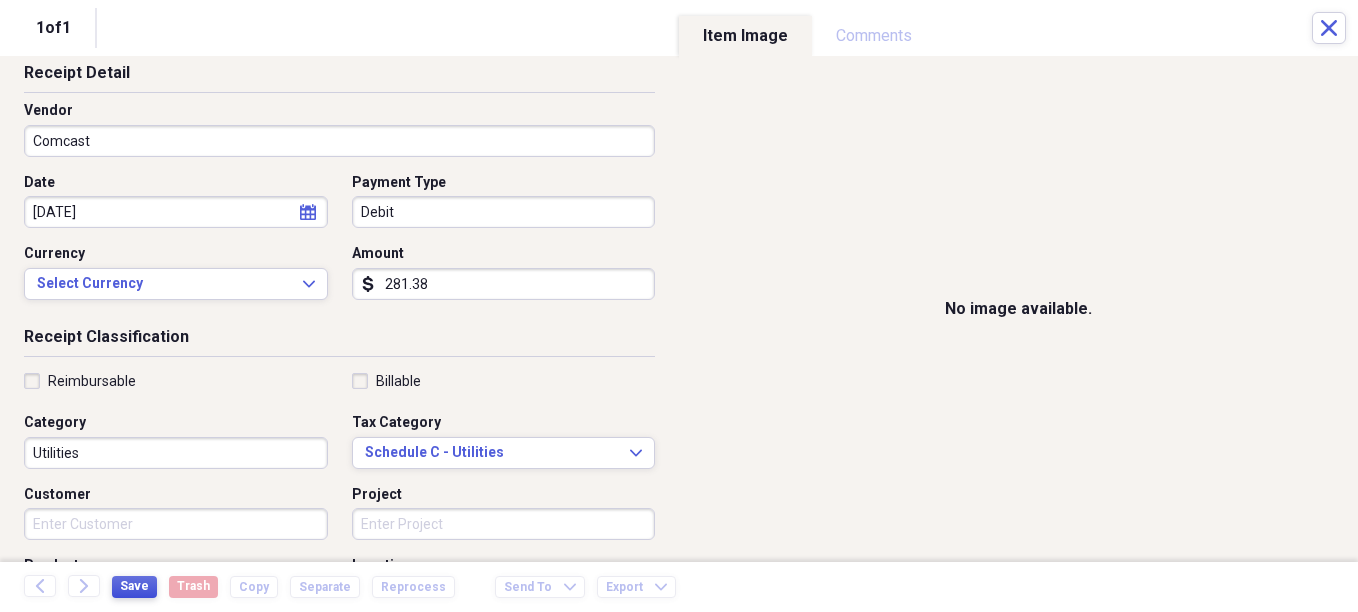 click on "Save" at bounding box center [134, 586] 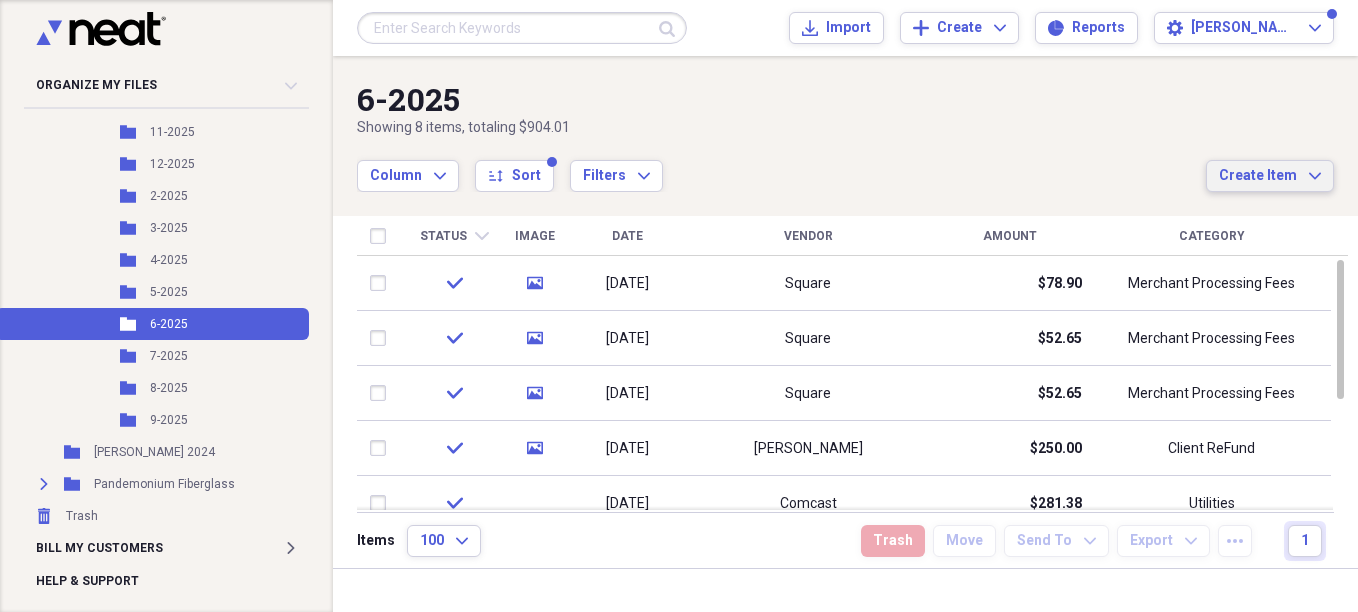 click on "Create Item" at bounding box center (1258, 176) 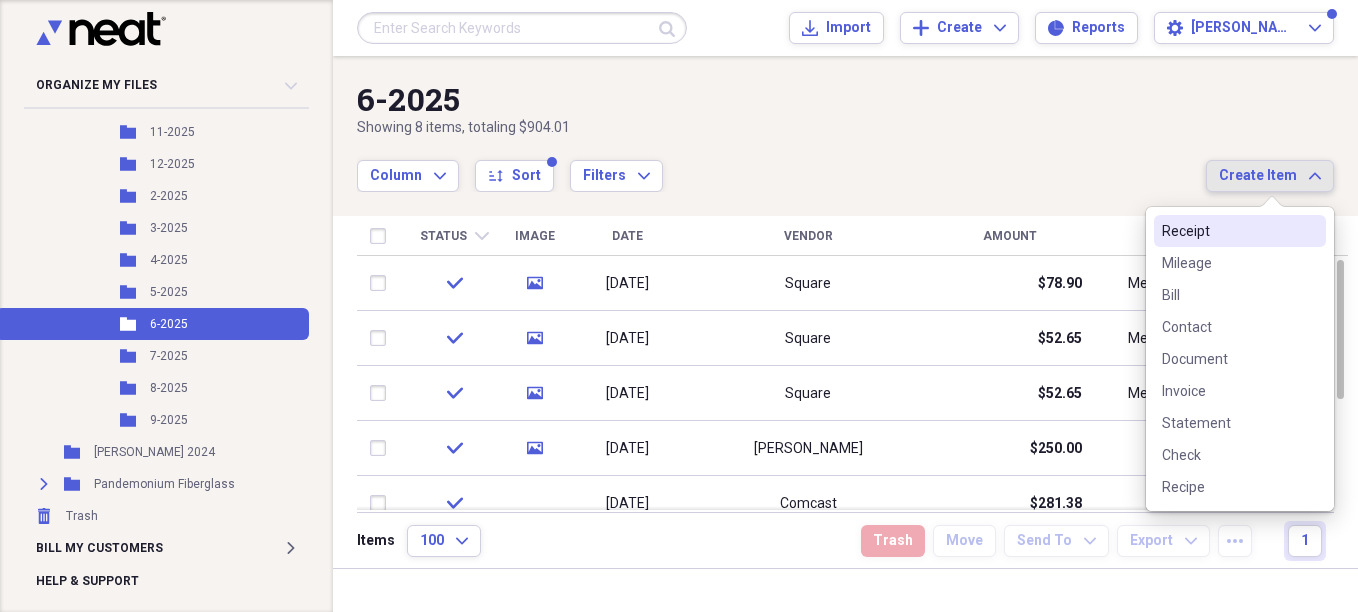 click on "Receipt" at bounding box center (1228, 231) 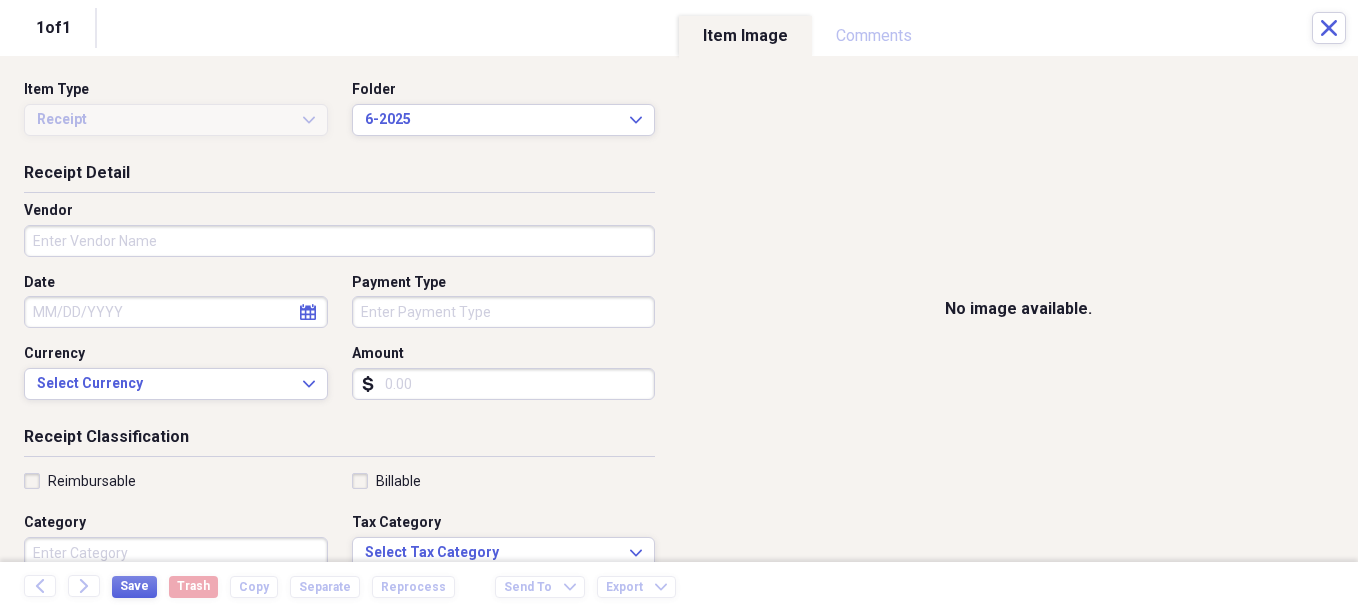 click on "Vendor" at bounding box center (339, 241) 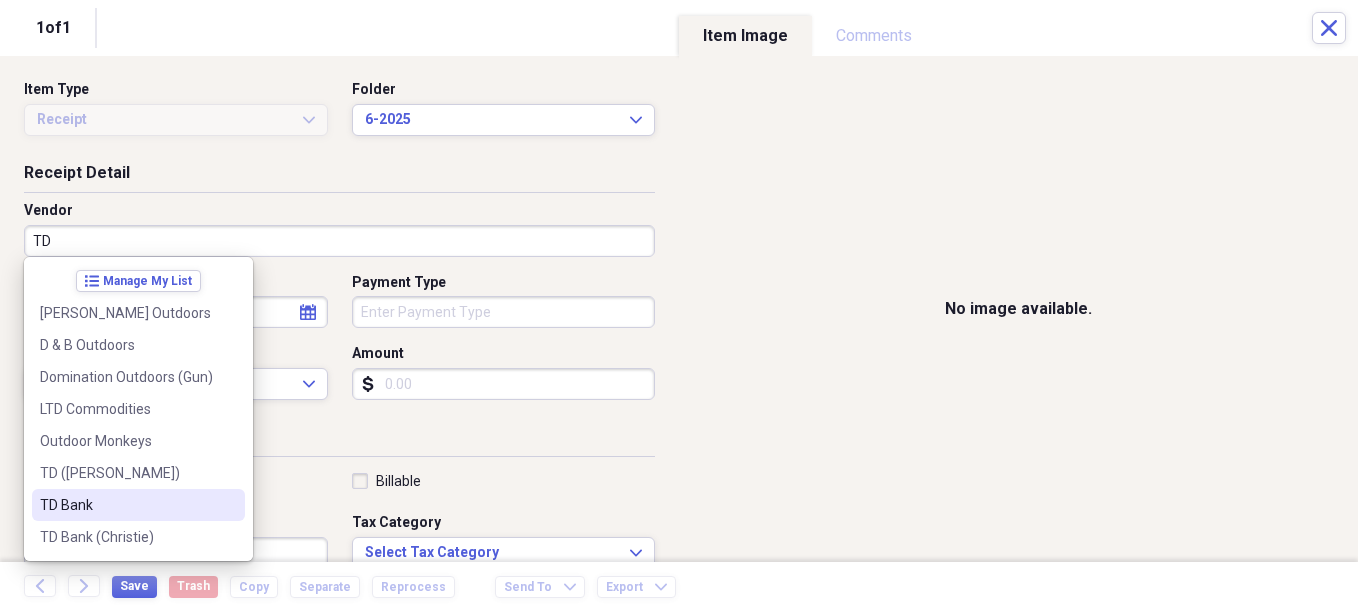 click on "TD Bank" at bounding box center (126, 505) 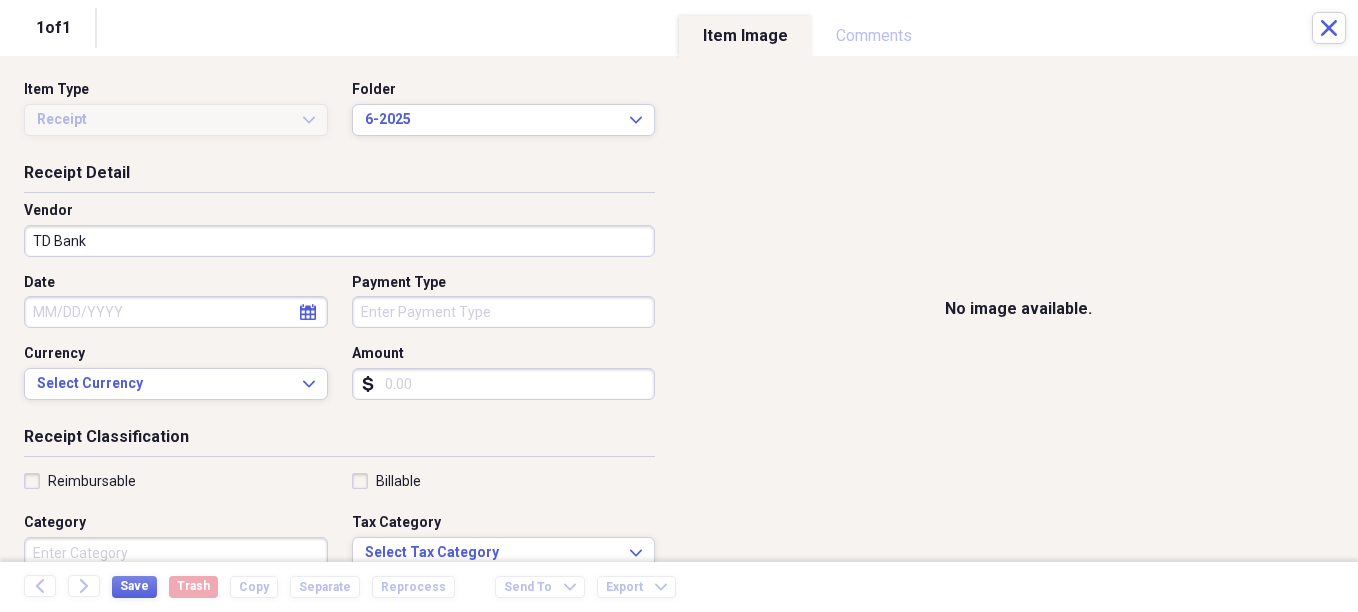 select on "6" 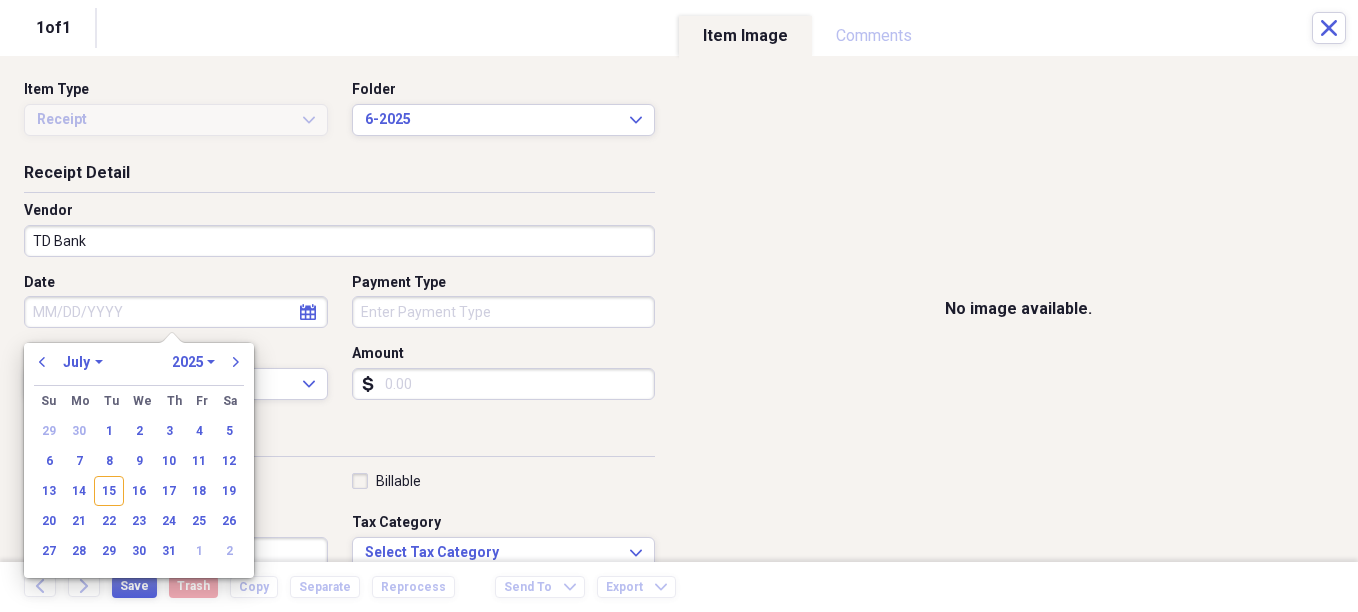 click on "Date" at bounding box center [176, 312] 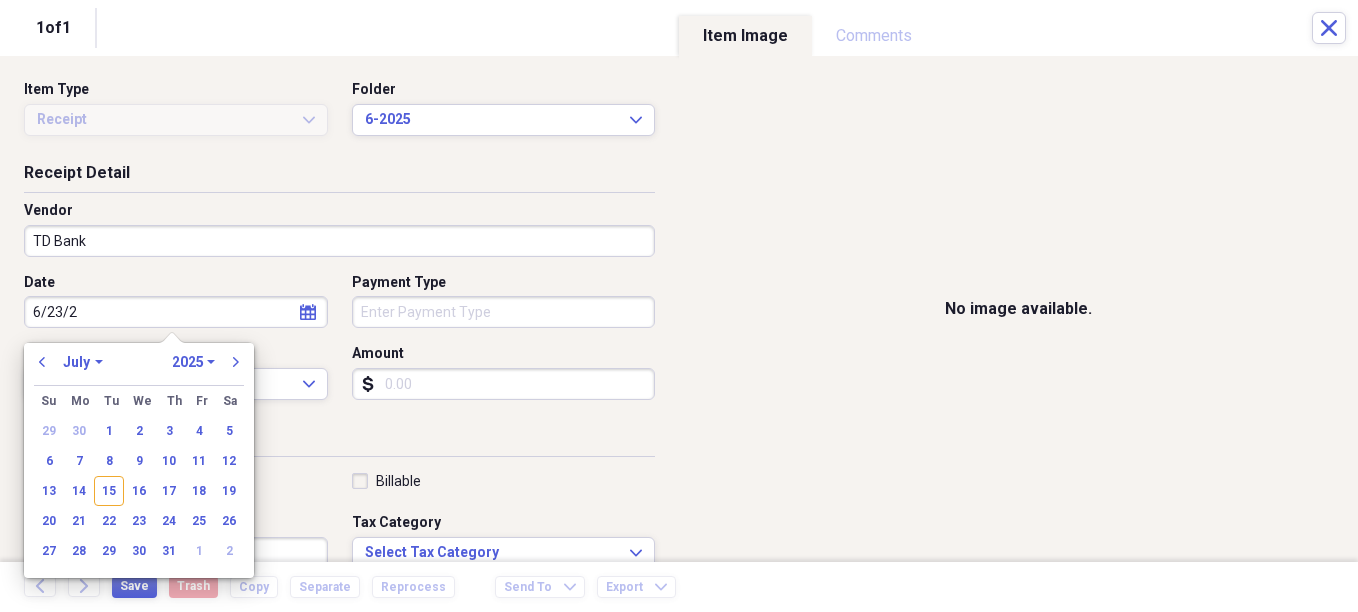 type on "[DATE]" 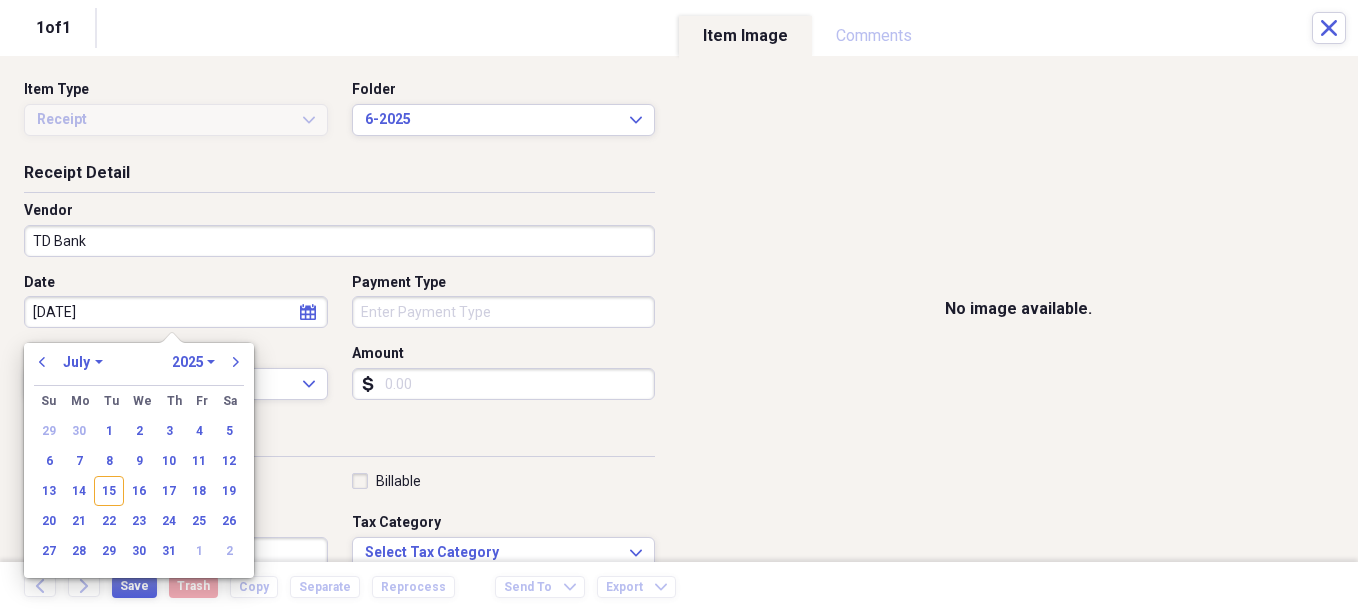 select on "5" 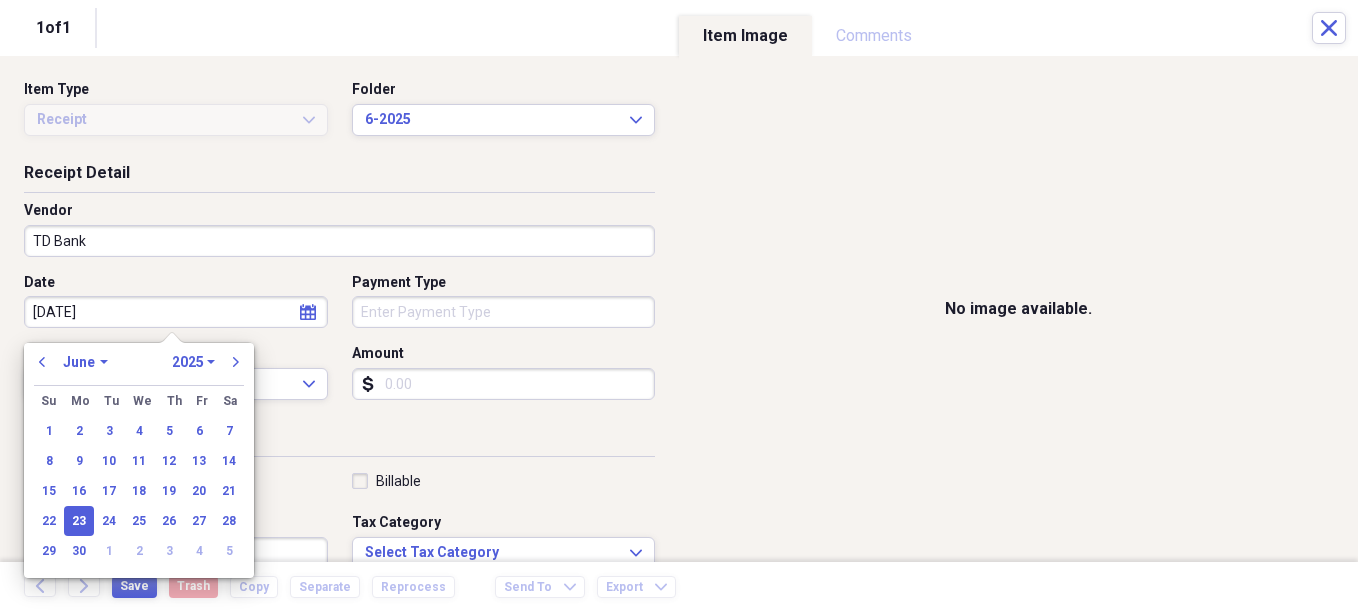 type on "[DATE]" 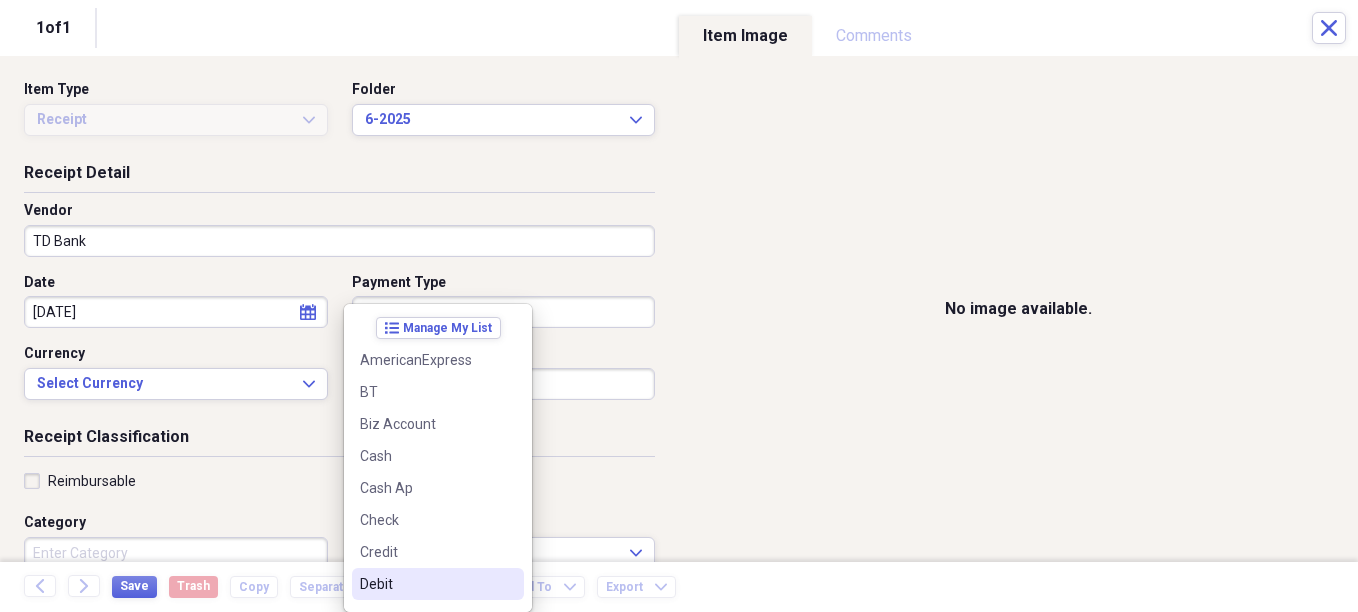 click on "Debit" at bounding box center [426, 584] 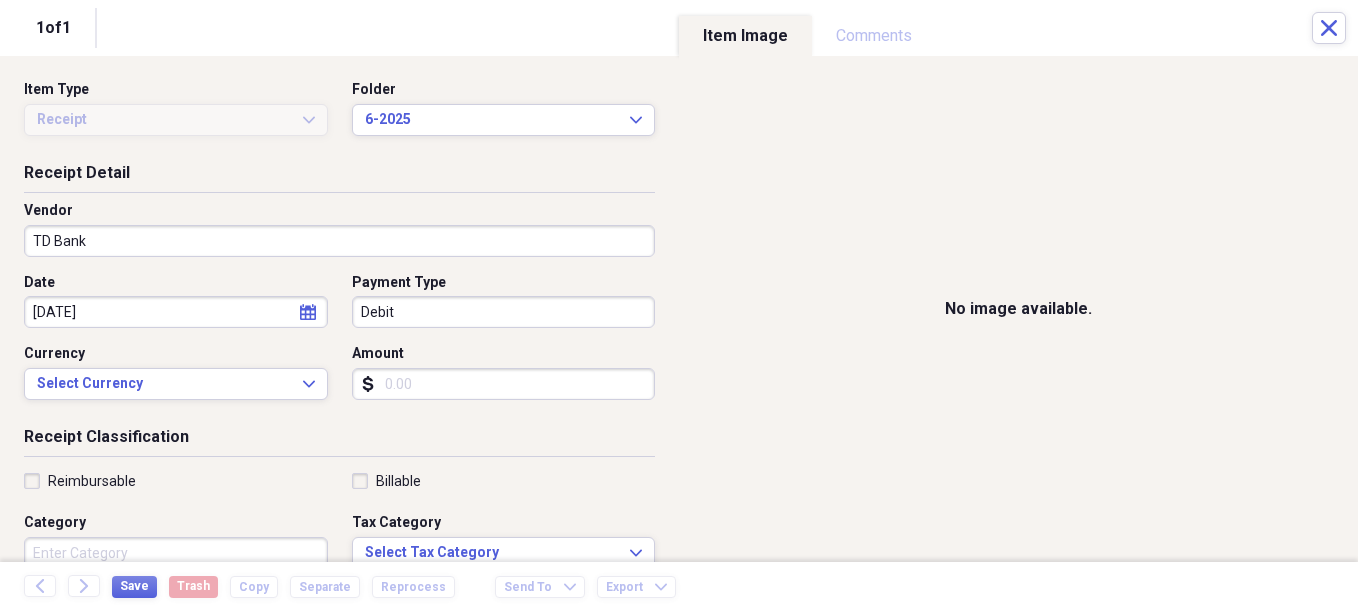 click on "Amount" at bounding box center (504, 384) 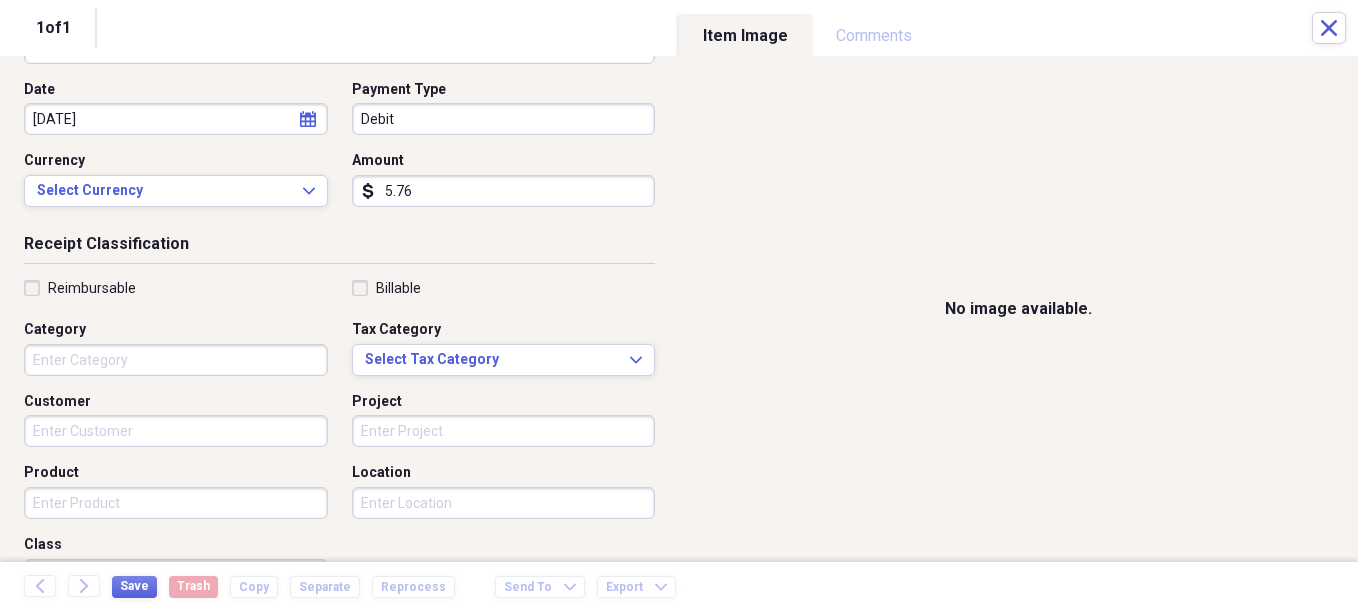 scroll, scrollTop: 200, scrollLeft: 0, axis: vertical 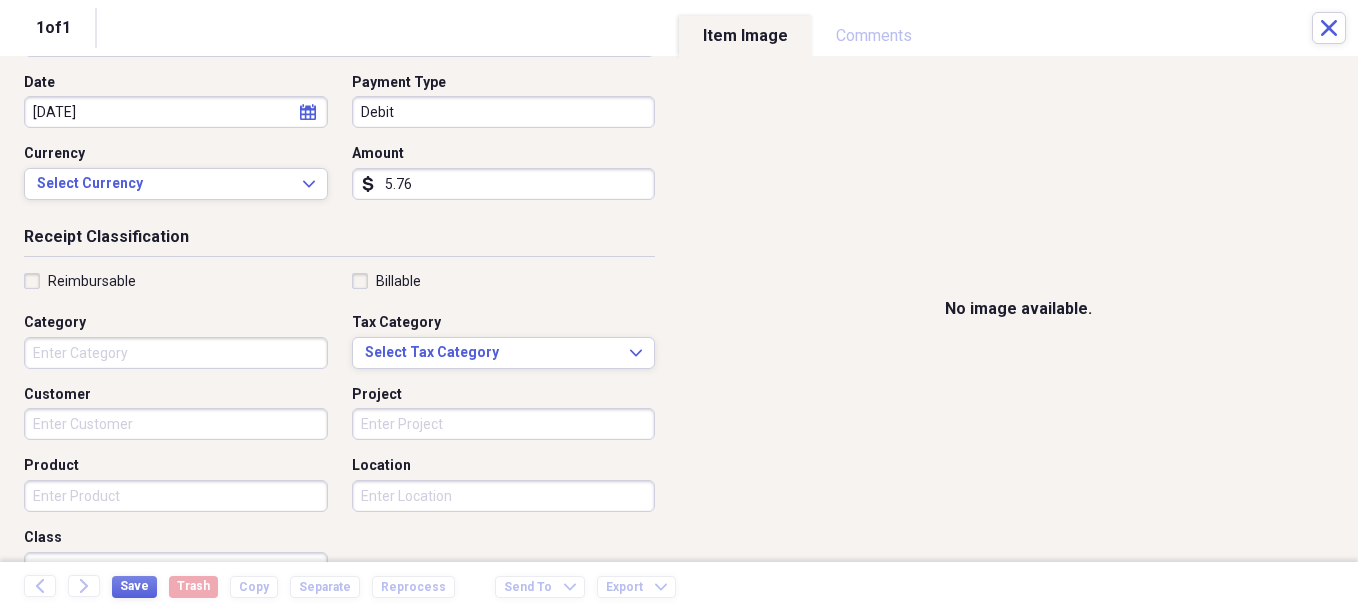 type on "5.76" 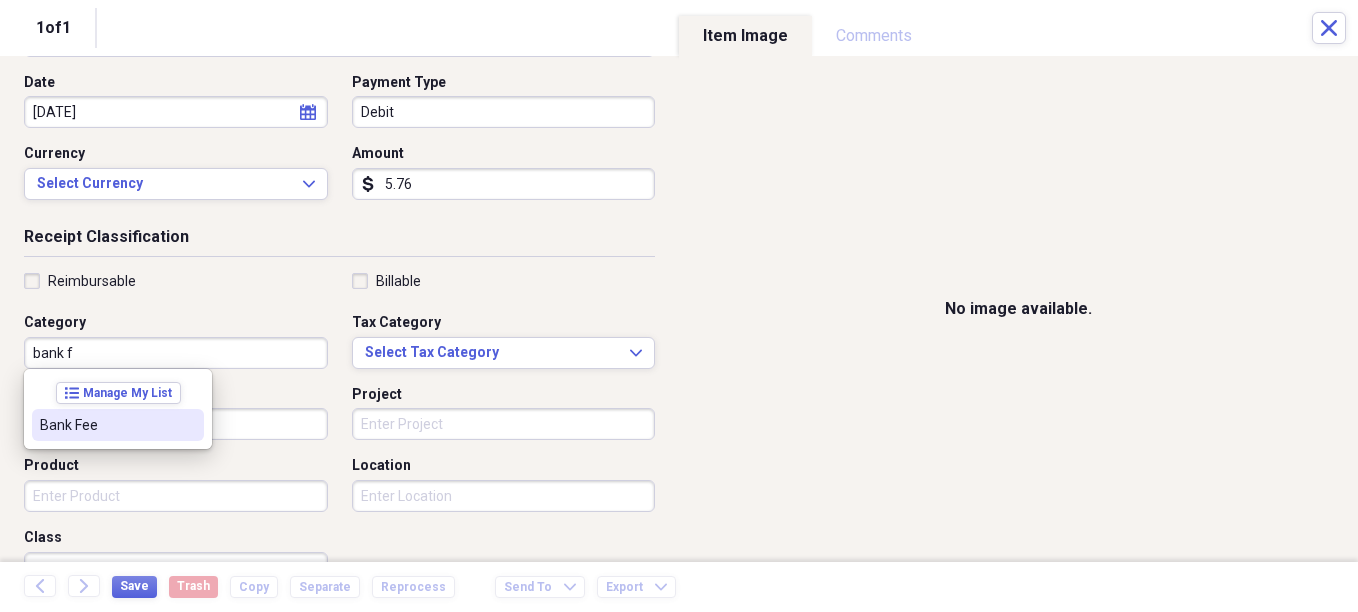 click on "Bank Fee" at bounding box center [106, 425] 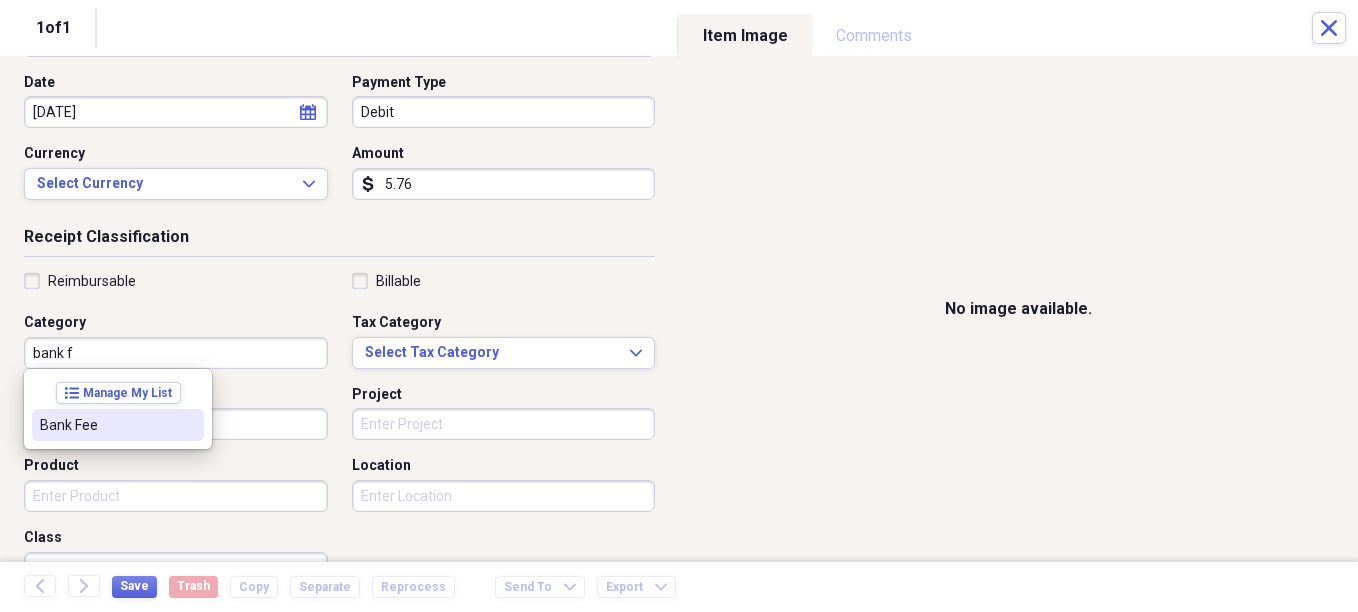 type on "Bank Fee" 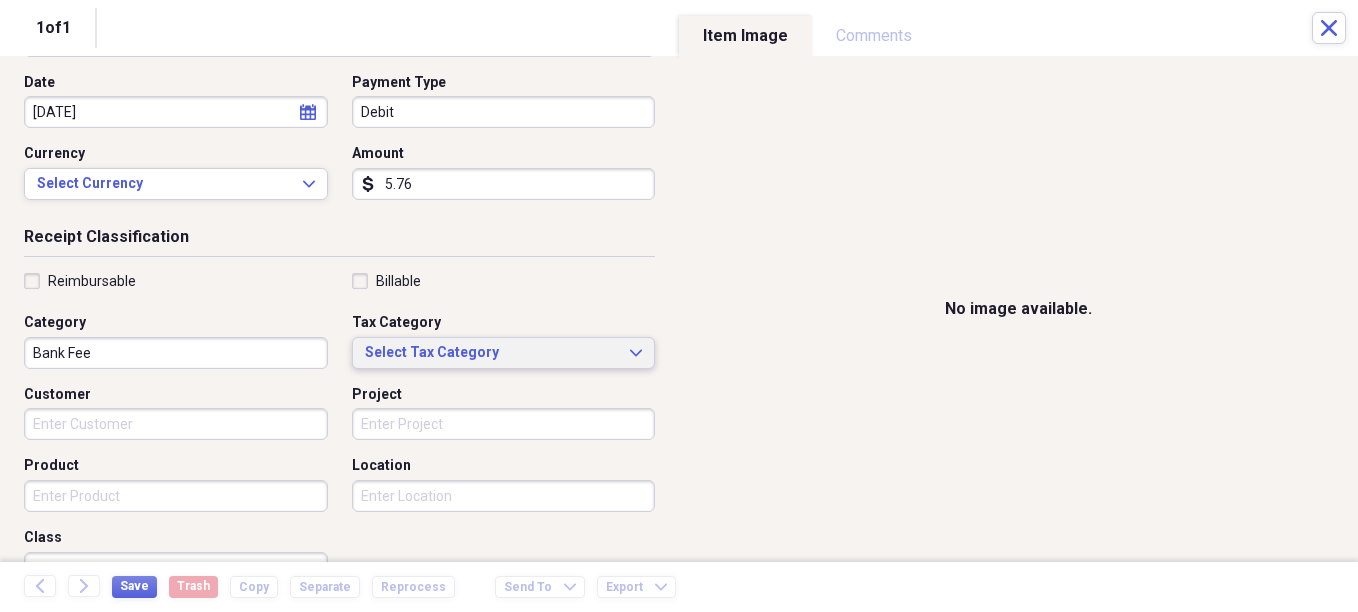 click on "Select Tax Category" at bounding box center [492, 353] 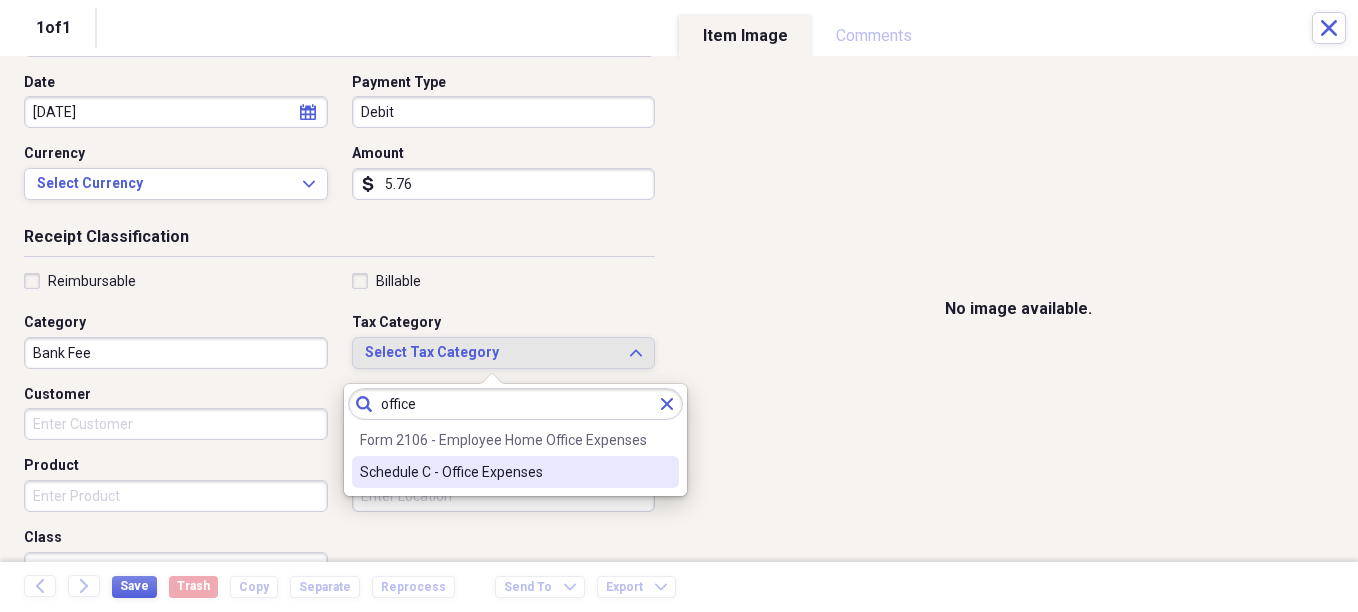 type on "office" 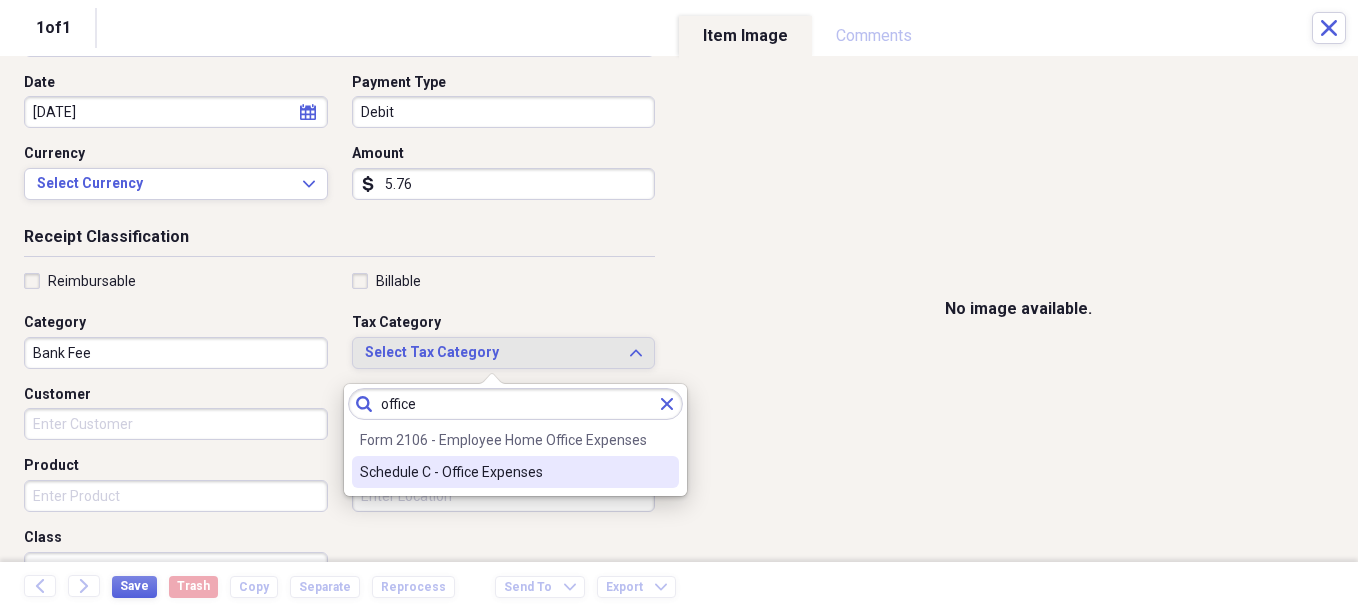 click on "Schedule C - Office Expenses" at bounding box center (515, 472) 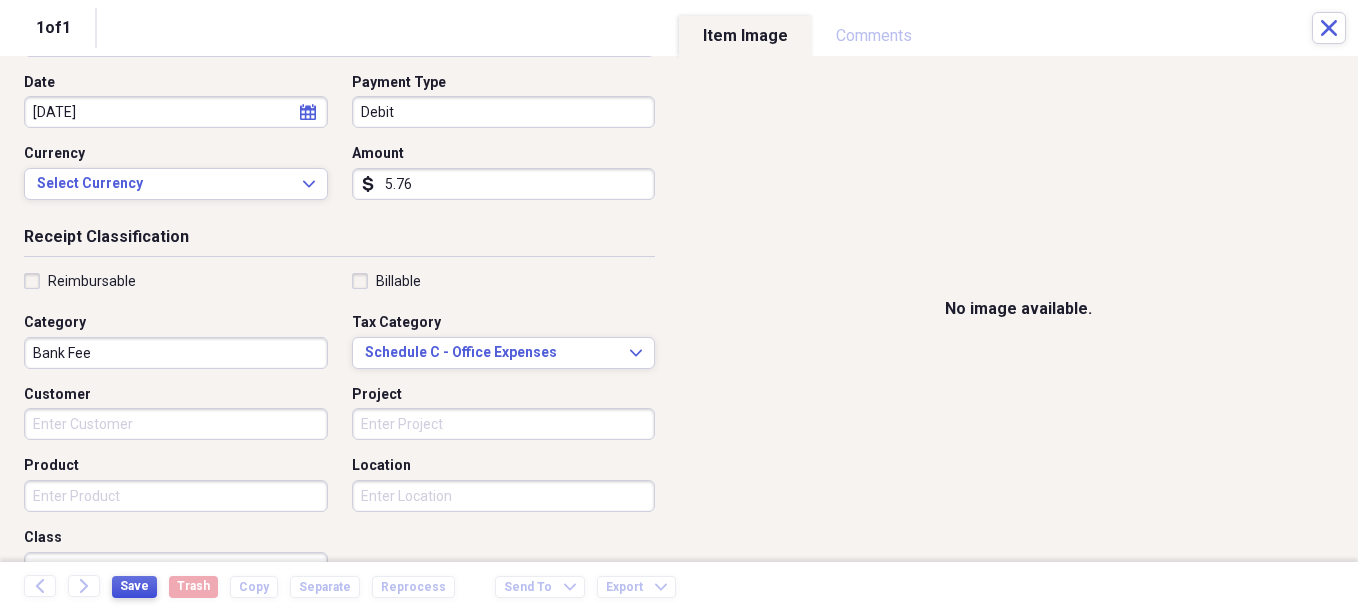click on "Save" at bounding box center (134, 586) 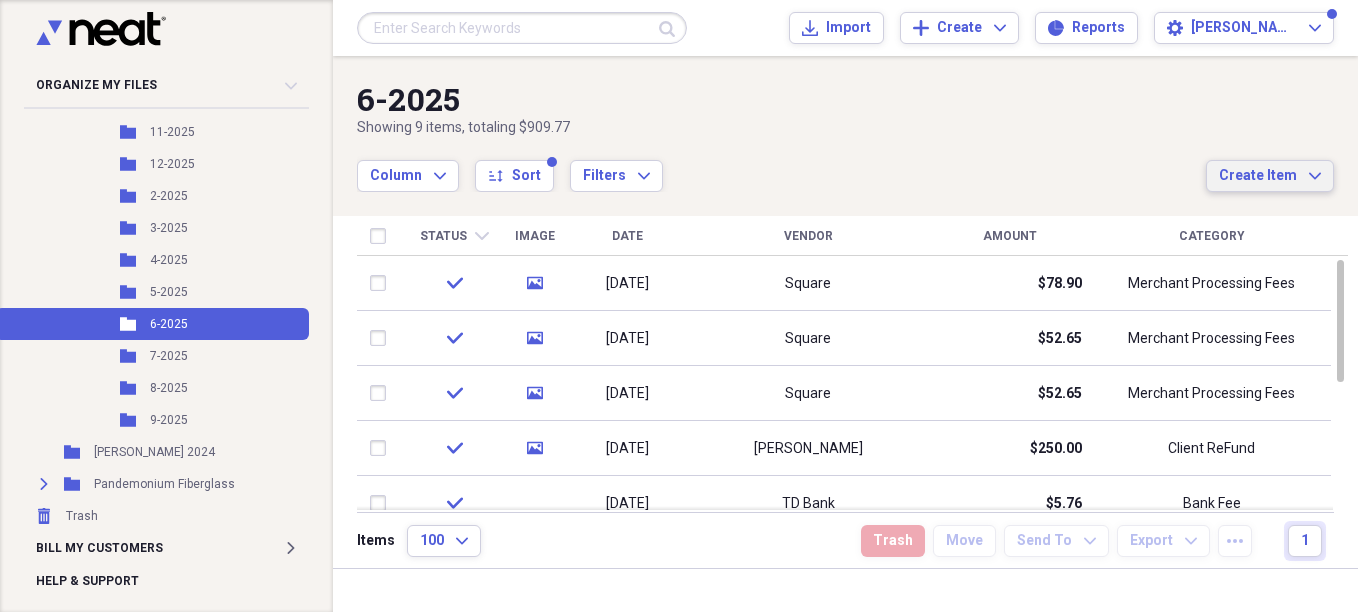 click on "Create Item" at bounding box center (1258, 176) 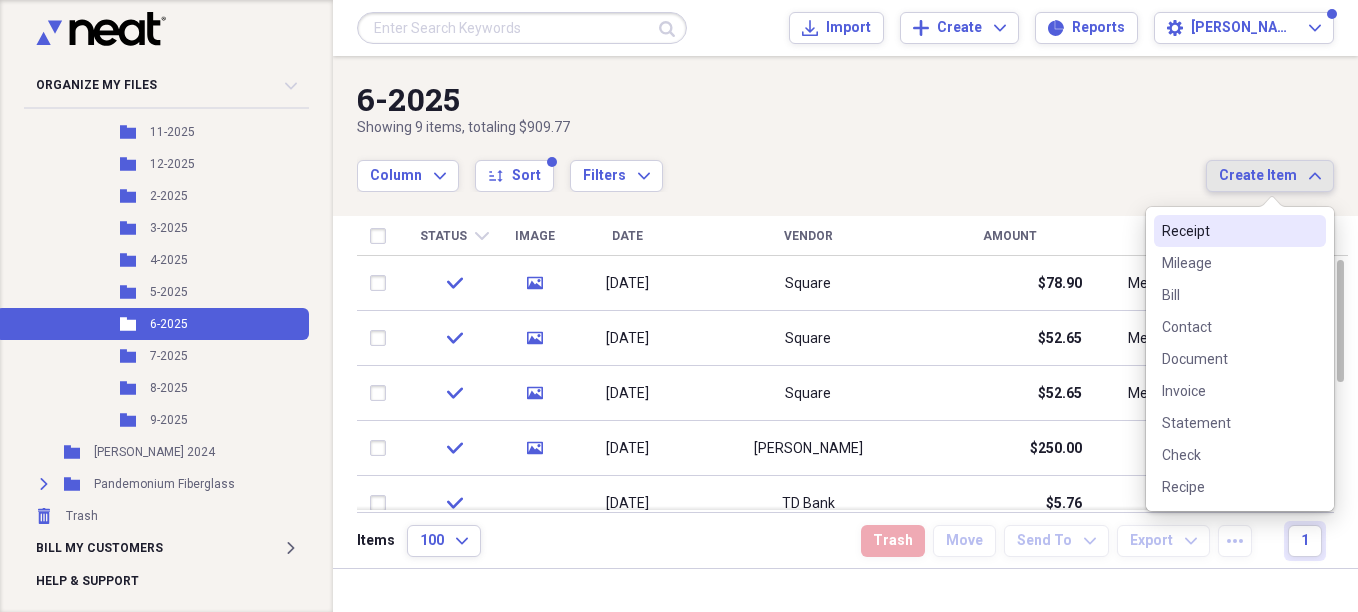 click on "Receipt" at bounding box center (1228, 231) 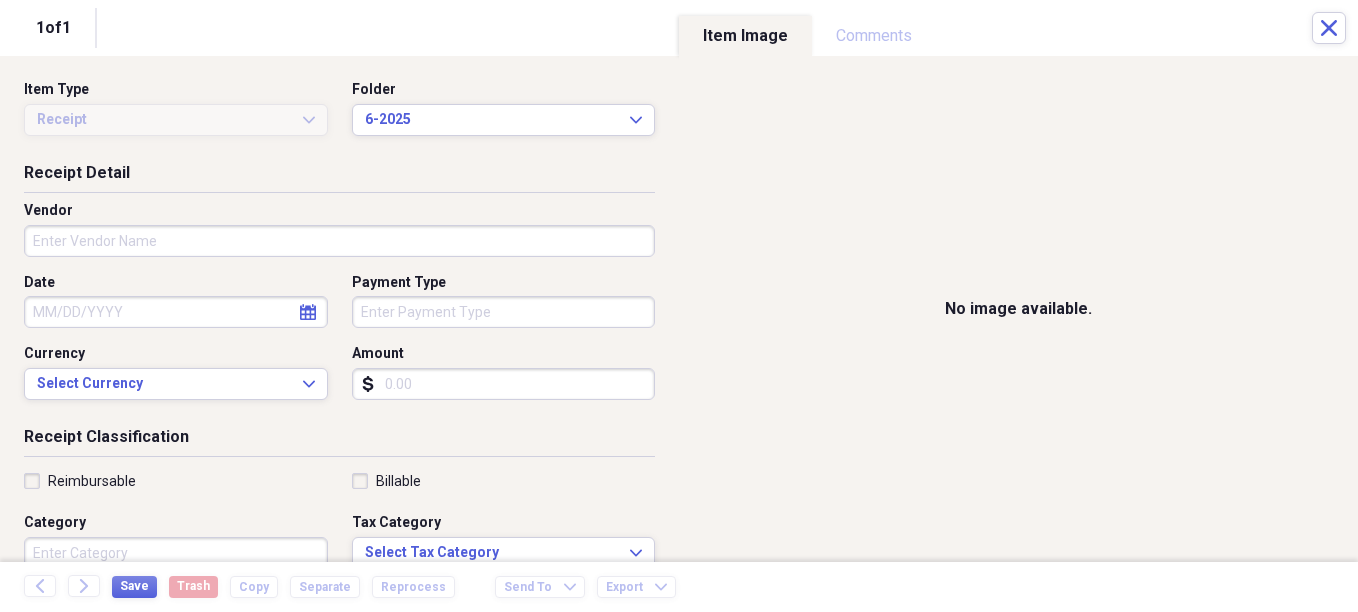 click on "Vendor" at bounding box center [339, 241] 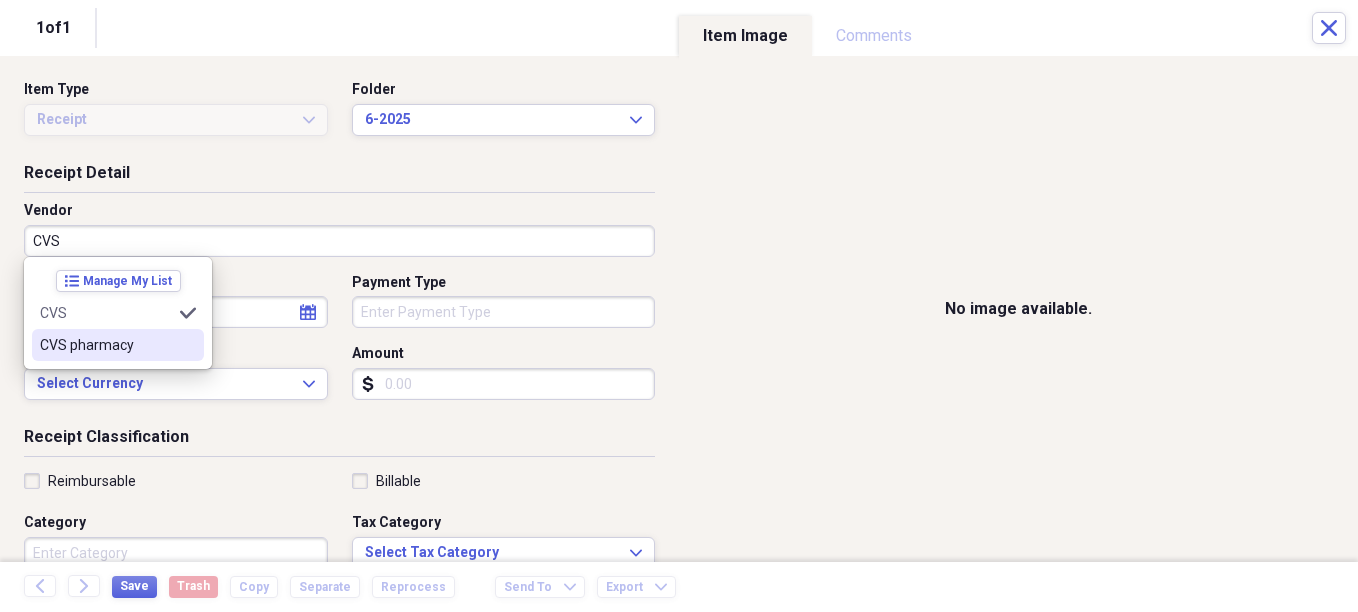 click on "CVS pharmacy" at bounding box center [106, 345] 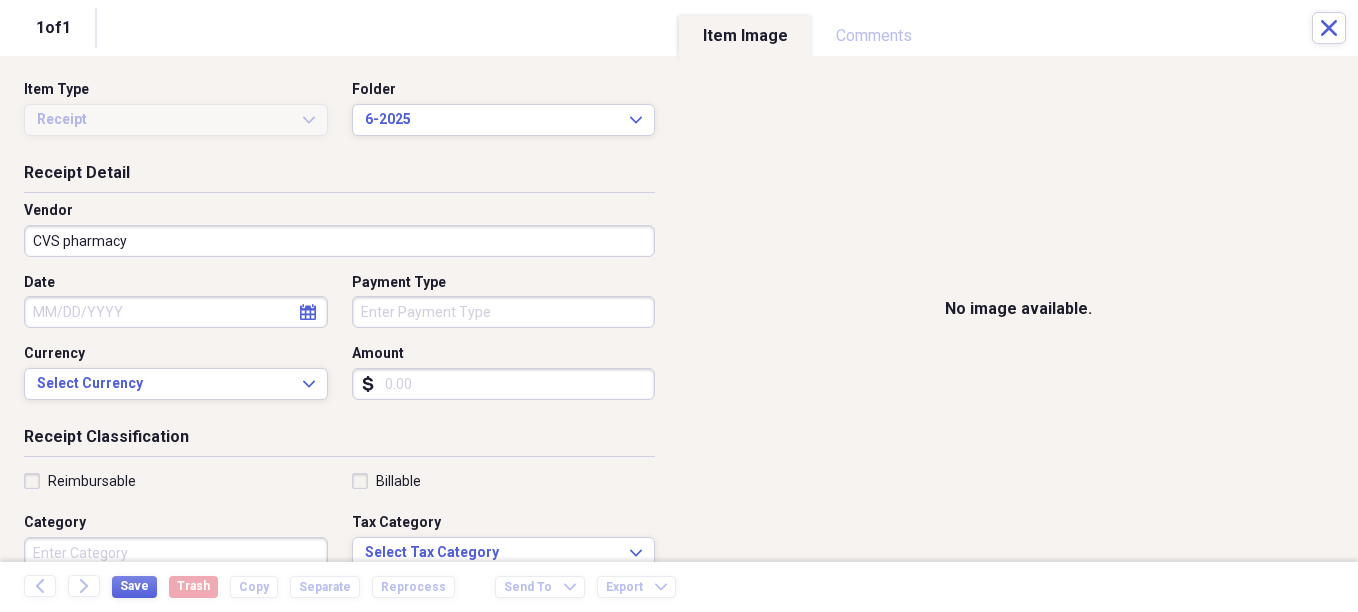 click on "Date" at bounding box center [176, 312] 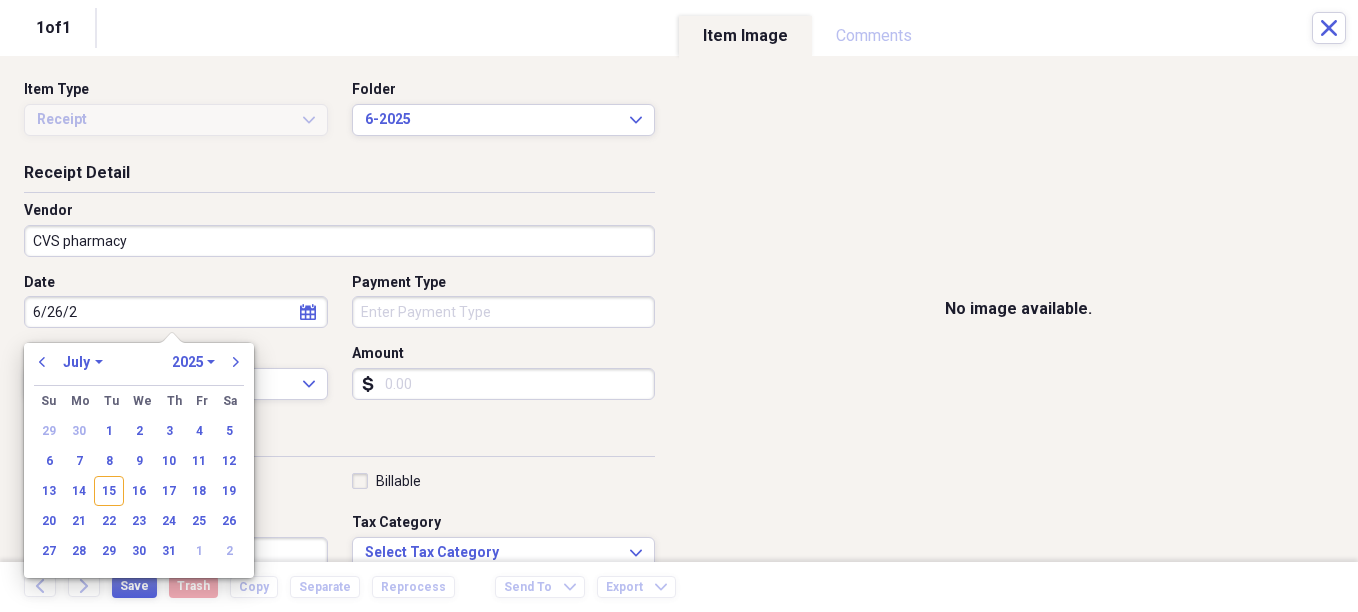 type on "[DATE]" 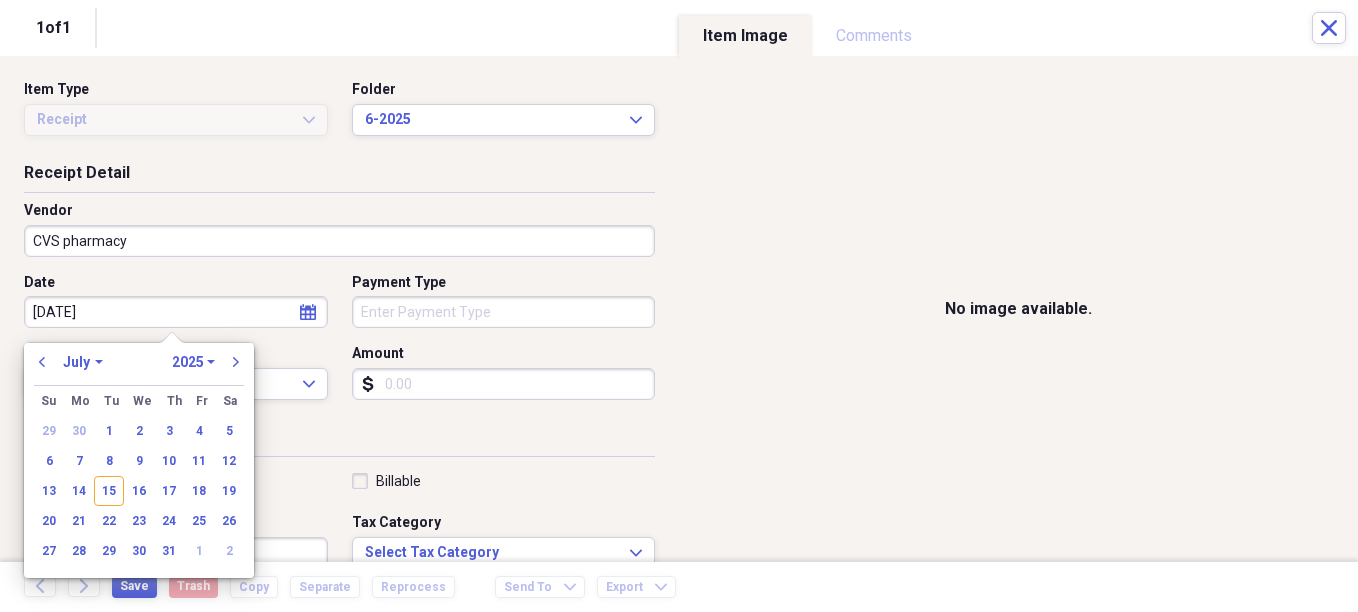 select on "5" 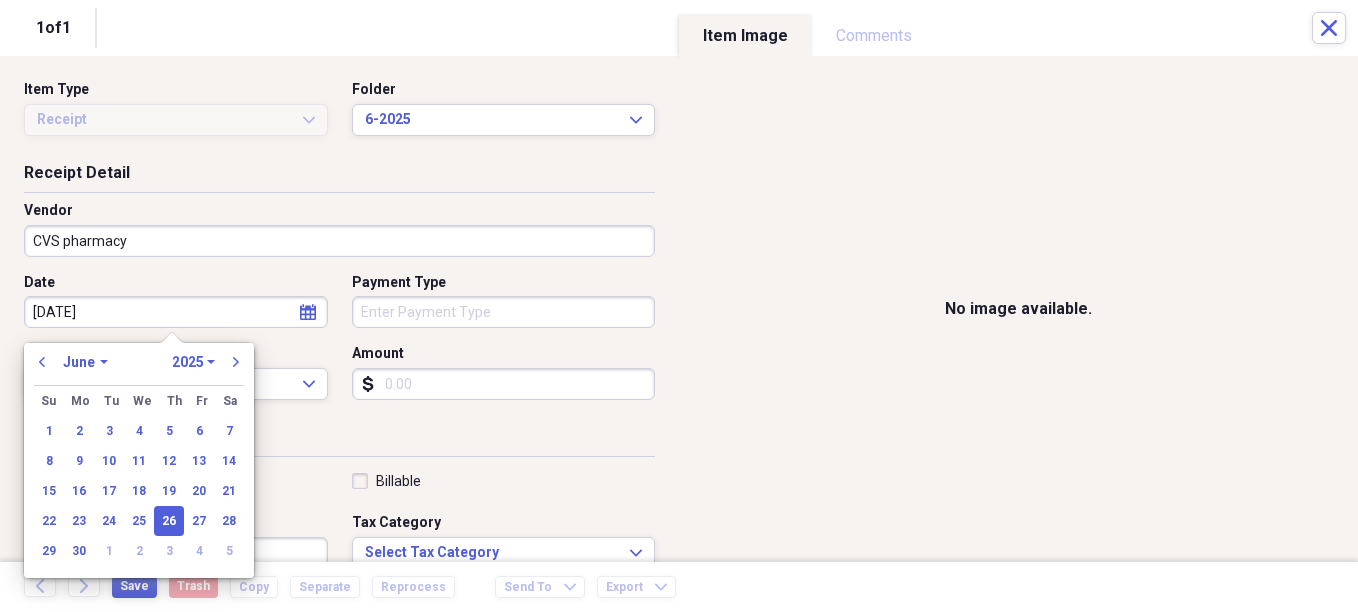 type on "[DATE]" 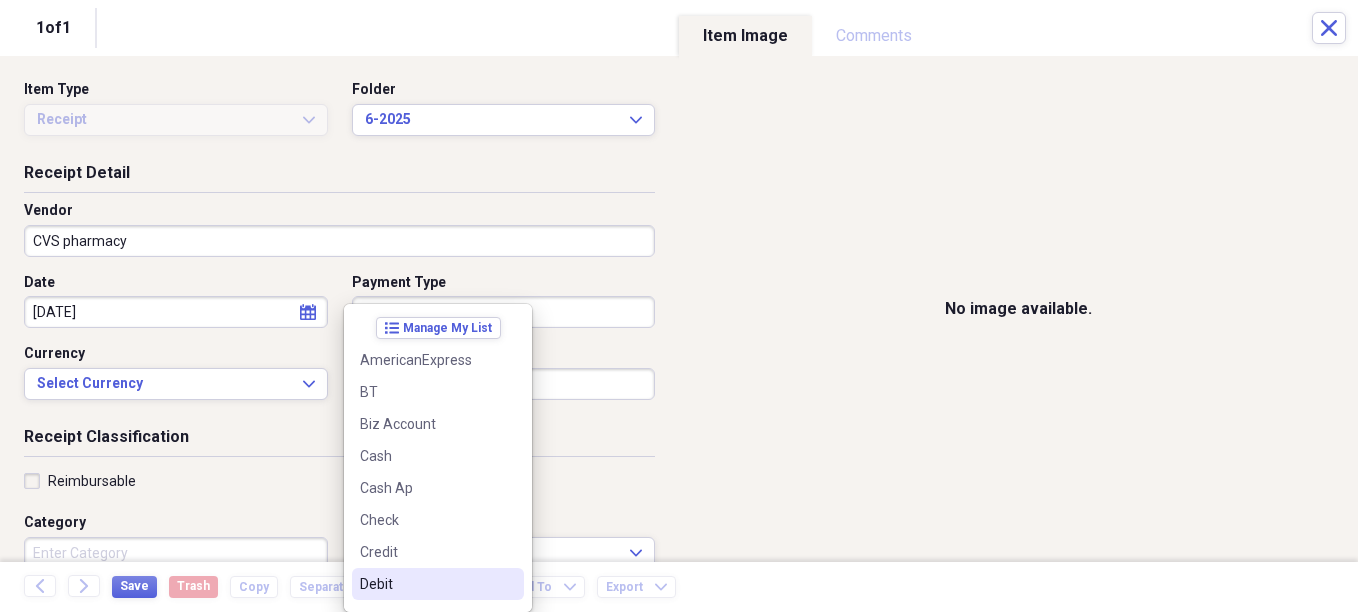 click on "Debit" at bounding box center (426, 584) 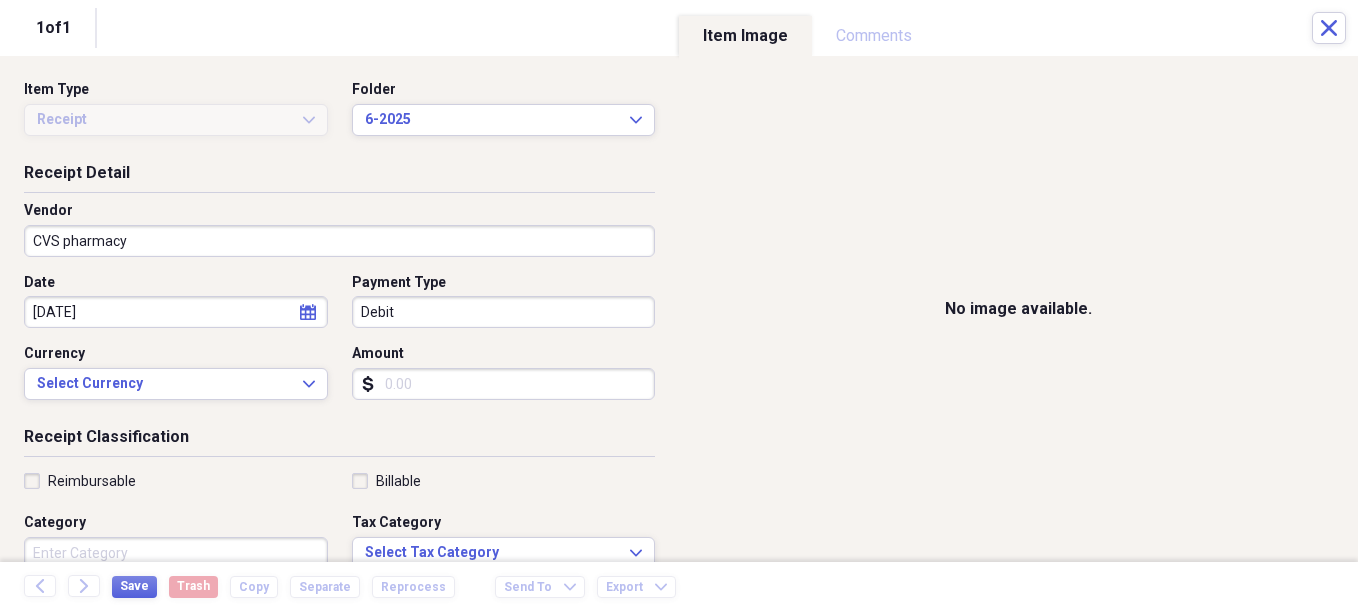 click on "Amount" at bounding box center (504, 384) 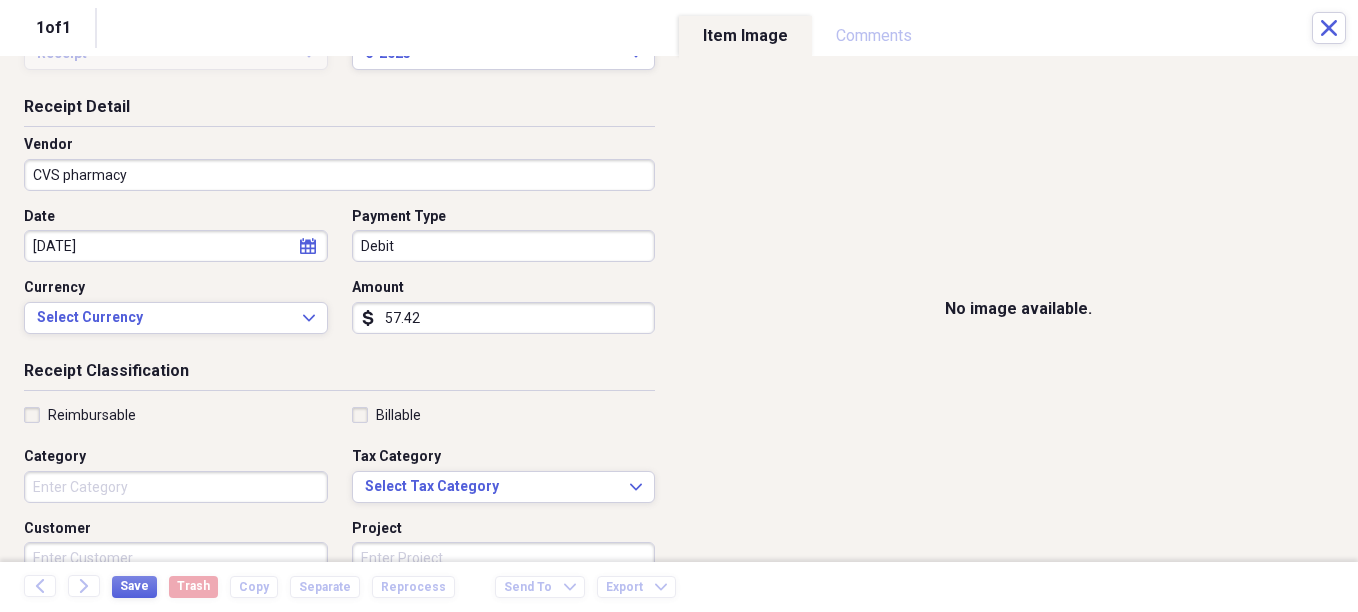 scroll, scrollTop: 100, scrollLeft: 0, axis: vertical 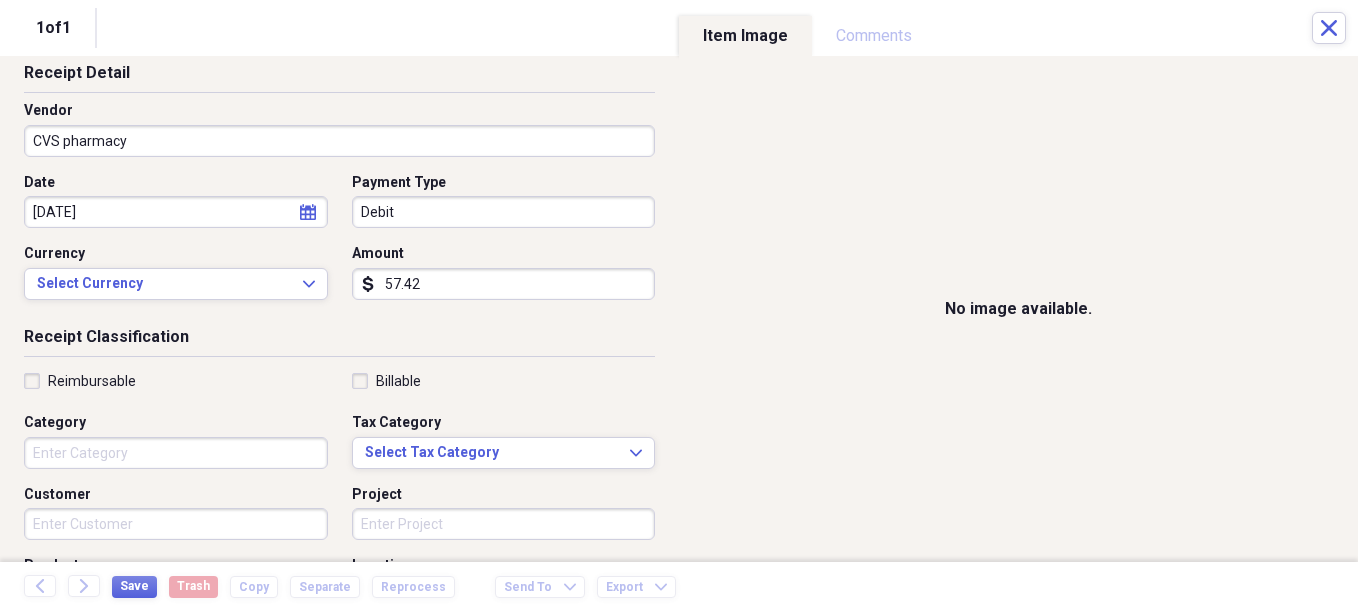 type on "57.42" 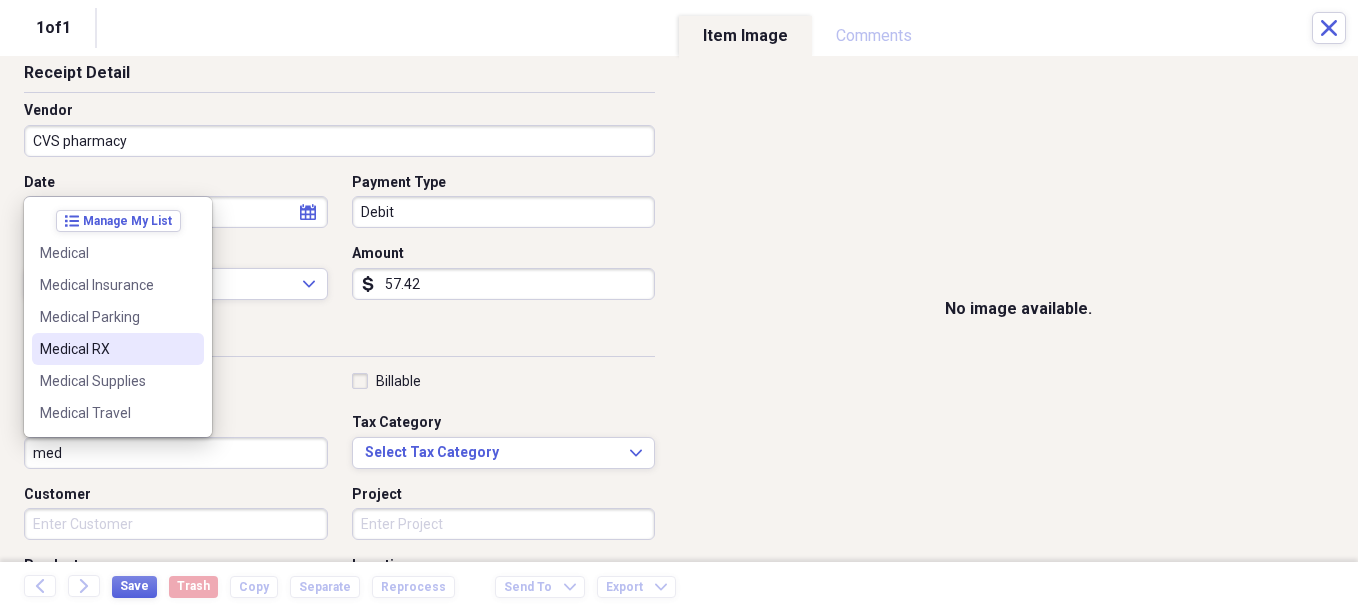 click on "Medical RX" at bounding box center (106, 349) 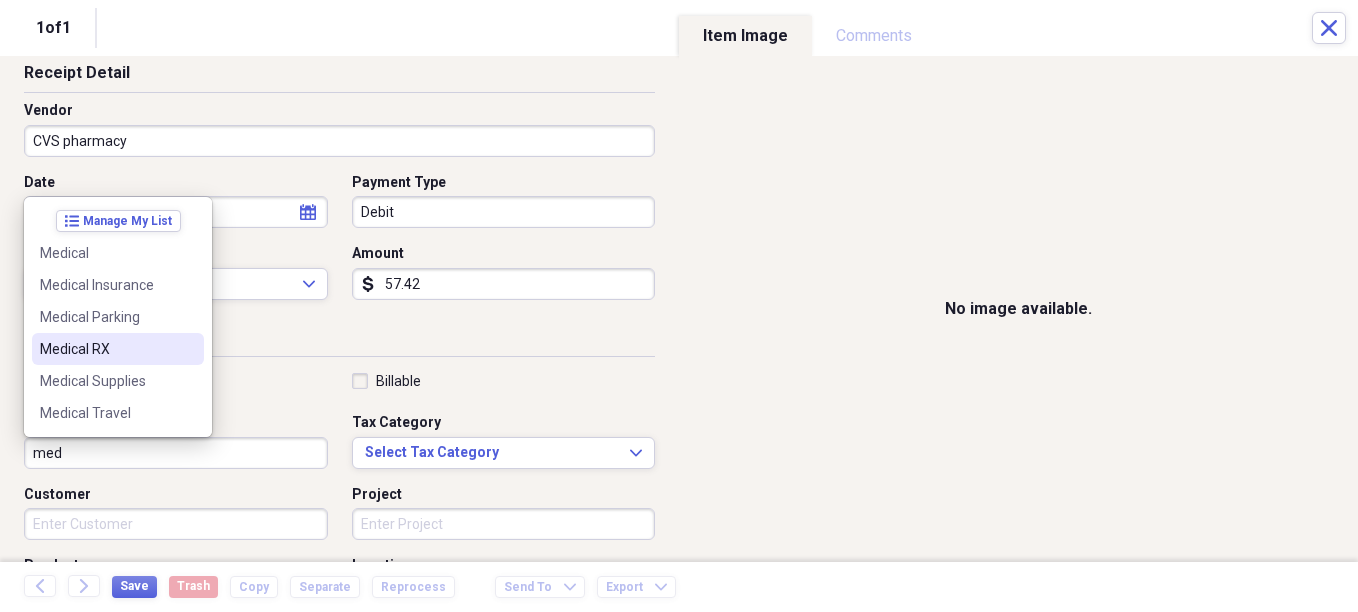 type on "Medical RX" 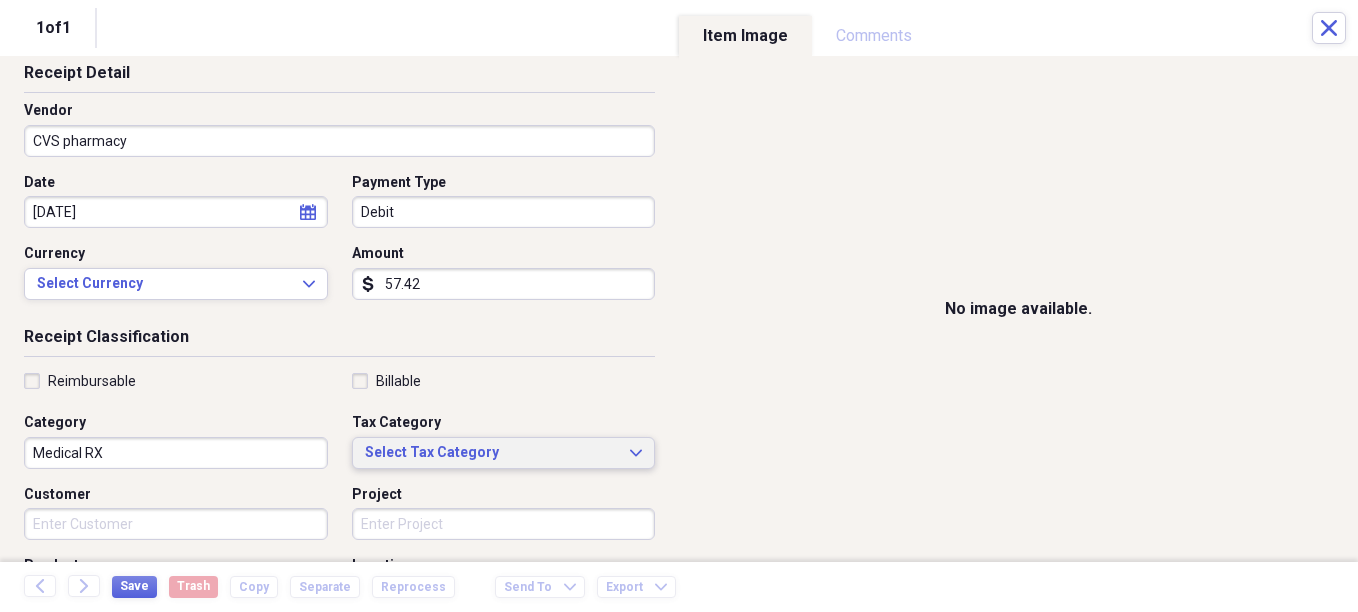 click on "Select Tax Category" at bounding box center [492, 453] 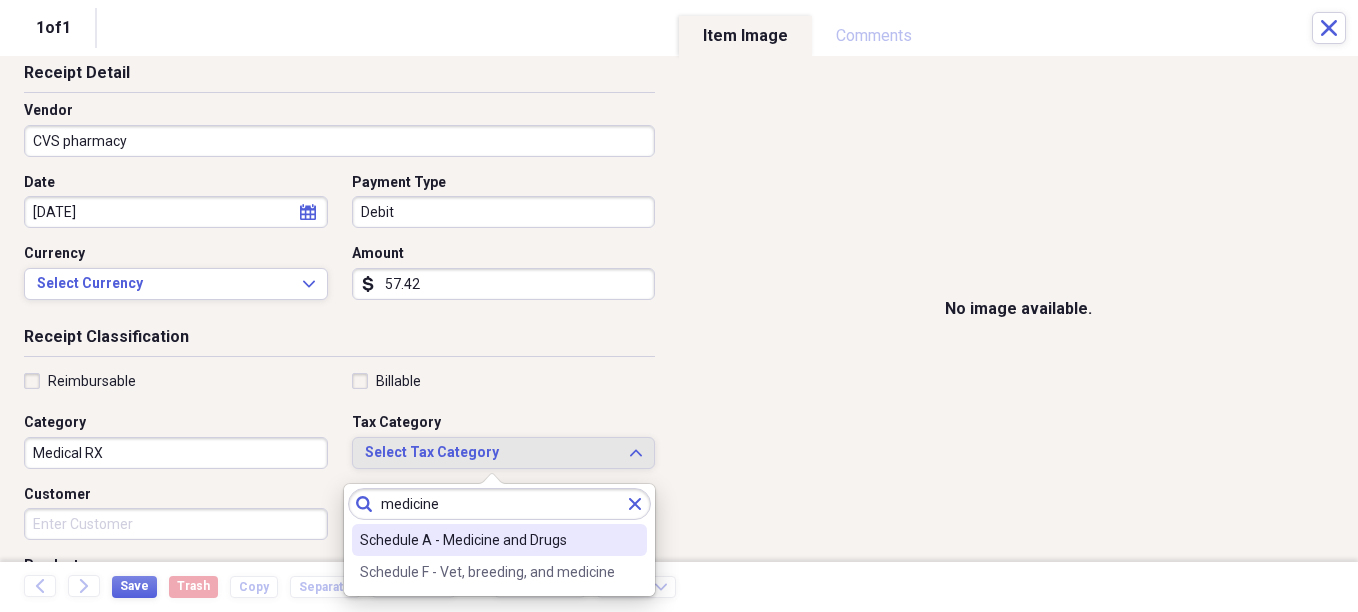 type on "medicine" 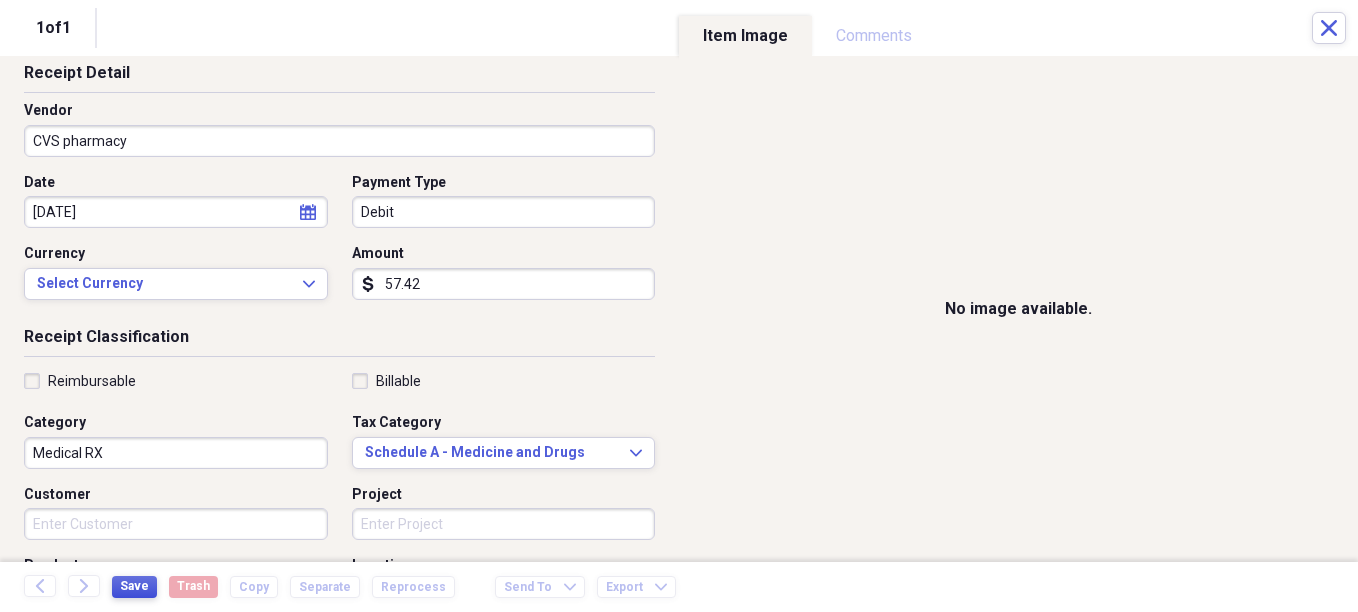 click on "Save" at bounding box center (134, 586) 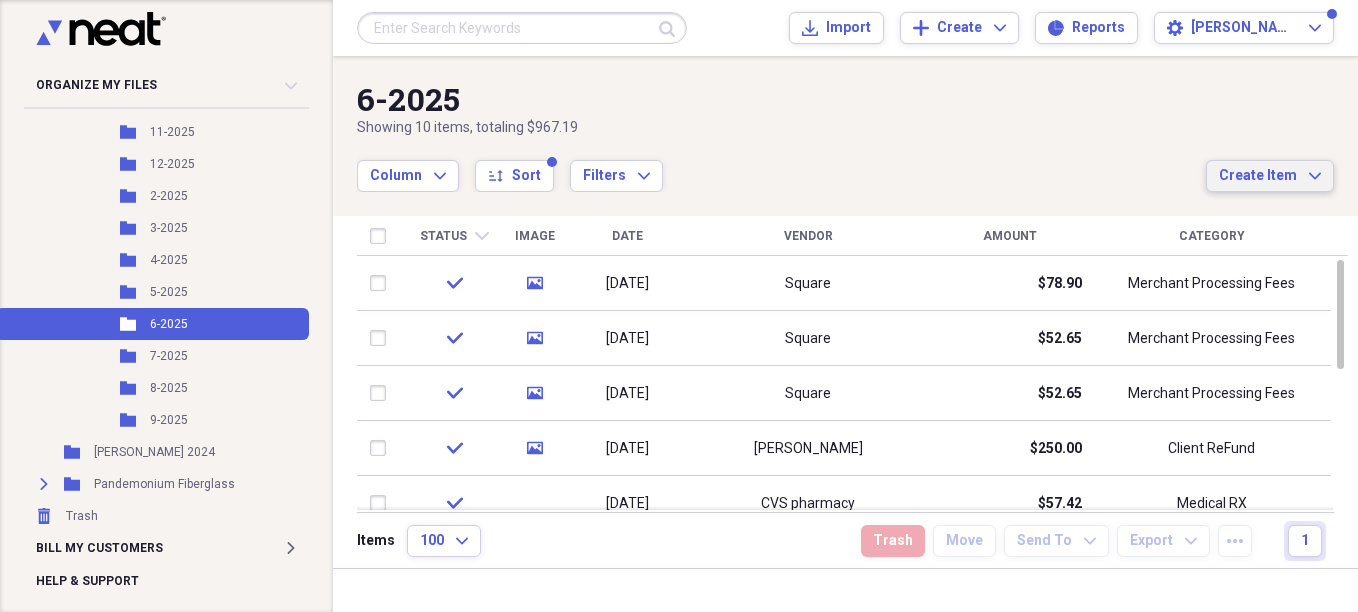 click on "Create Item Expand" at bounding box center (1270, 176) 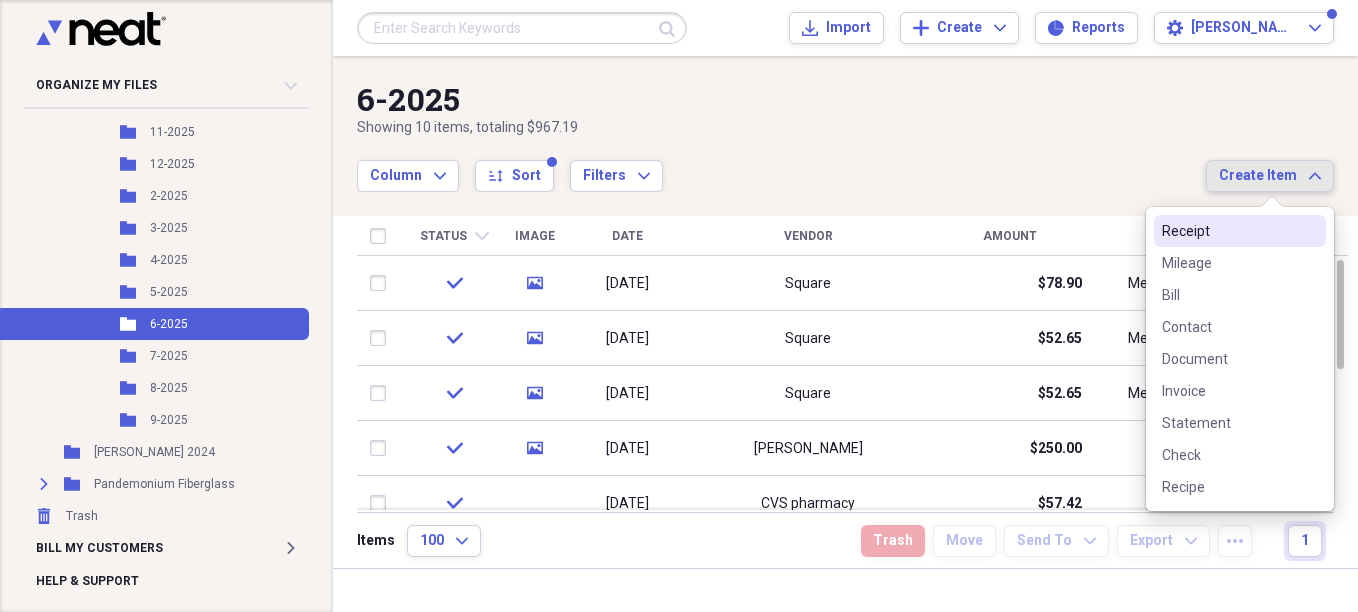 click on "Receipt" at bounding box center [1228, 231] 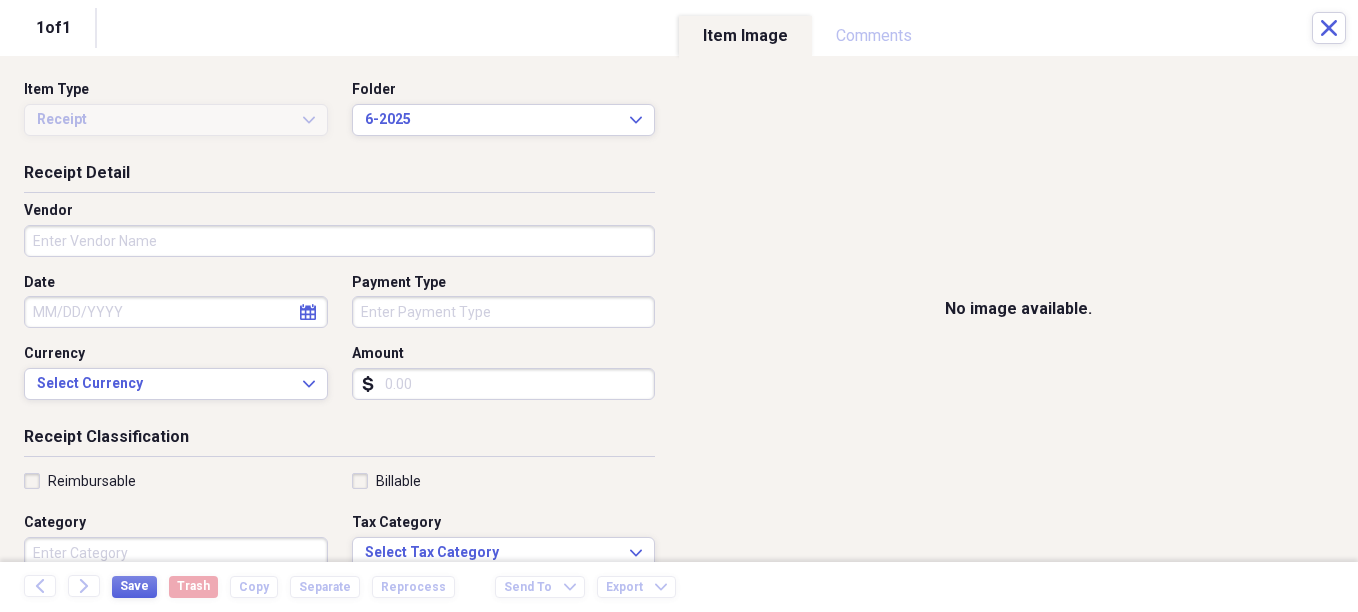 click on "Vendor" at bounding box center (339, 241) 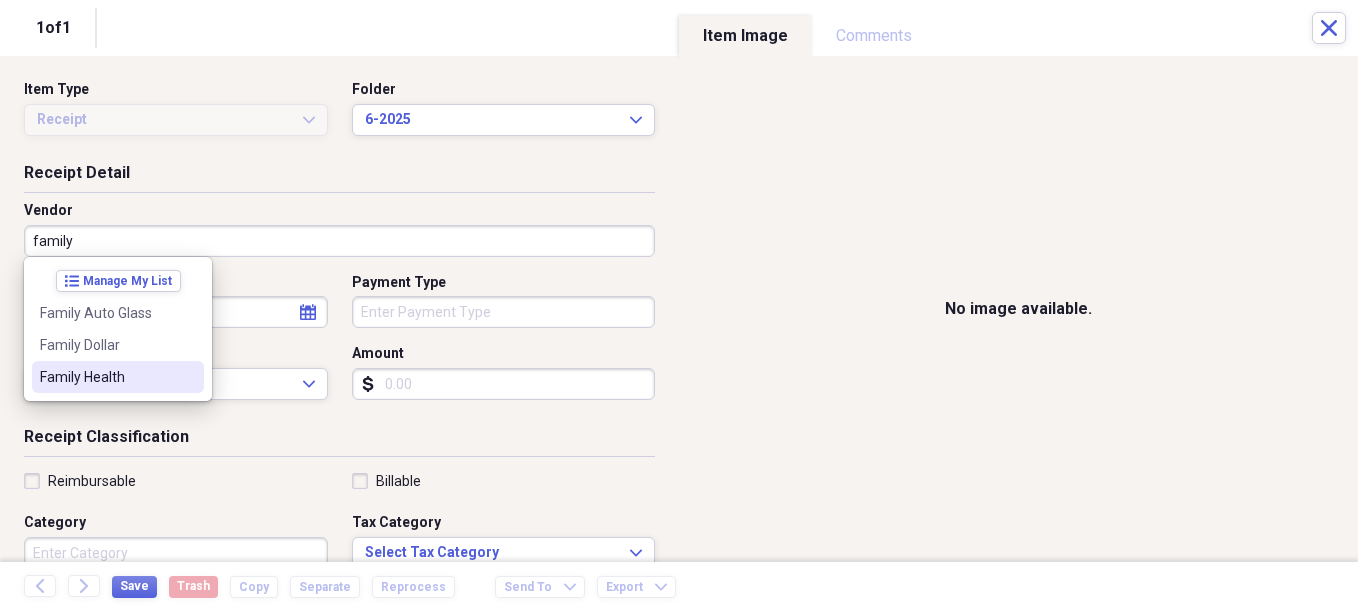 click on "Family Health" at bounding box center (106, 377) 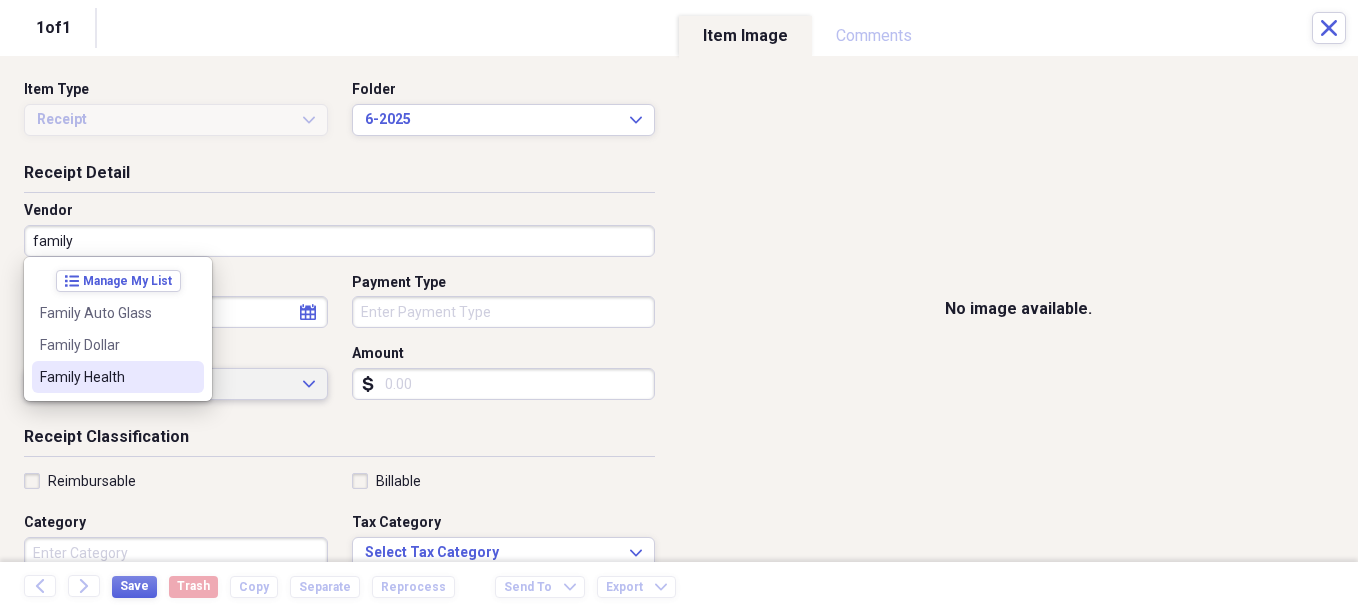 type on "Family Health" 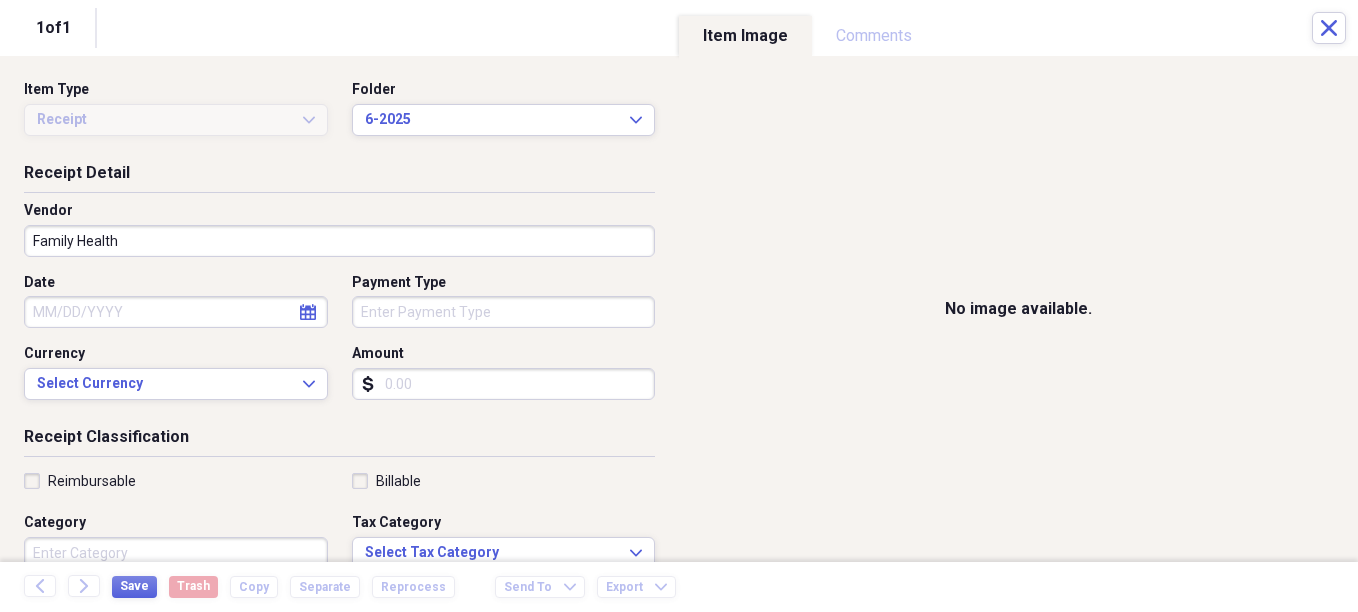 click on "Organize My Files 5 Collapse Unfiled Needs Review 5 Unfiled All Files Unfiled Unfiled Unfiled Saved Reports Collapse My Cabinet [PERSON_NAME] Cabinet Add Folder Expand Folder Avalon Power & Lighting Add Folder Expand Folder Cape May County Architect Add Folder Expand Folder Hands Too Bait & Tackle Add Folder Expand Folder Home Expenses Add Folder Expand Folder Inactive Add Folder Collapse Open Folder JMM Studios Add Folder Folder 2022 Add Folder Folder 2023 Add Folder Folder 2024 Add Folder Collapse Open Folder 2025 Add Folder Folder 1-2025 Add Folder Folder 10-2025 Add Folder Folder 11-2025 Add Folder Folder 12-2025 Add Folder Folder 2-2025 Add Folder Folder 3-2025 Add Folder Folder 4-2025 Add Folder Folder 5-2025 Add Folder Folder 6-2025 Add Folder Folder 7-2025 Add Folder Folder 8-2025 Add Folder Folder 9-2025 Add Folder Folder [PERSON_NAME] 2024 Add Folder Expand Folder Pandemonium Fiberglass Add Folder Trash Trash Bill My Customers Expand Help & Support Submit Import Import Add Create Expand Reports Expand" at bounding box center [679, 306] 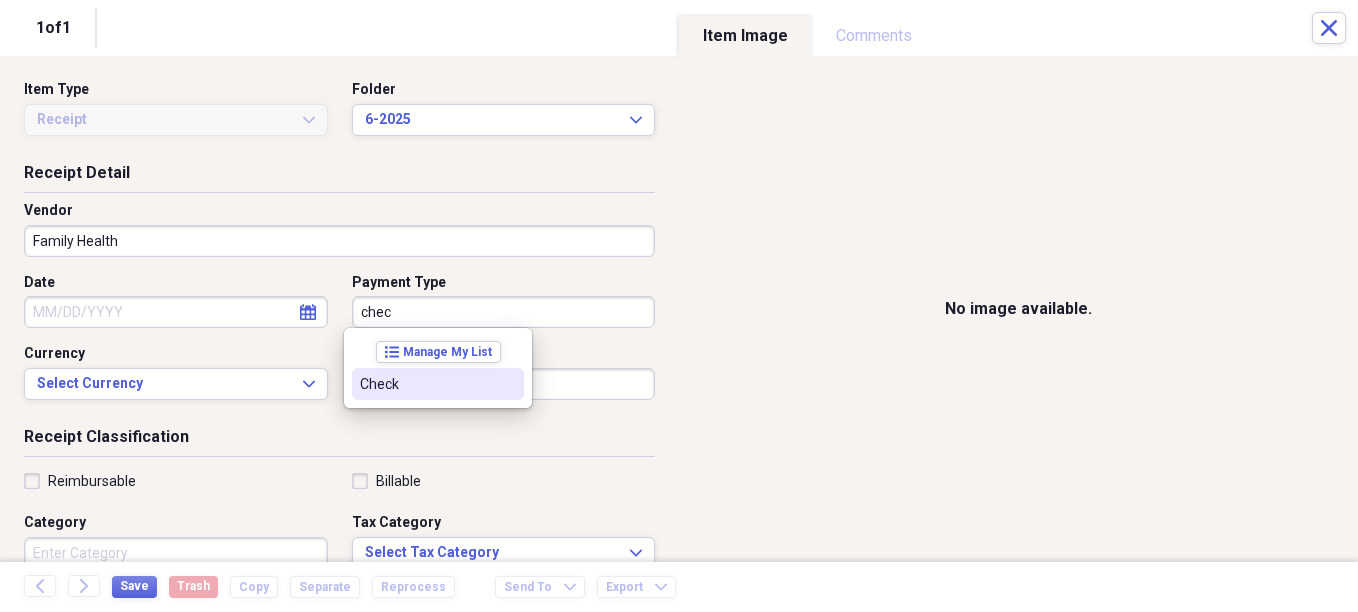 drag, startPoint x: 370, startPoint y: 384, endPoint x: 303, endPoint y: 361, distance: 70.837845 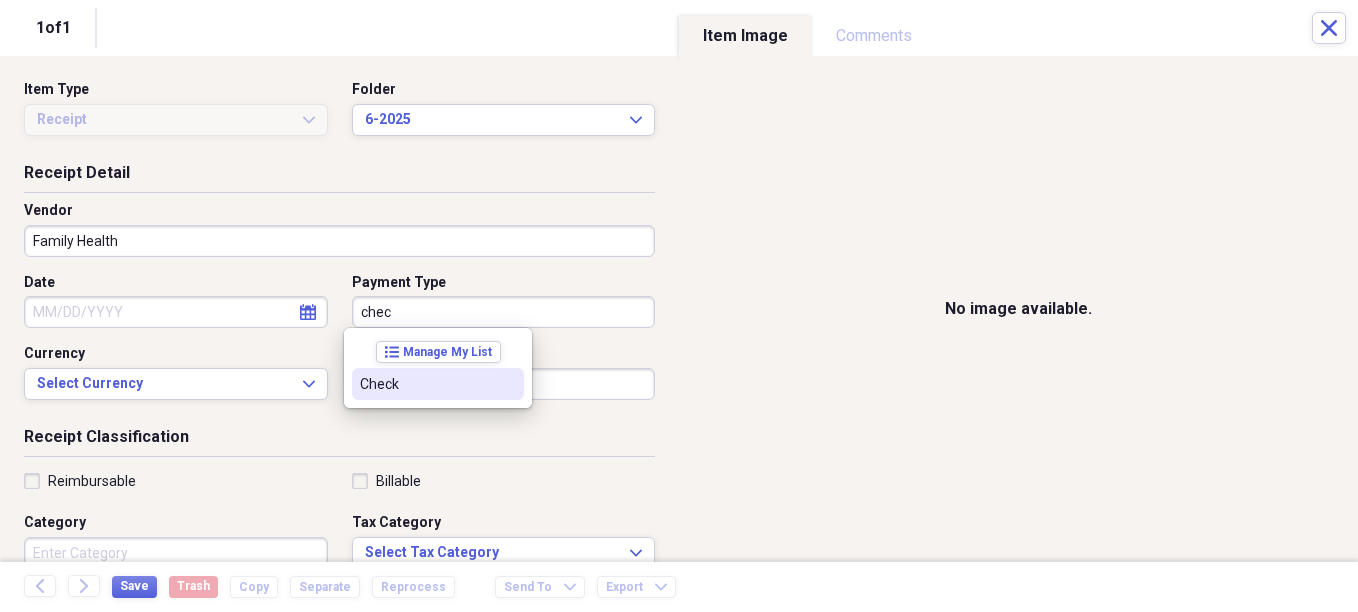click on "Check" at bounding box center [426, 384] 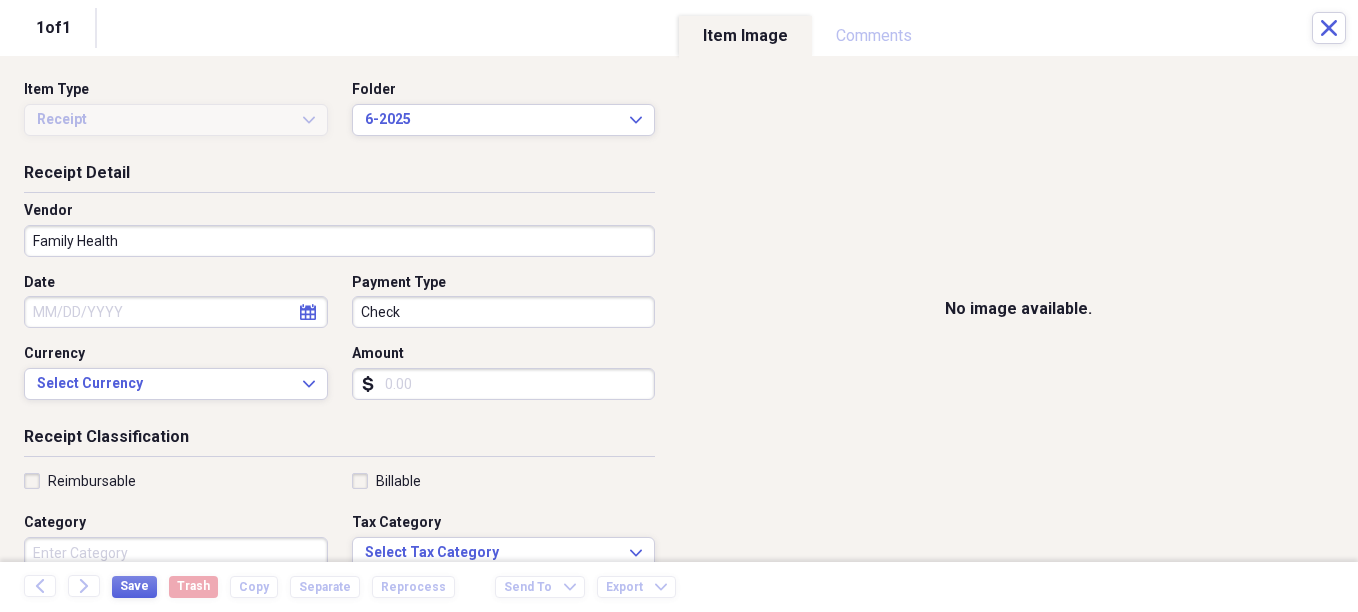click on "Date" at bounding box center (176, 312) 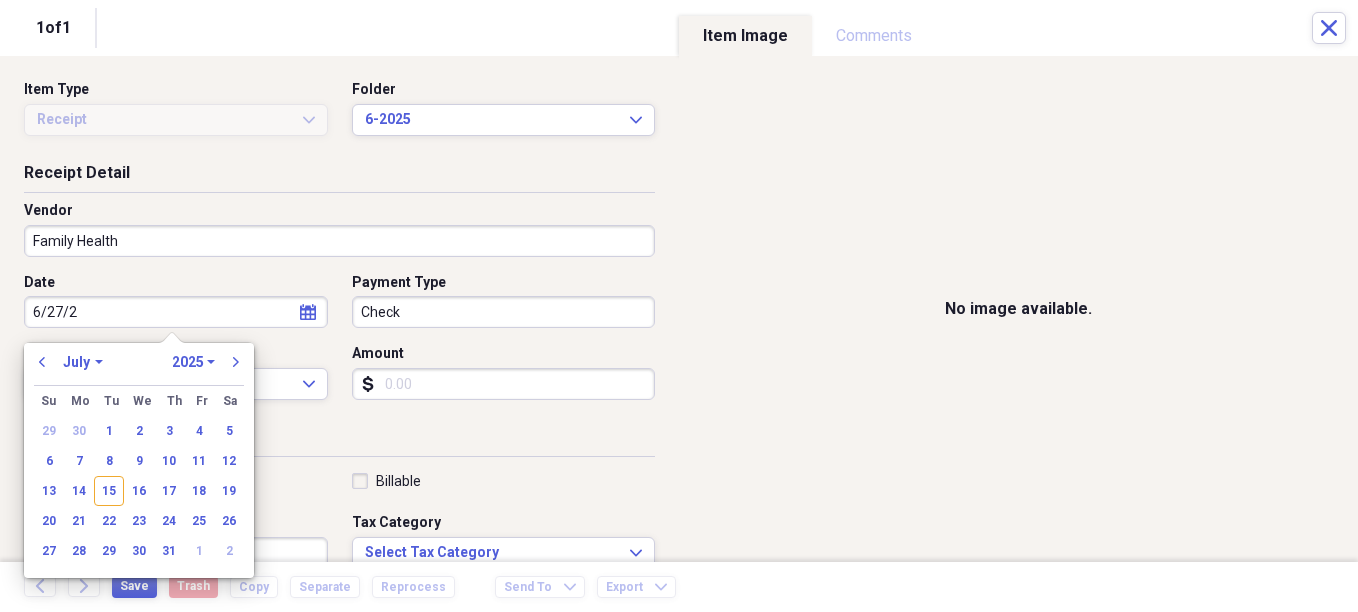 type on "[DATE]" 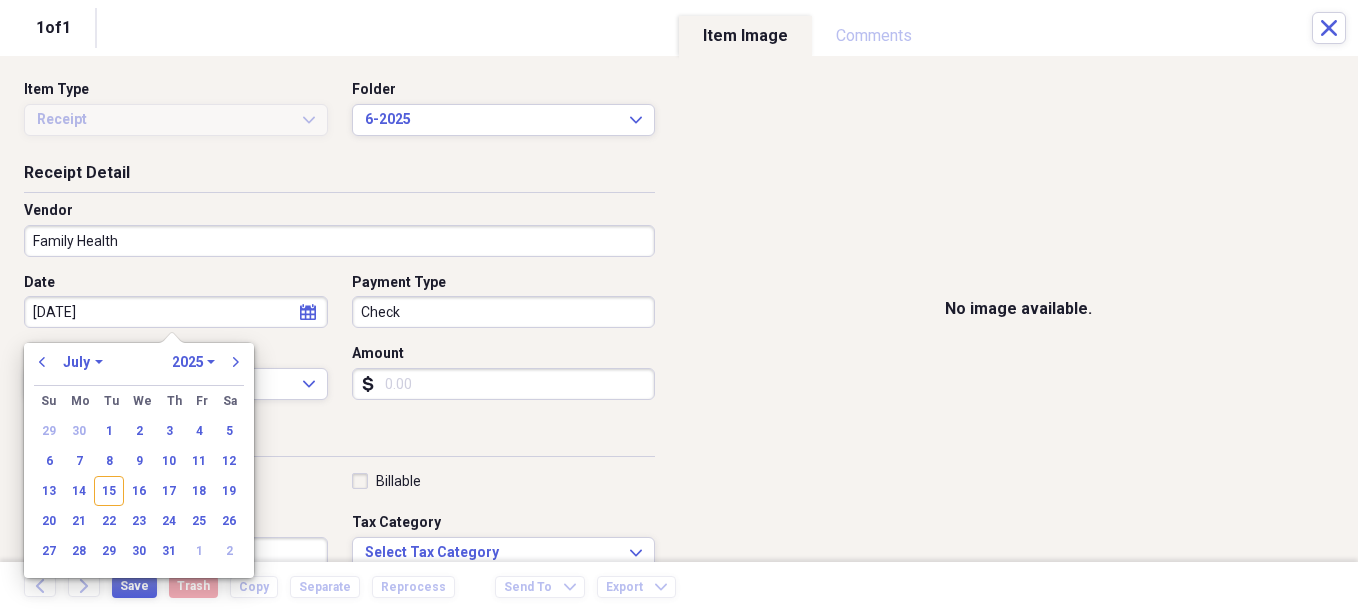 select on "5" 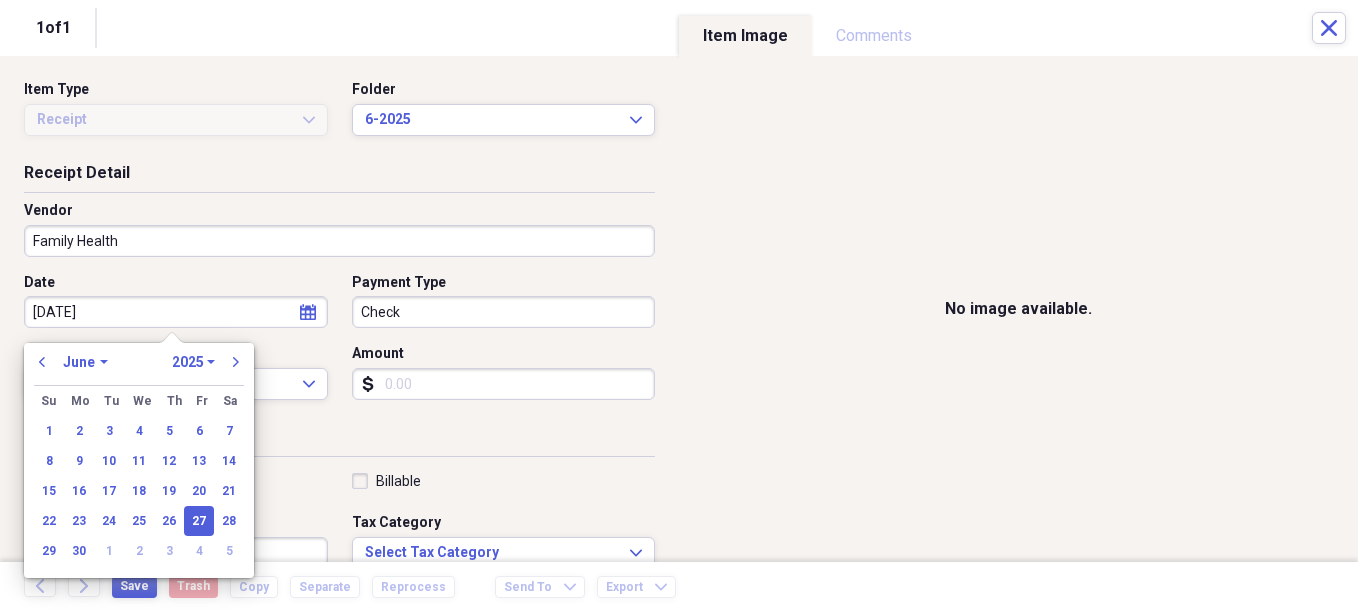 type on "[DATE]" 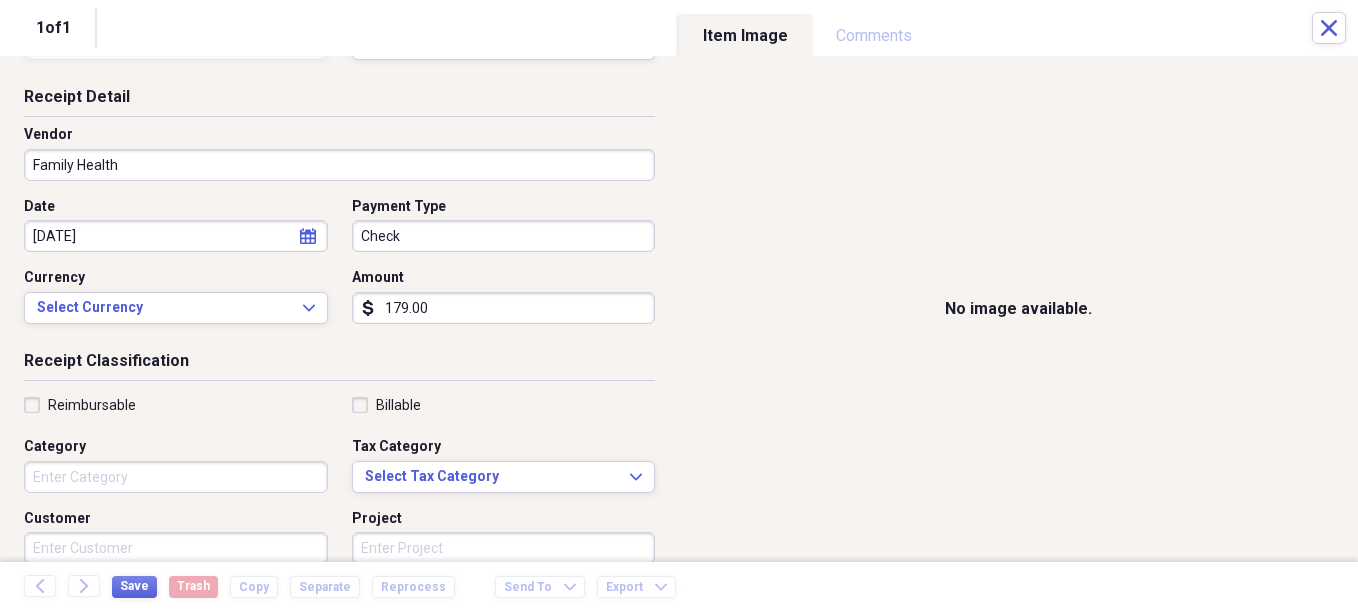 scroll, scrollTop: 100, scrollLeft: 0, axis: vertical 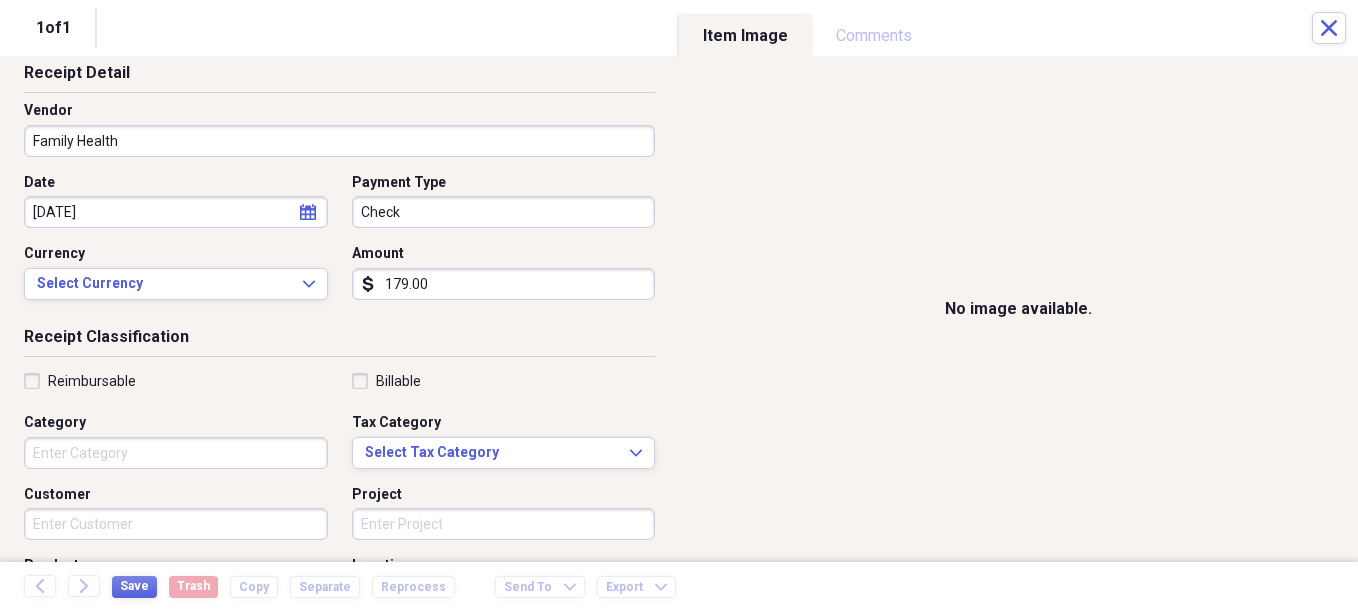 type on "179.00" 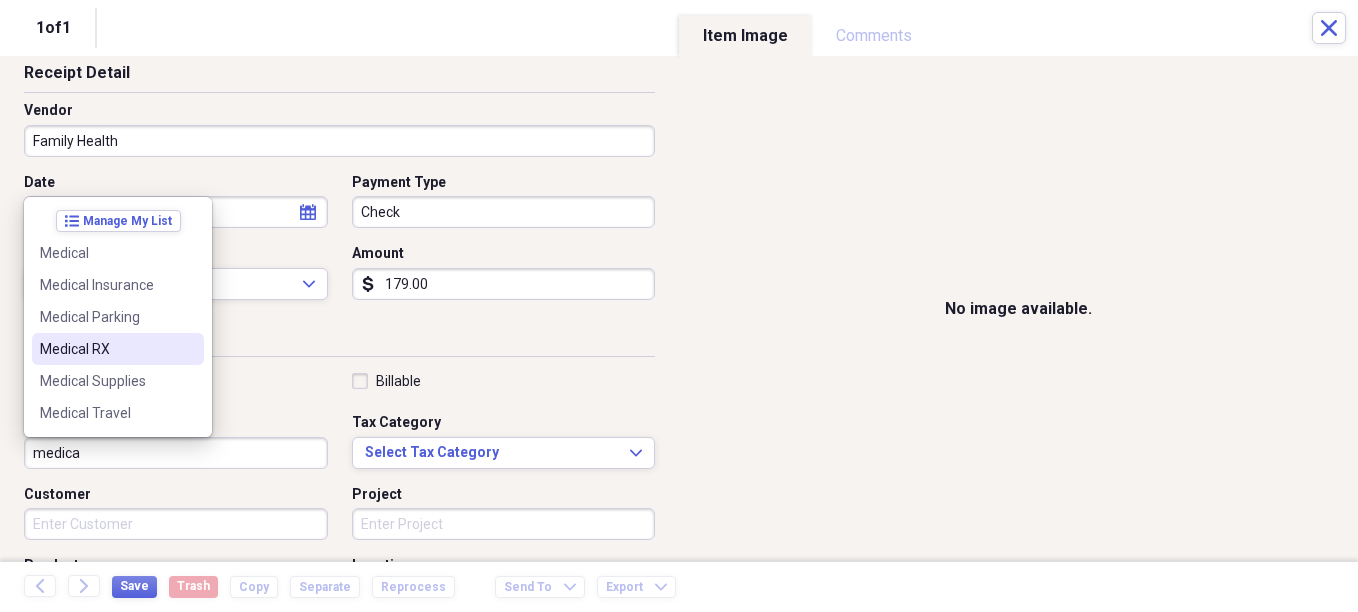 click on "Medical RX" at bounding box center (106, 349) 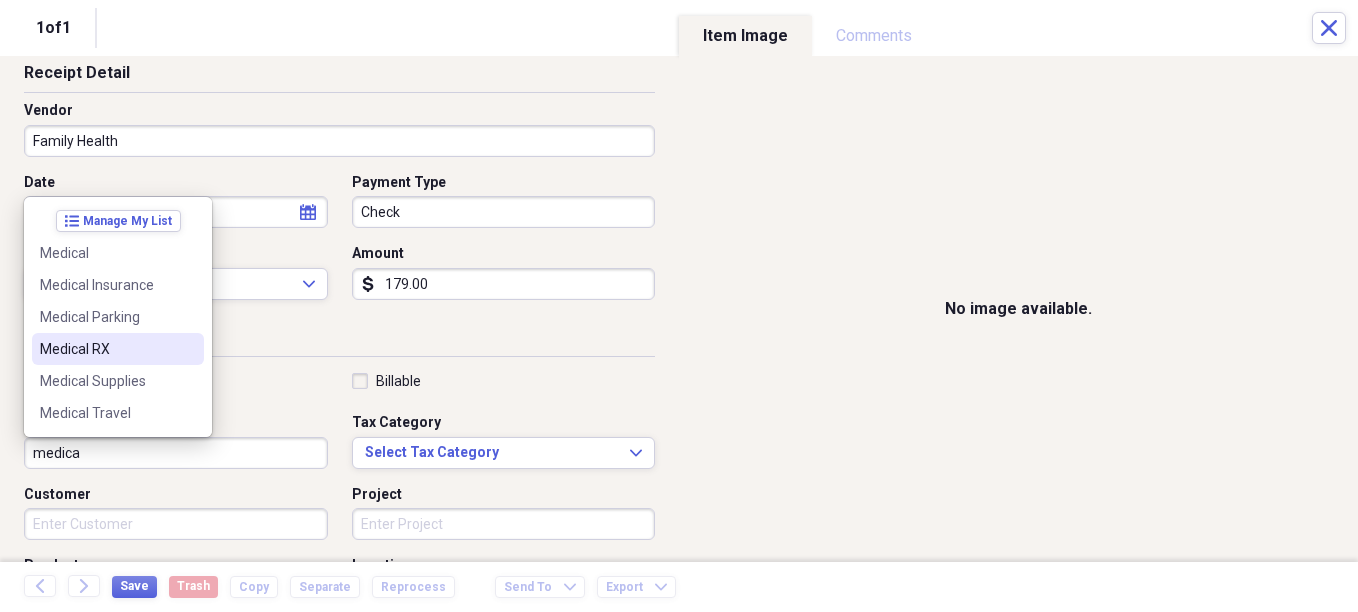 type on "Medical RX" 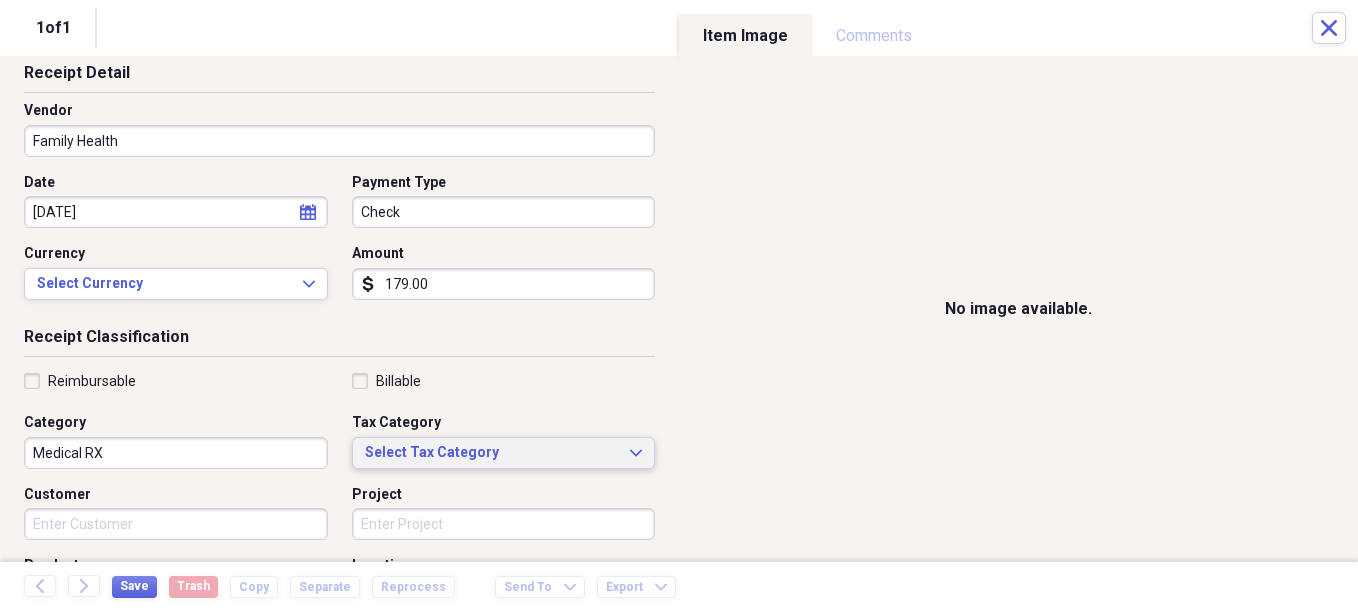 click on "Select Tax Category" at bounding box center [492, 453] 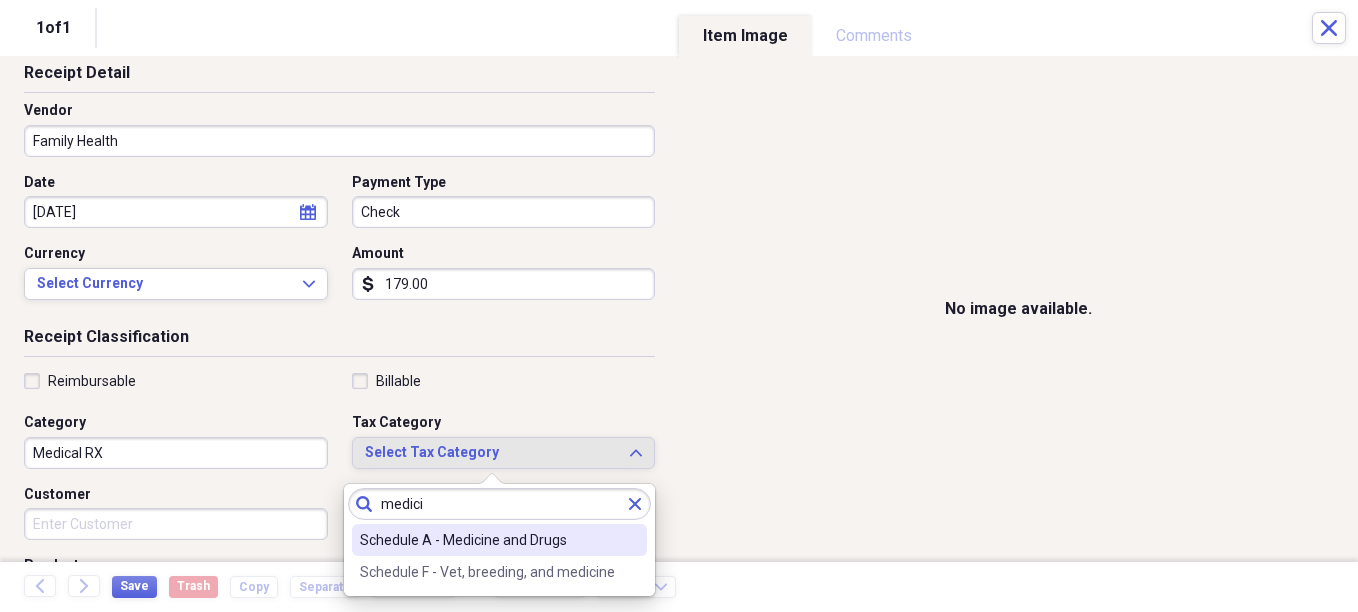 type on "medici" 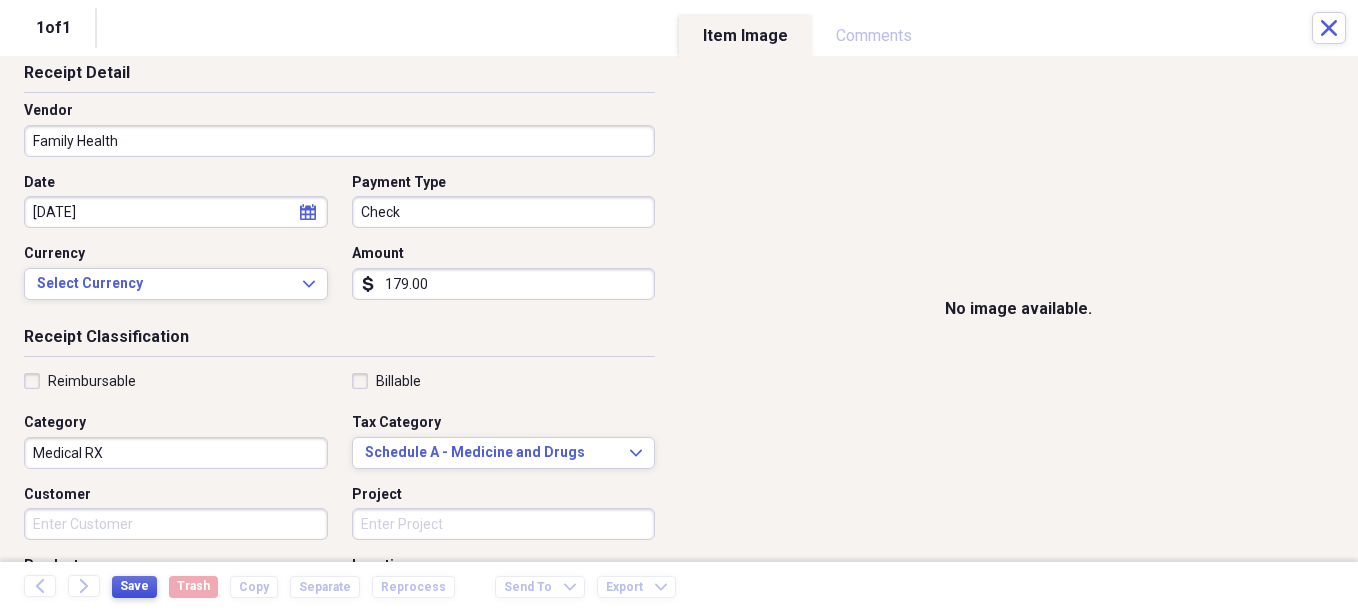 click on "Save" at bounding box center (134, 586) 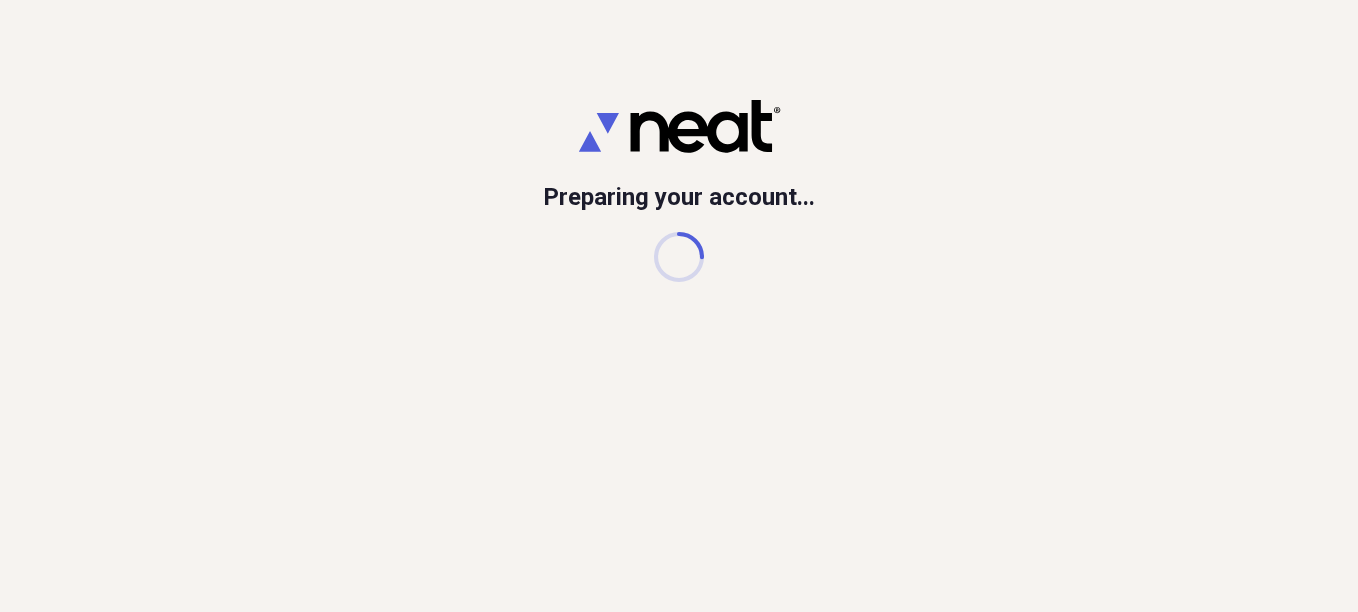 scroll, scrollTop: 0, scrollLeft: 0, axis: both 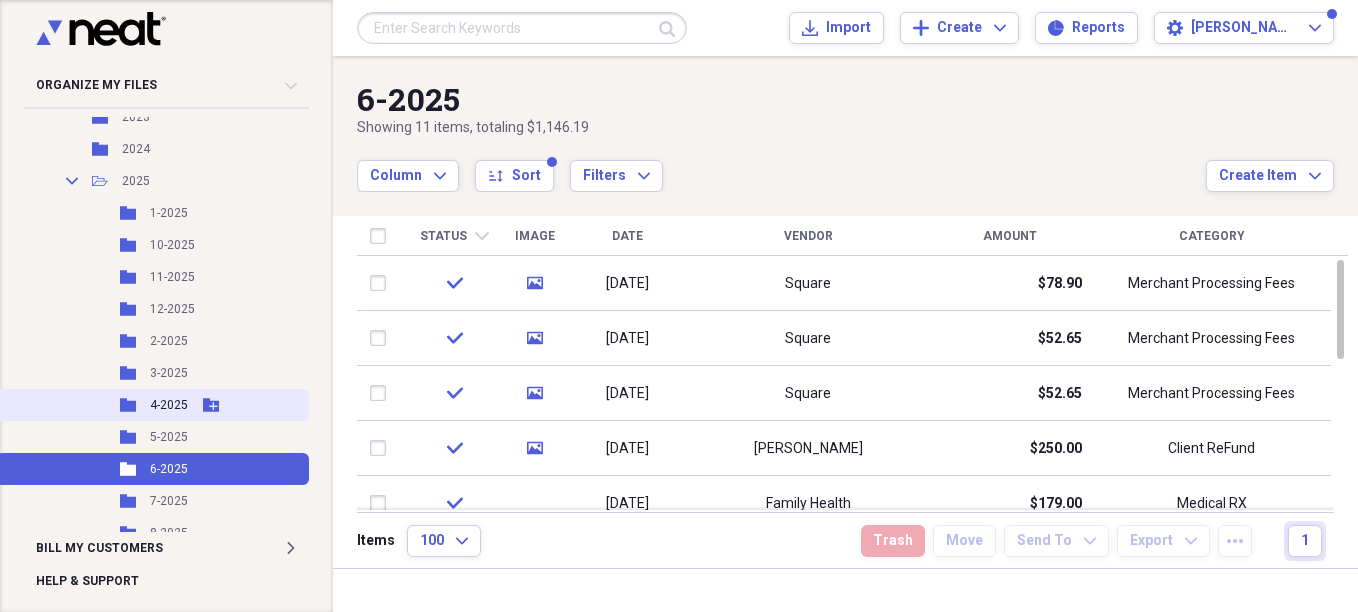 click on "4-2025" at bounding box center (169, 405) 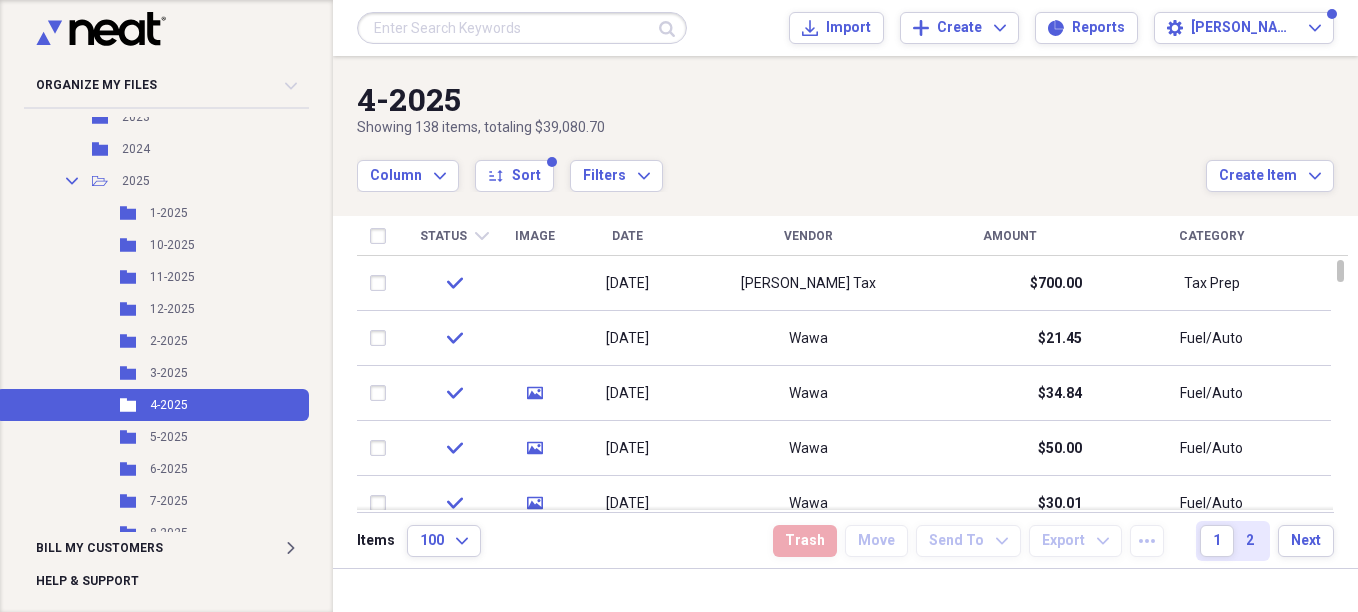click on "Vendor" at bounding box center [808, 236] 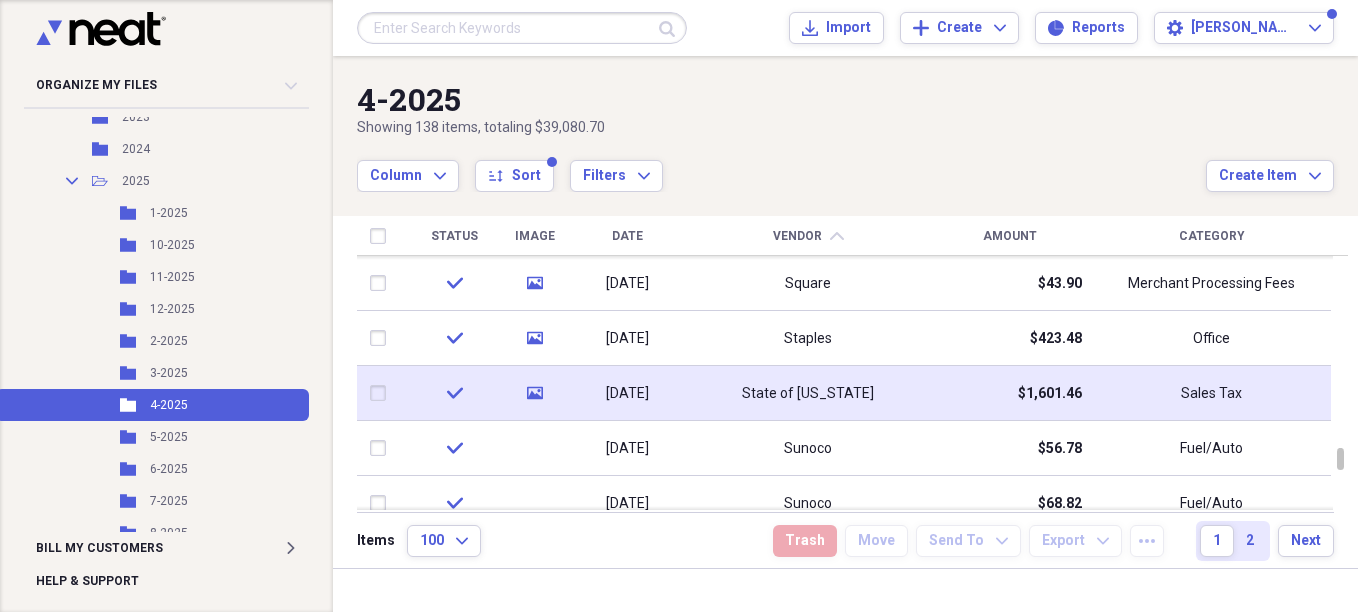 click on "State of [US_STATE]" at bounding box center [808, 393] 